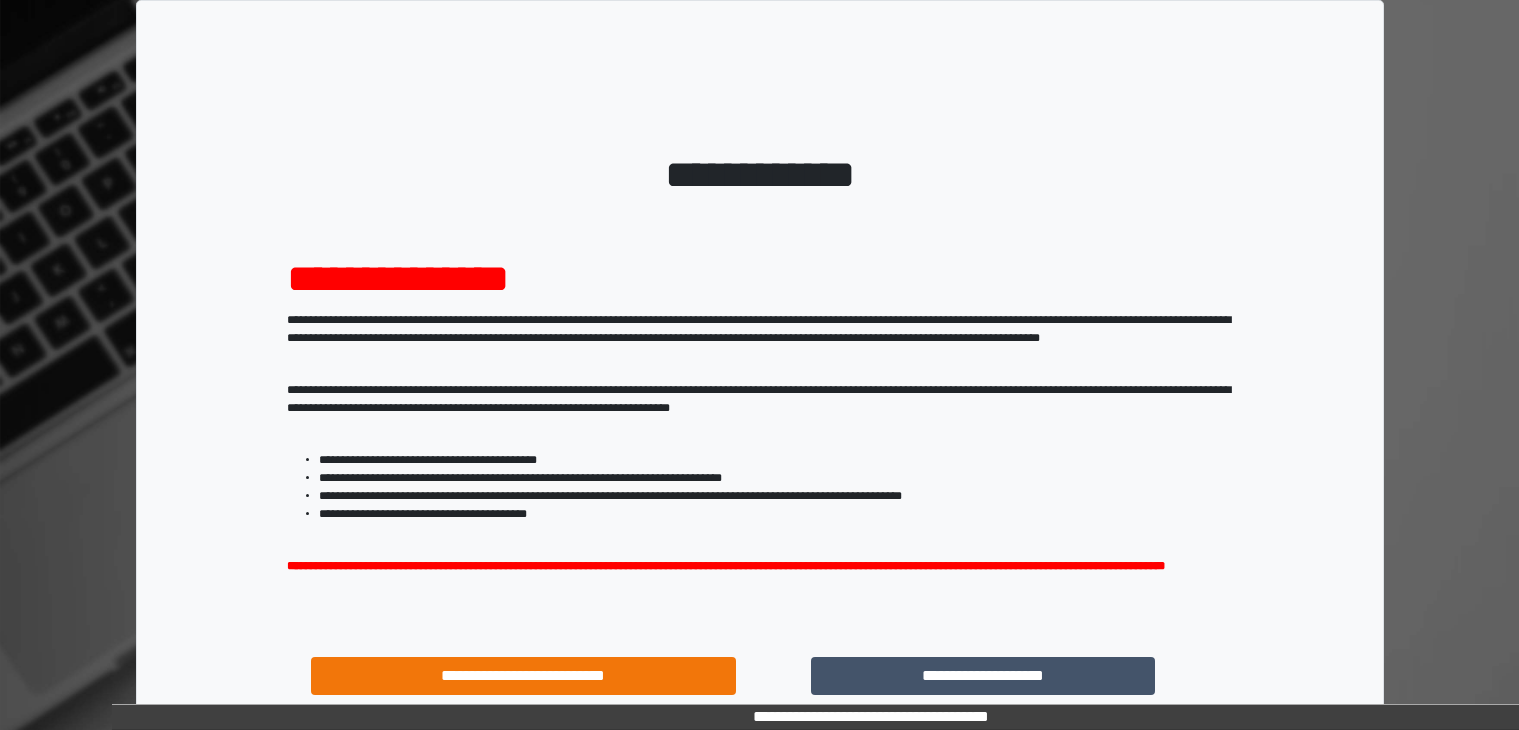scroll, scrollTop: 0, scrollLeft: 0, axis: both 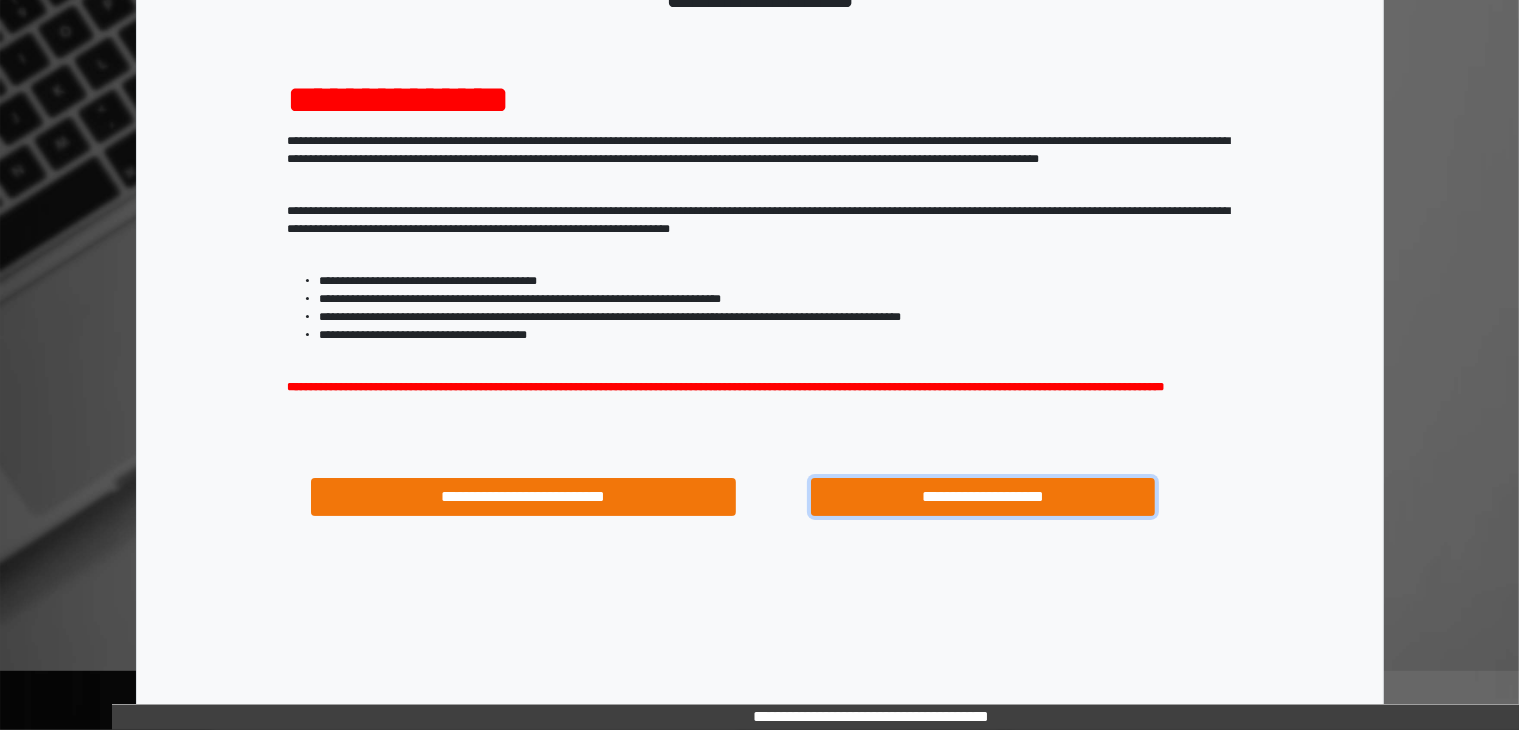 click on "**********" at bounding box center [983, 497] 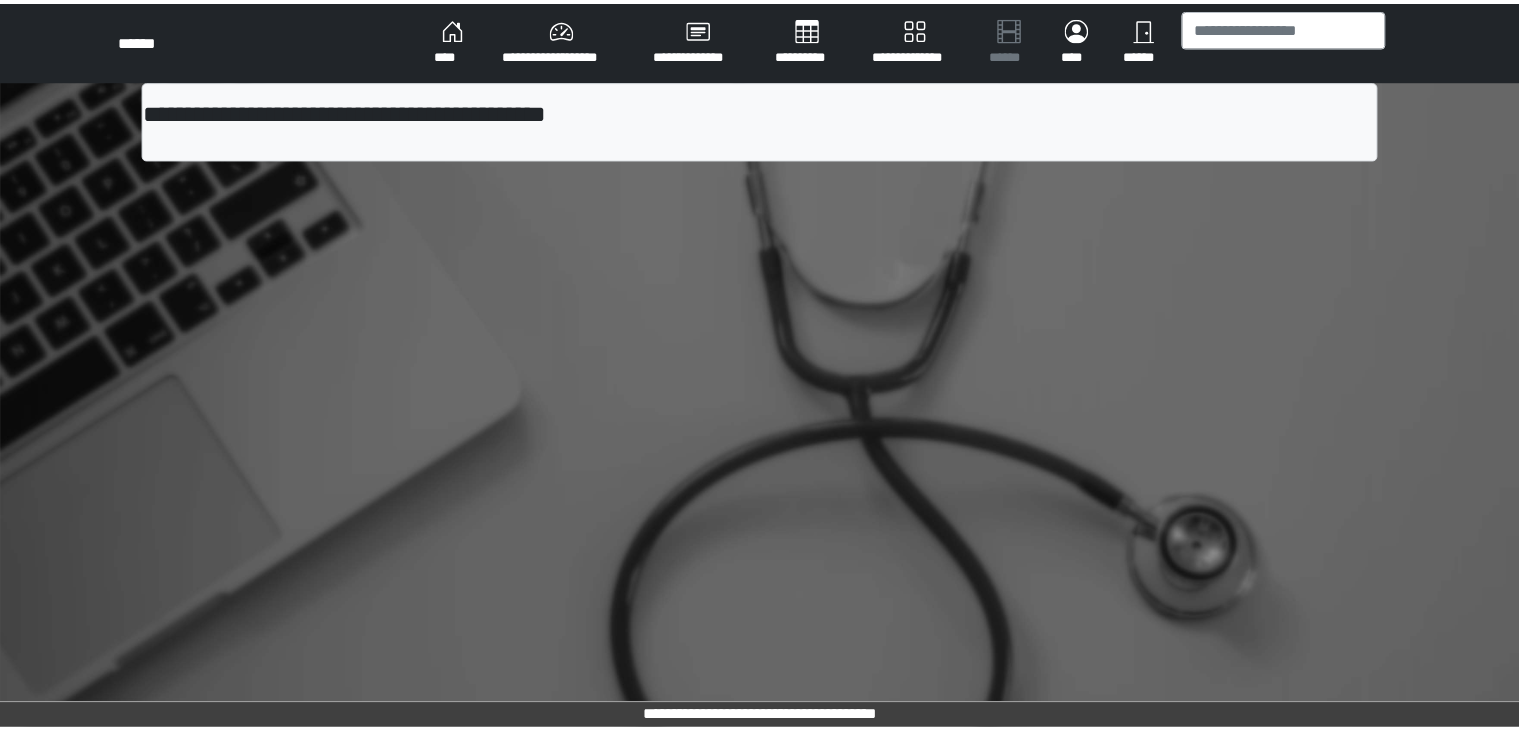 scroll, scrollTop: 0, scrollLeft: 0, axis: both 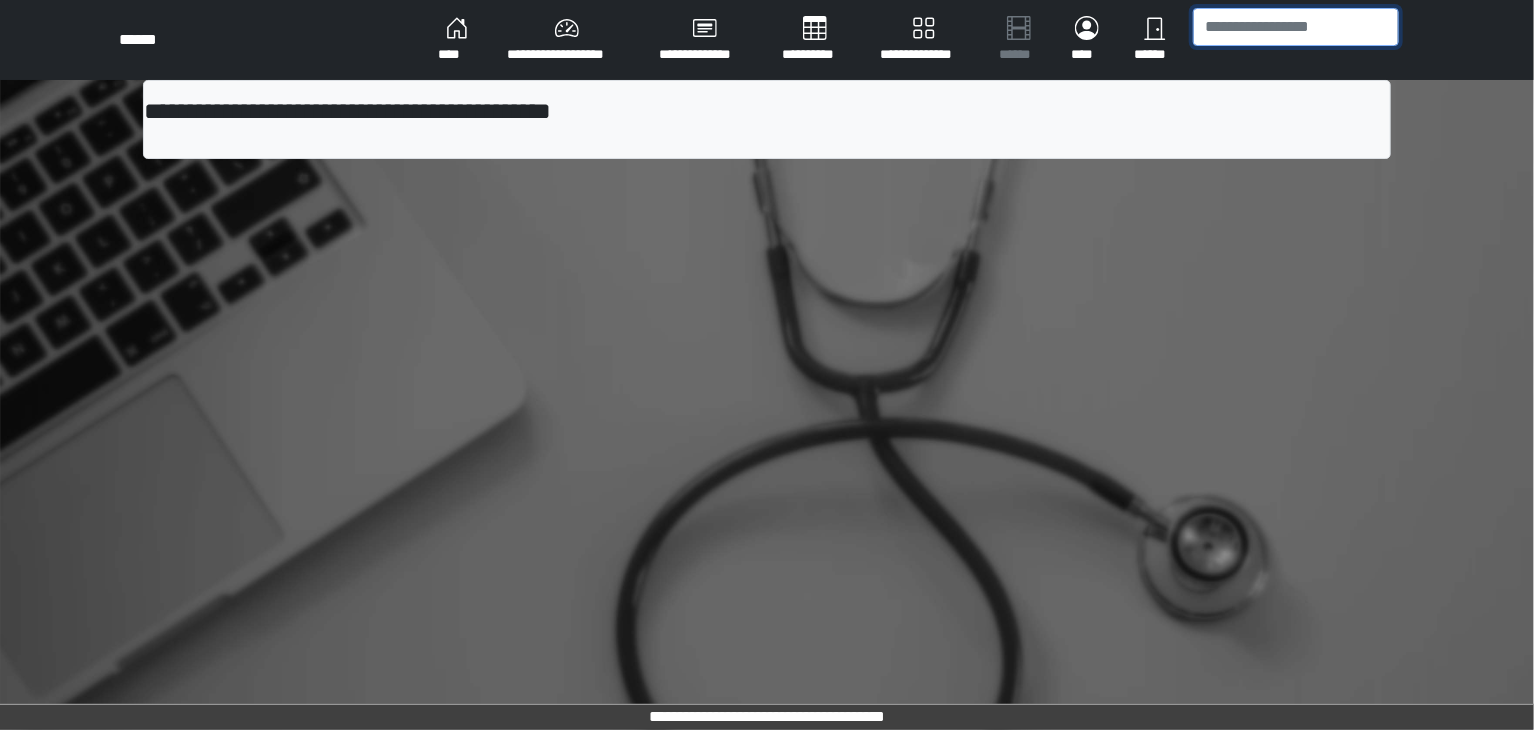 click at bounding box center [1296, 27] 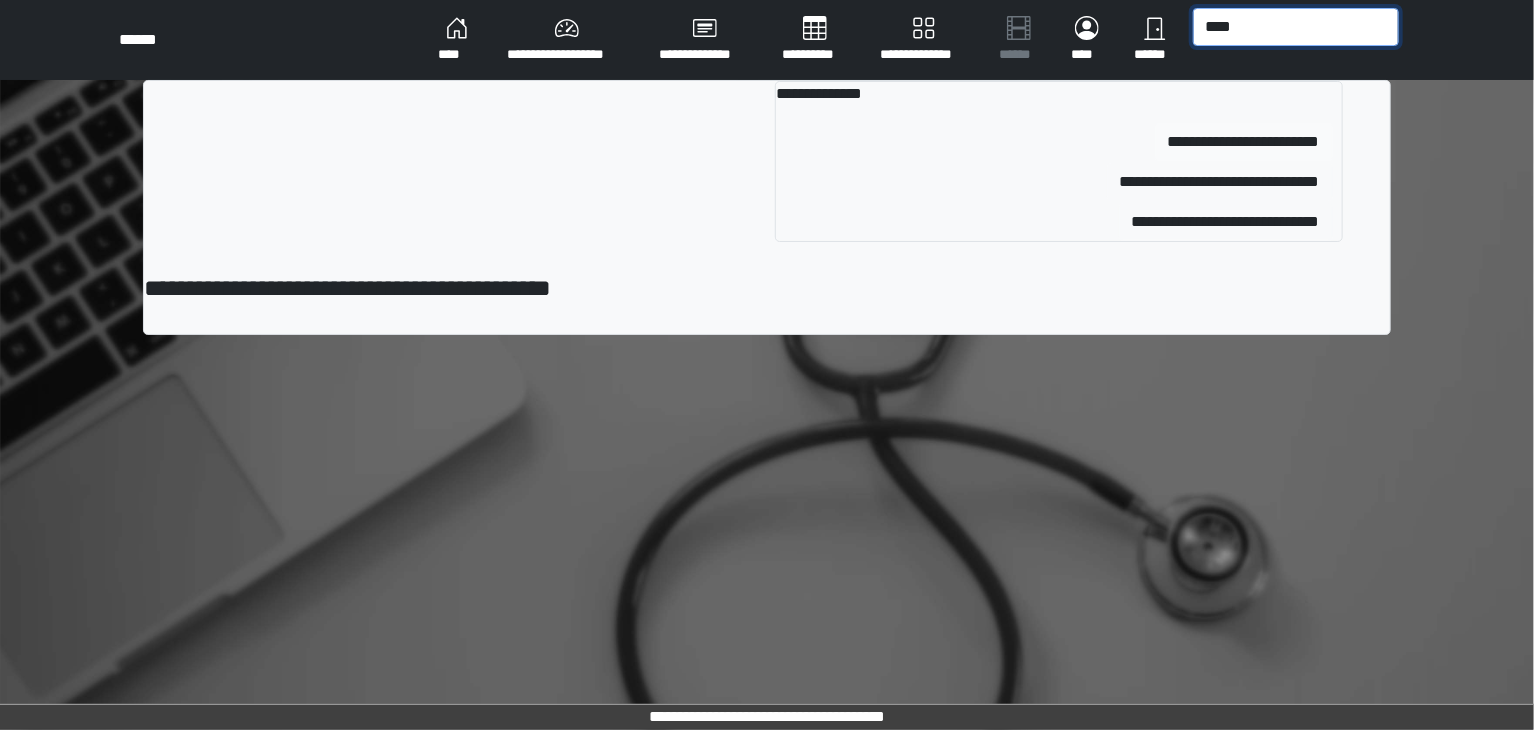 type on "****" 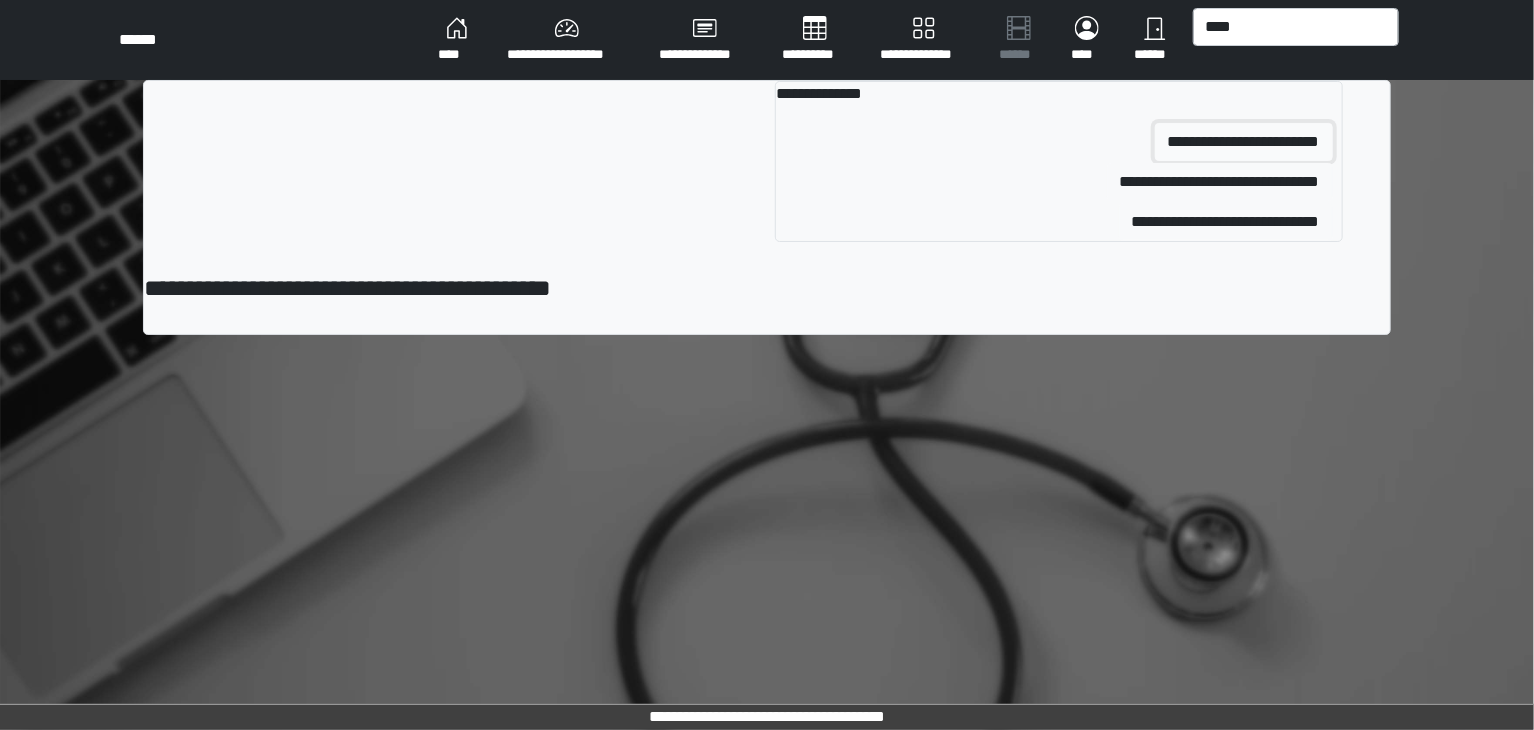 click on "**********" at bounding box center [1244, 142] 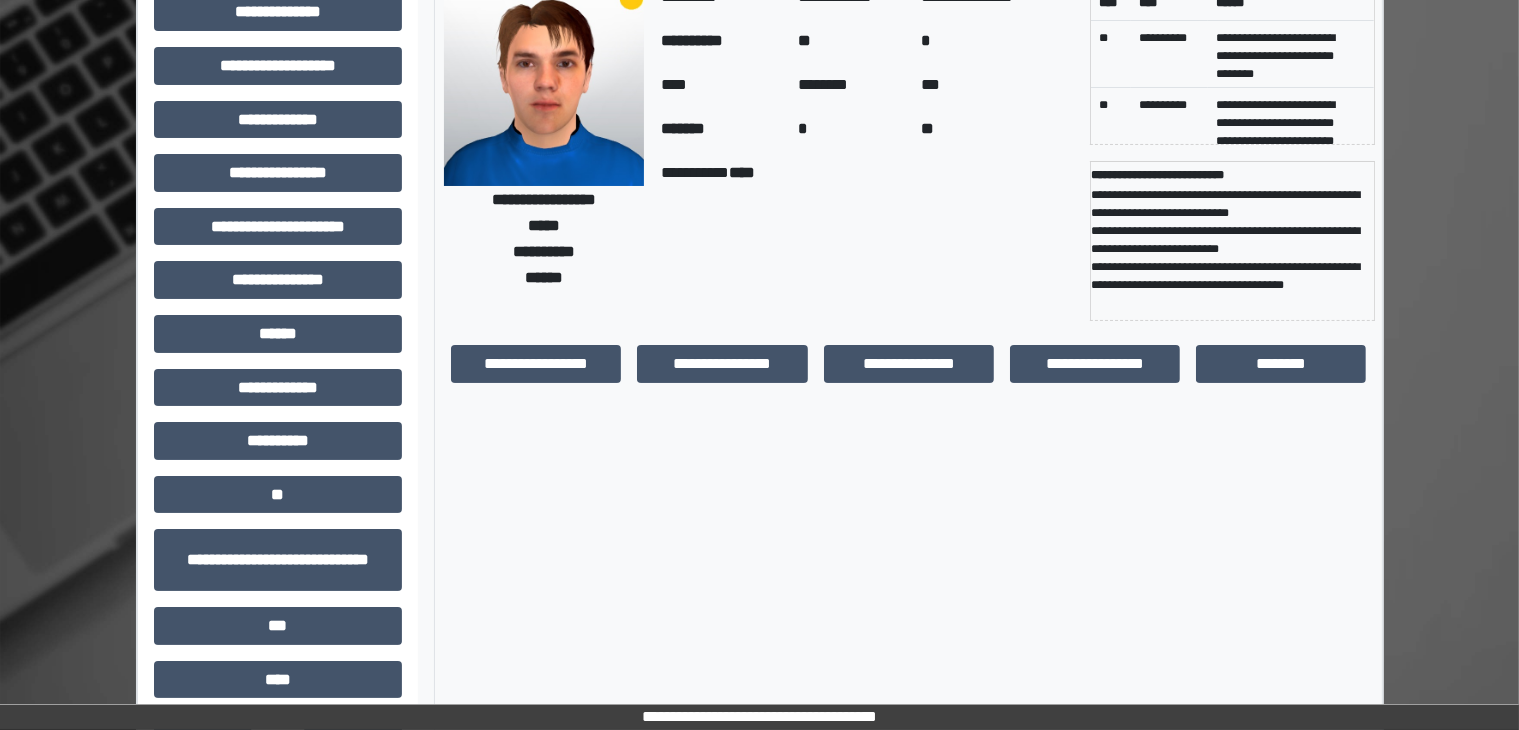 scroll, scrollTop: 0, scrollLeft: 0, axis: both 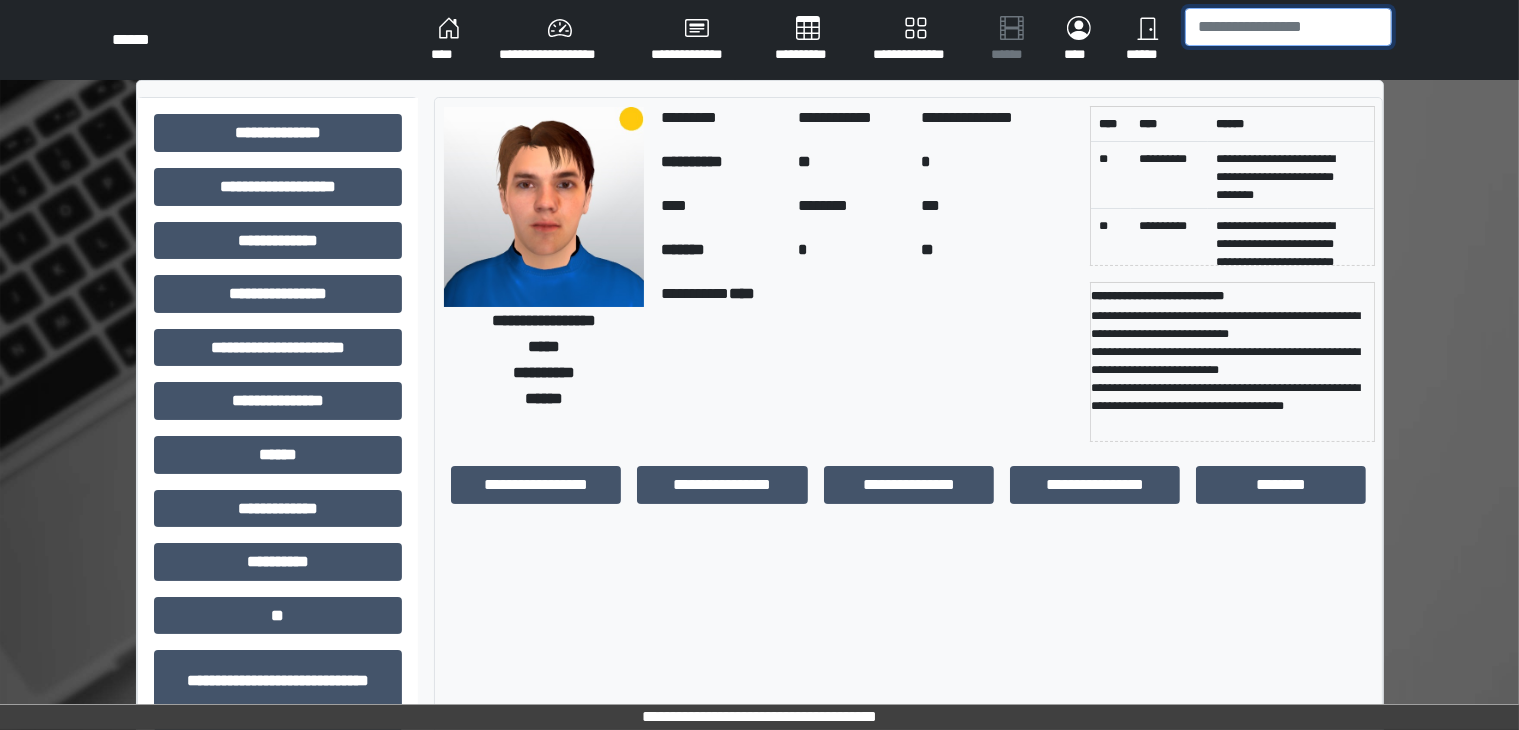 click at bounding box center [1288, 27] 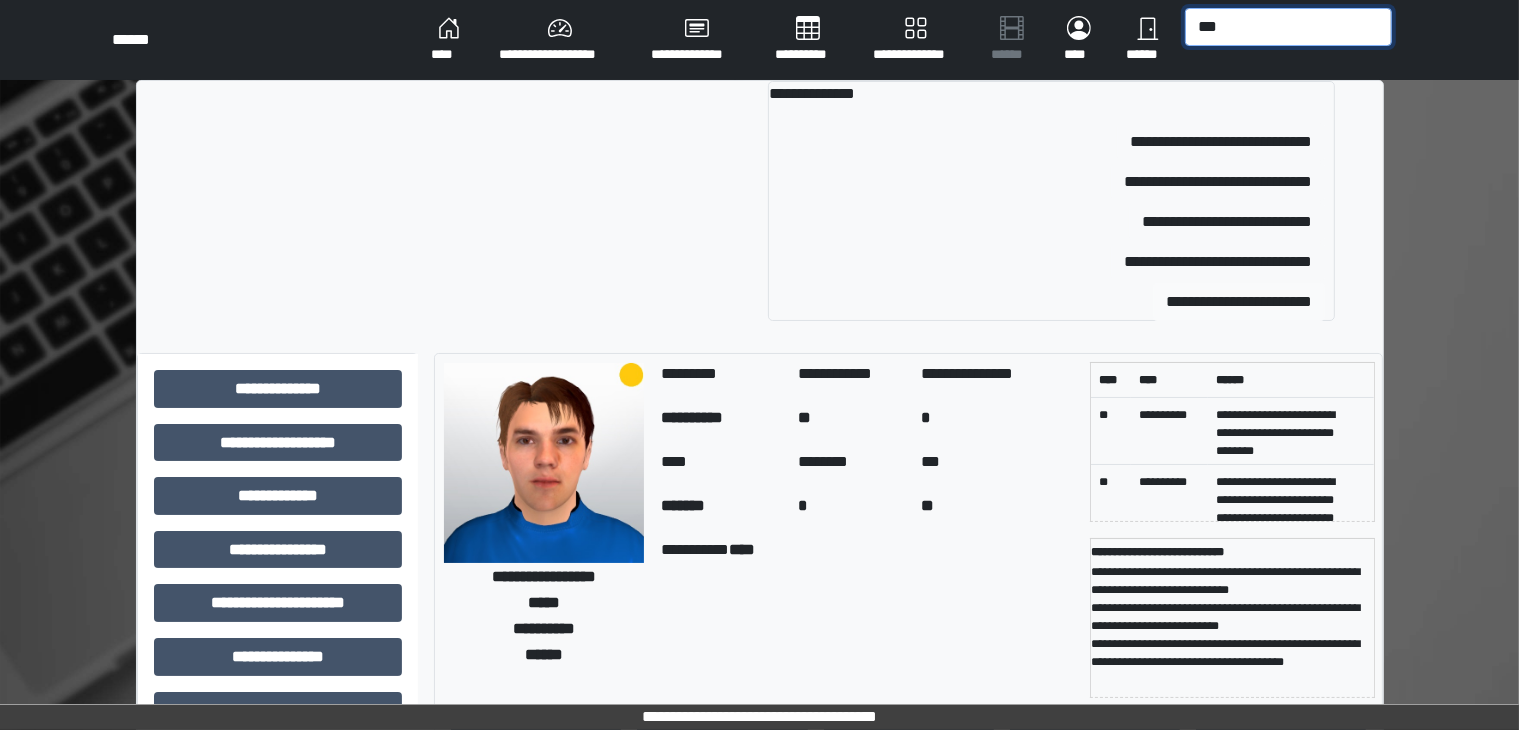 type on "***" 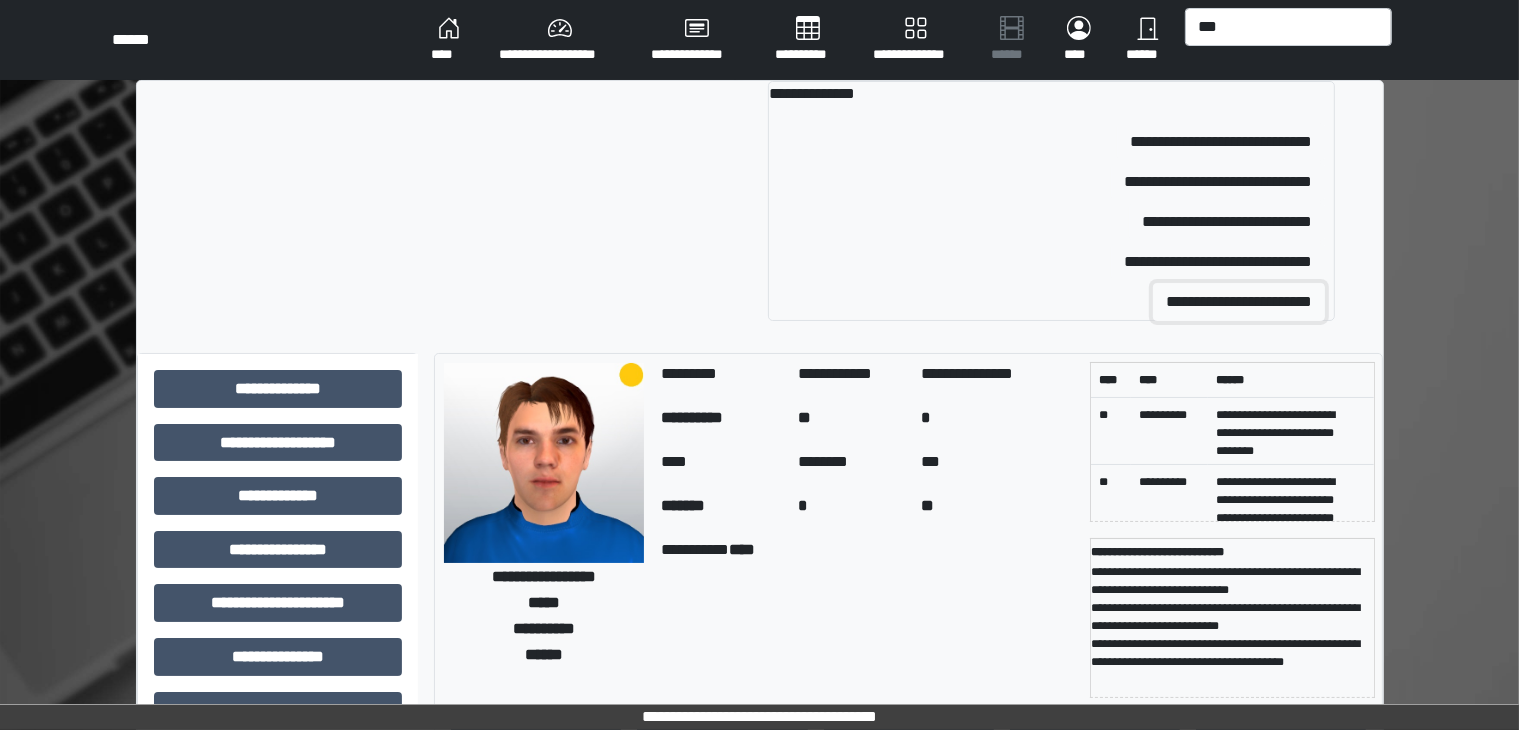 click on "**********" at bounding box center [1239, 302] 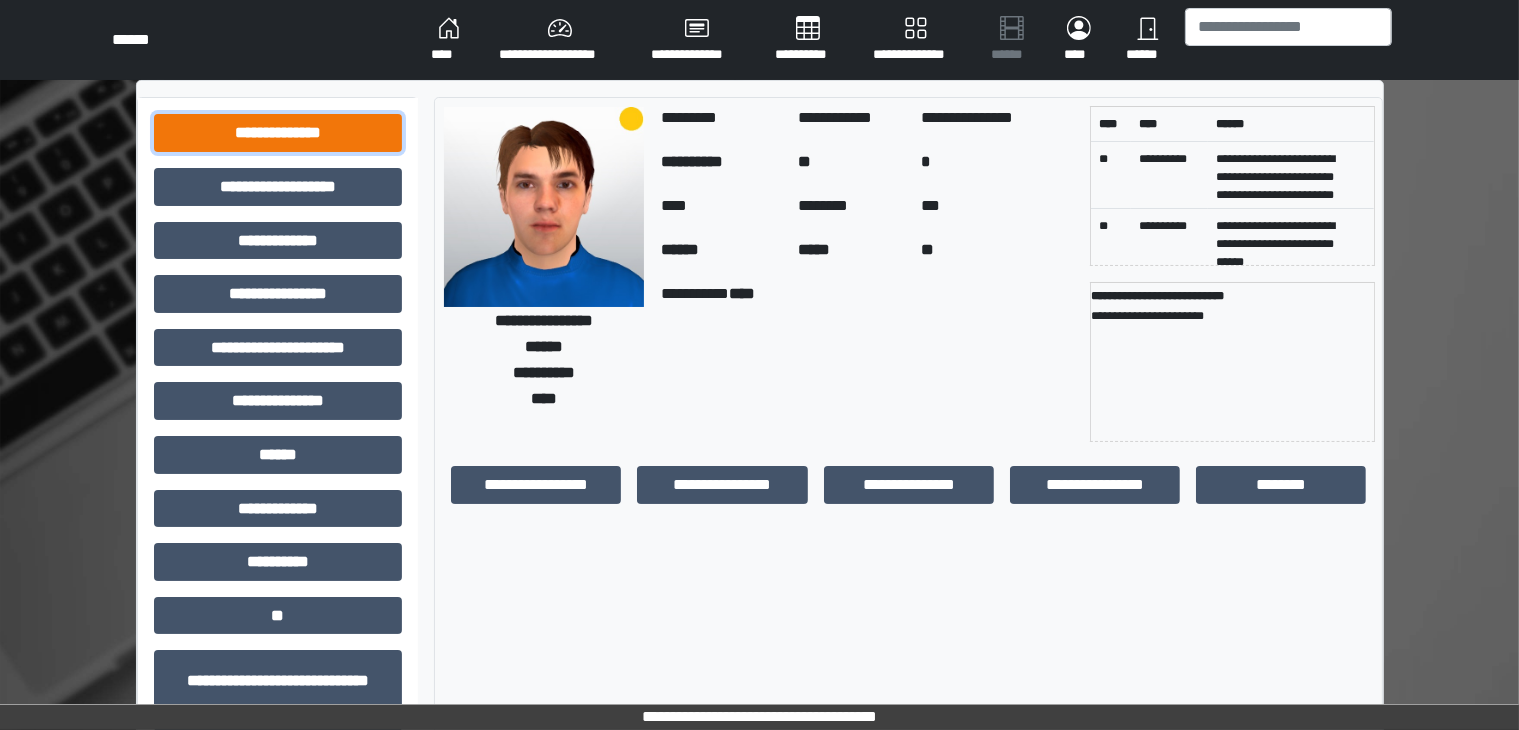 click on "**********" at bounding box center [278, 133] 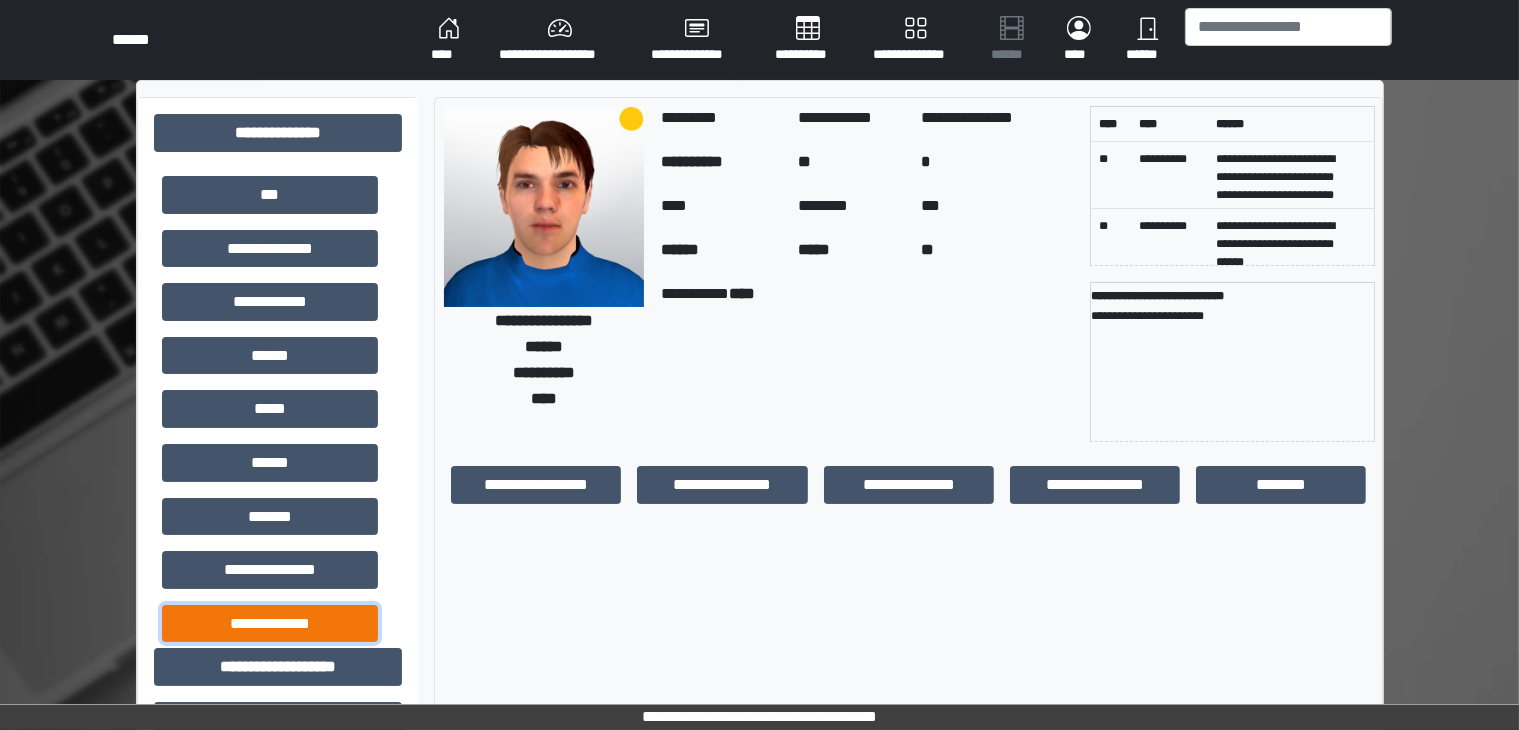 click on "**********" at bounding box center [270, 624] 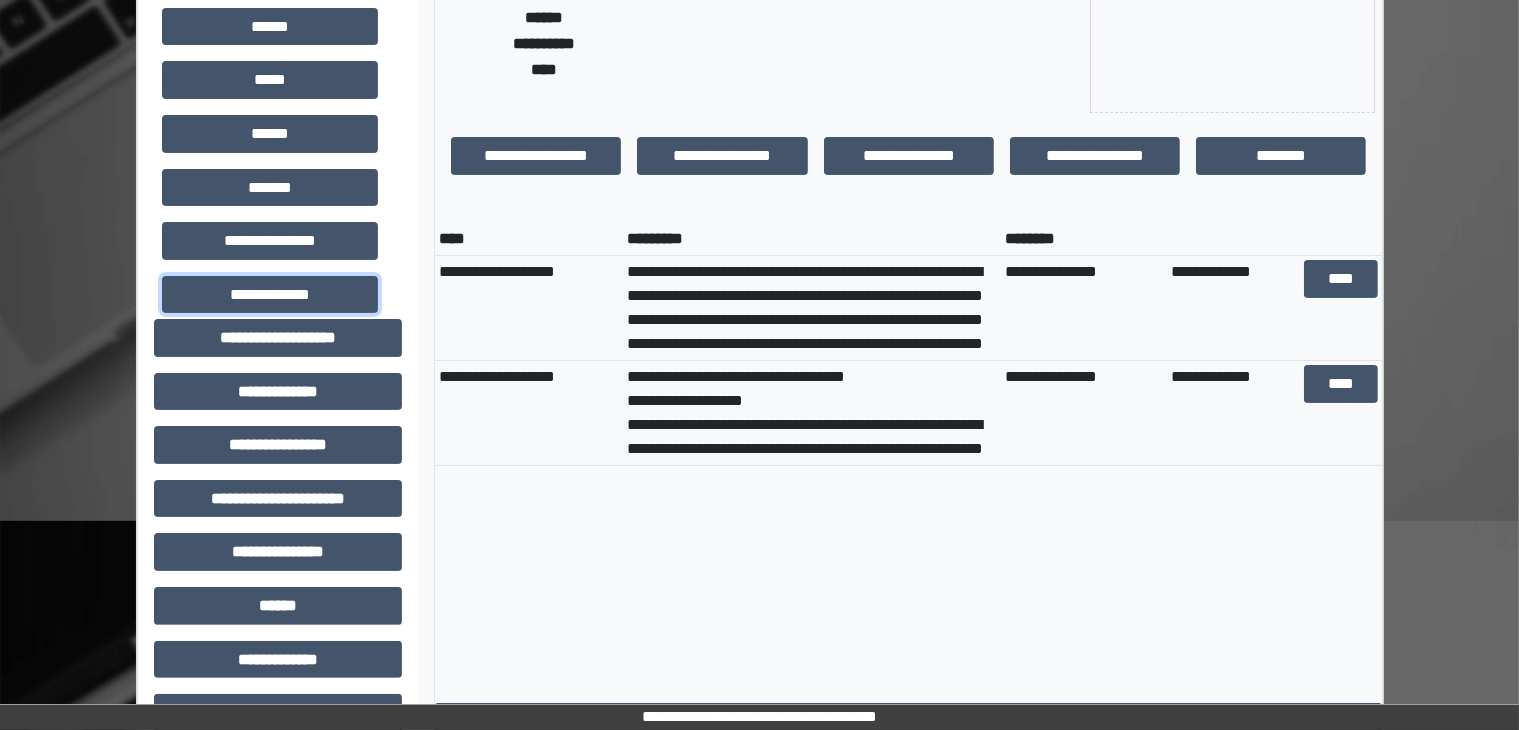 scroll, scrollTop: 340, scrollLeft: 0, axis: vertical 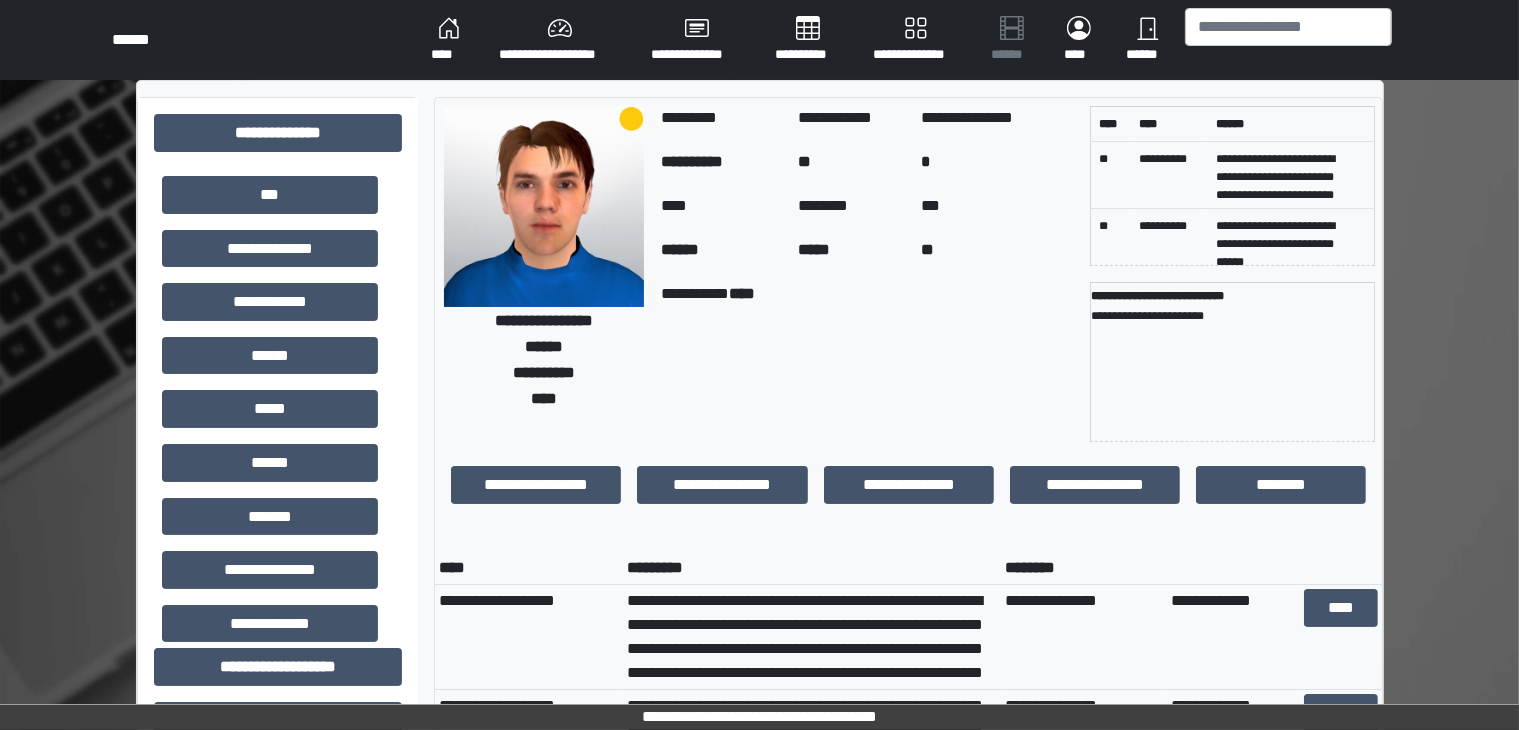 click on "****" at bounding box center [449, 40] 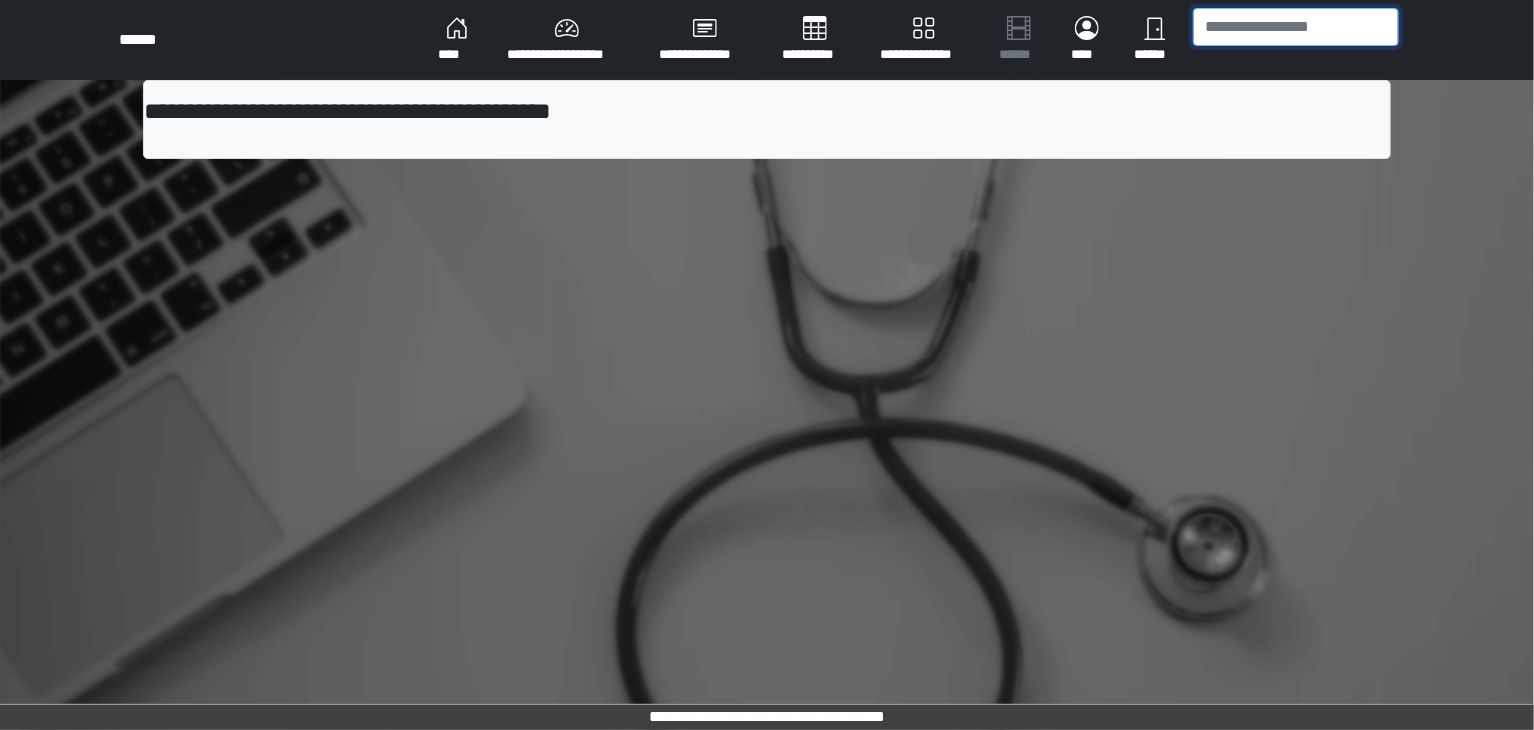 click at bounding box center (1296, 27) 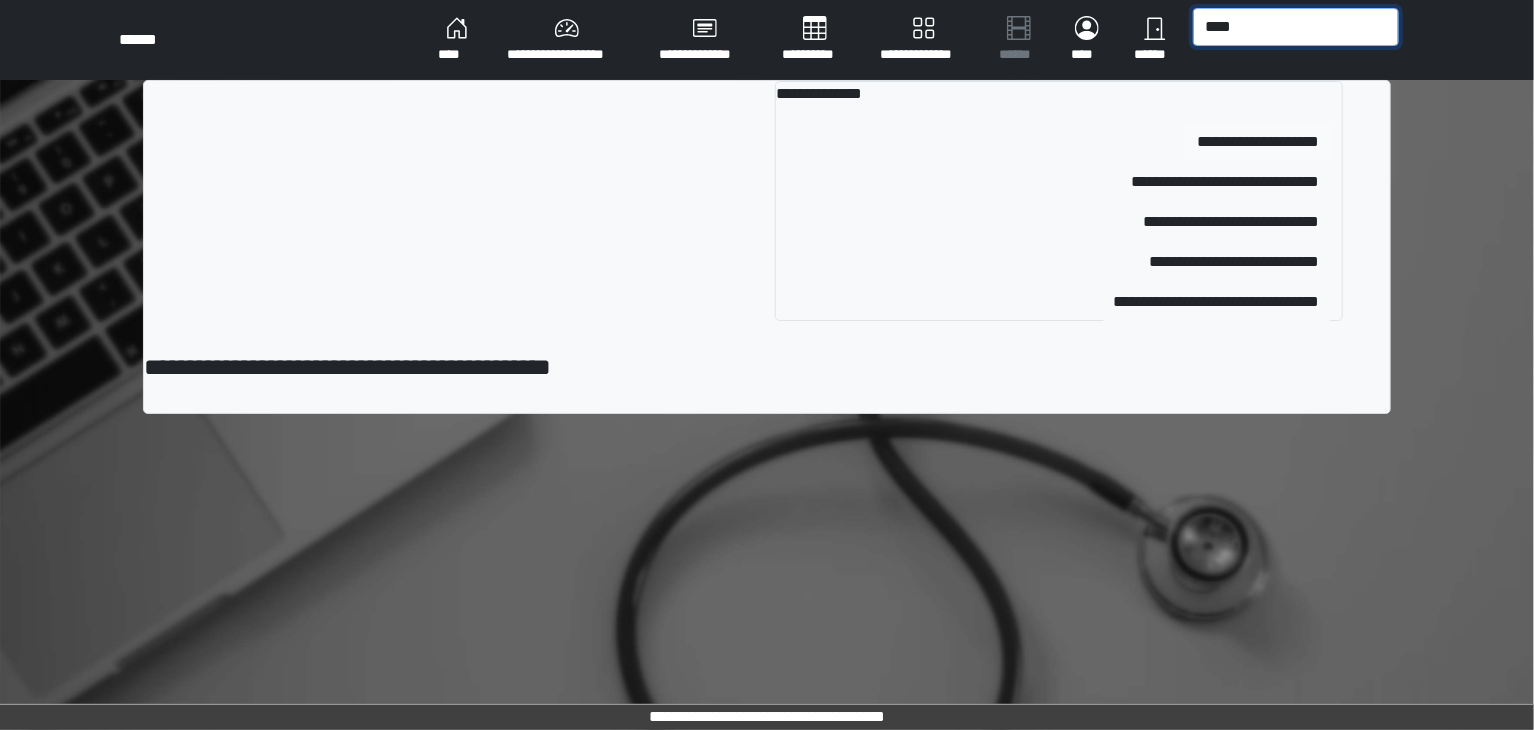 type on "****" 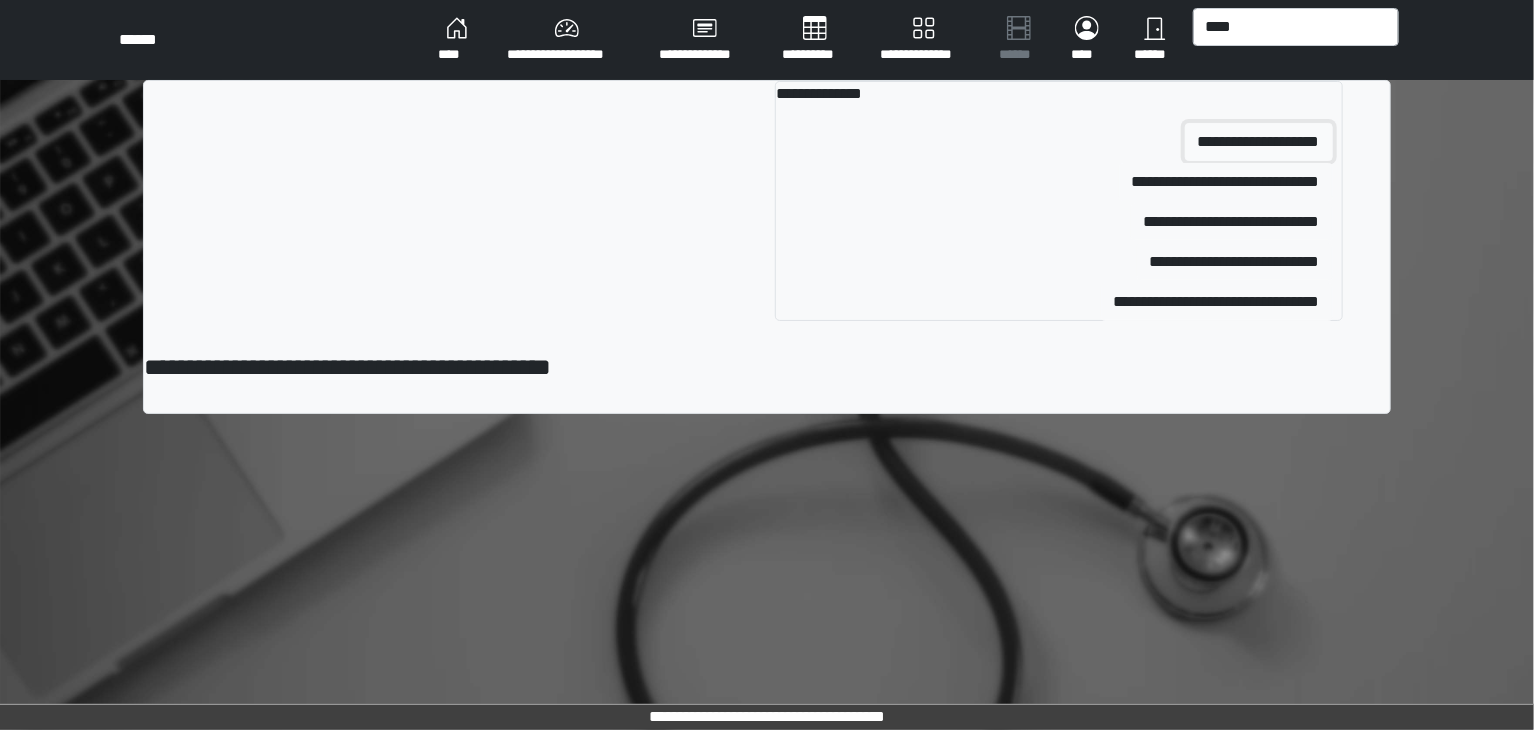 click on "**********" at bounding box center [1259, 142] 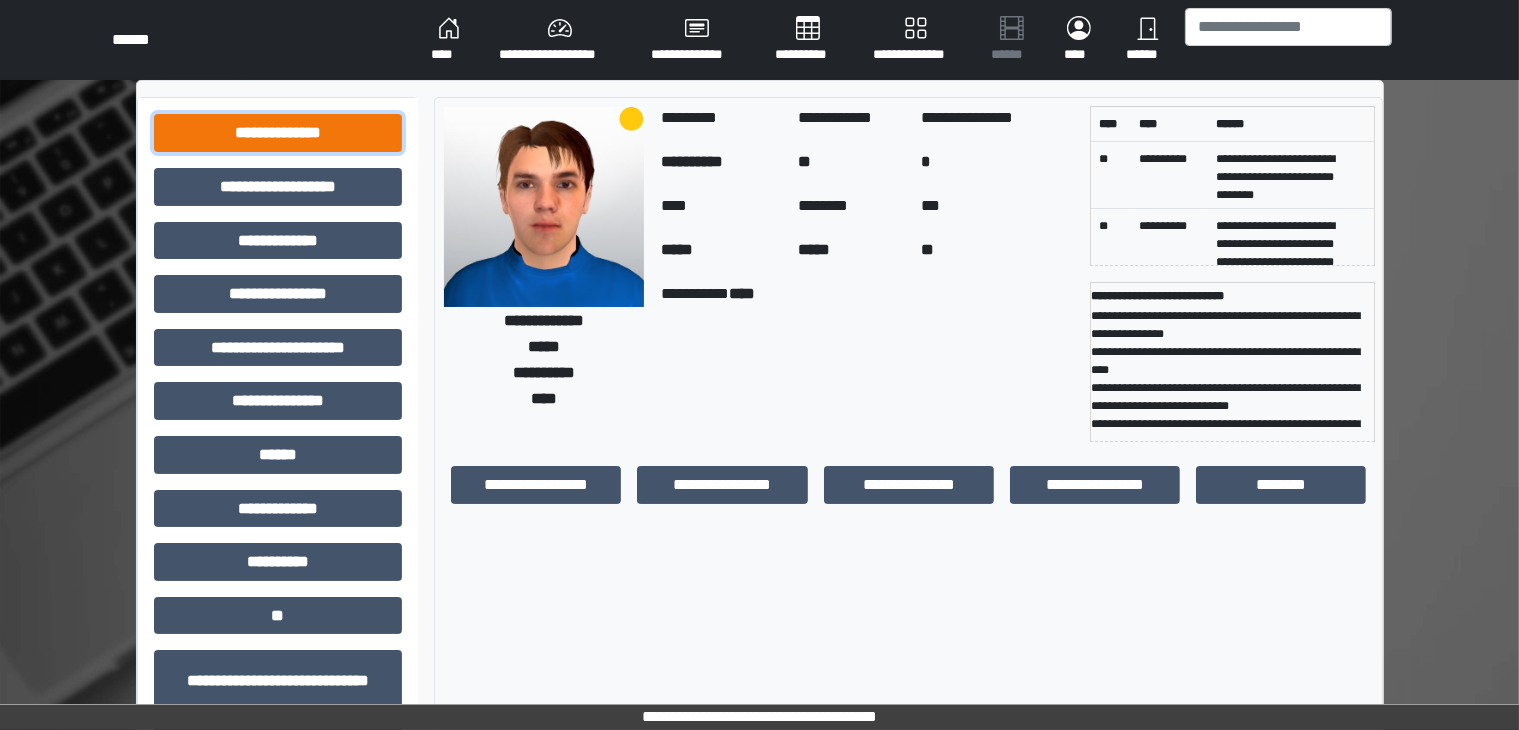 click on "**********" at bounding box center [278, 133] 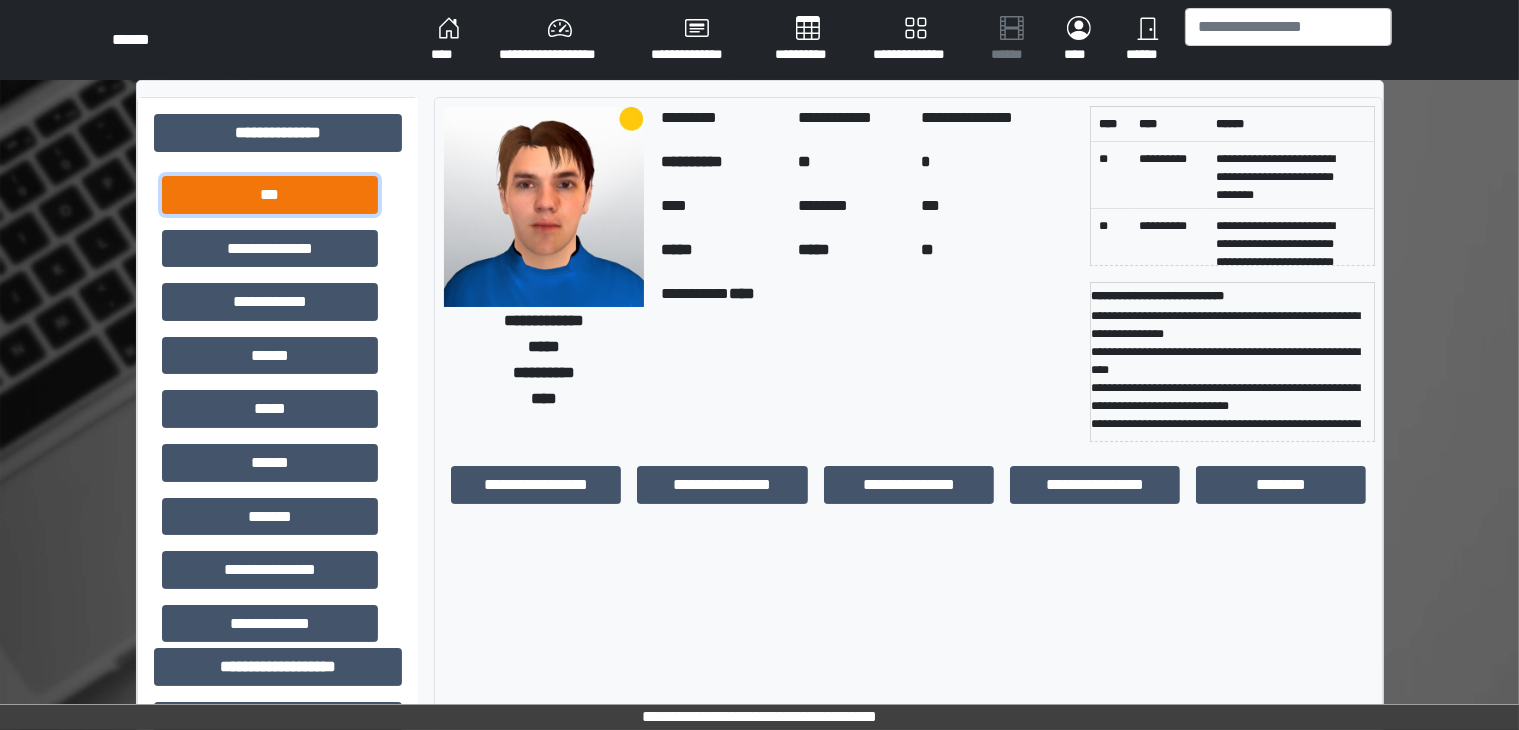 click on "***" at bounding box center [270, 195] 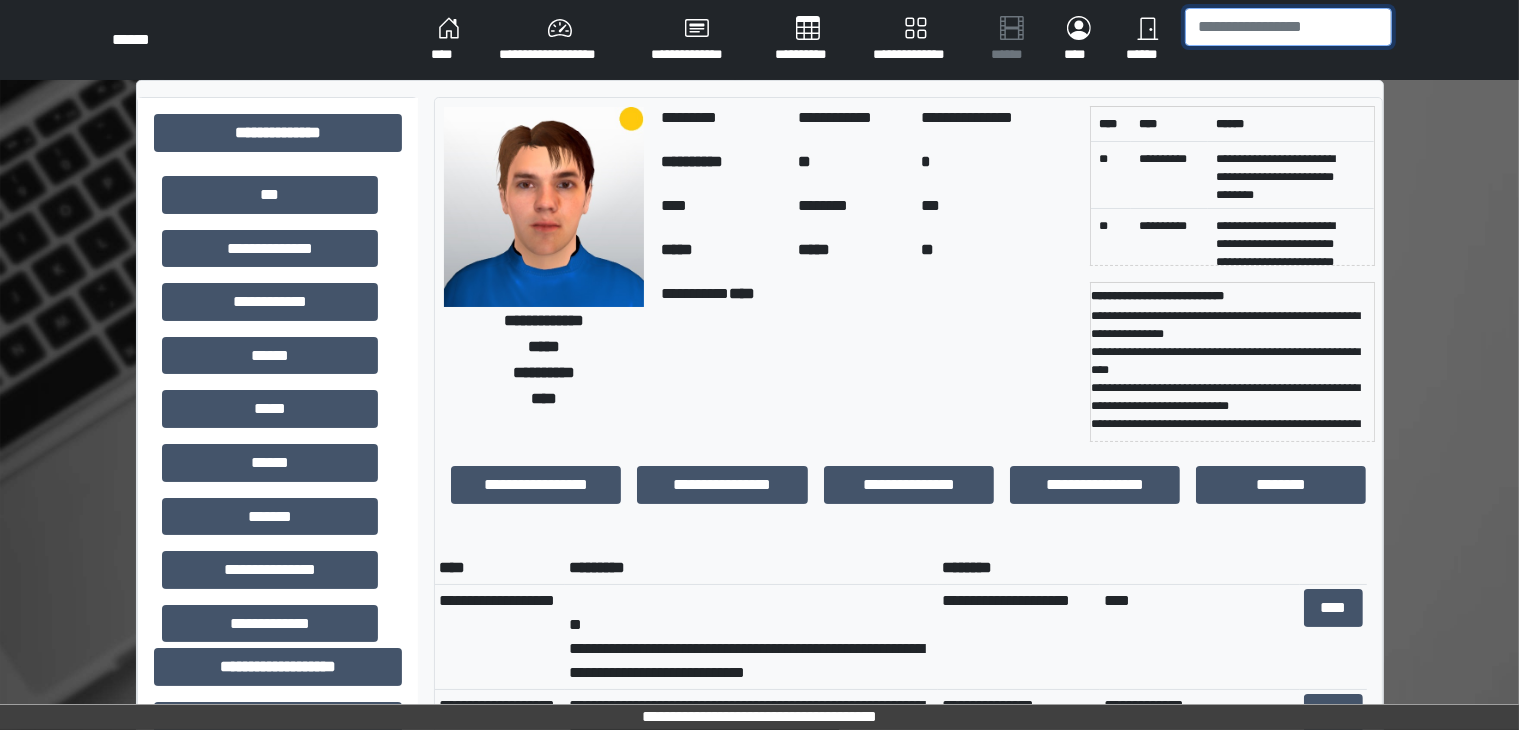 click at bounding box center [1288, 27] 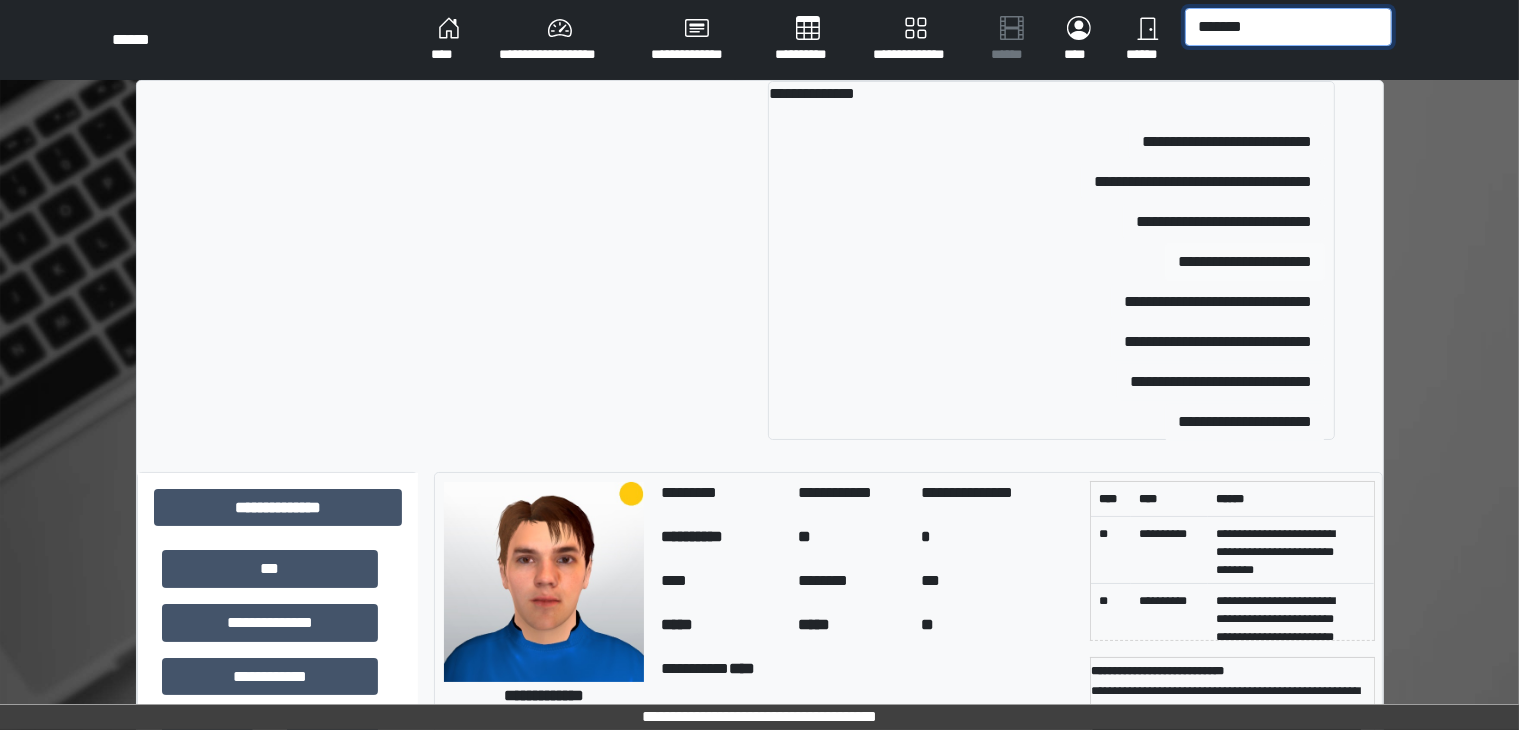type on "*******" 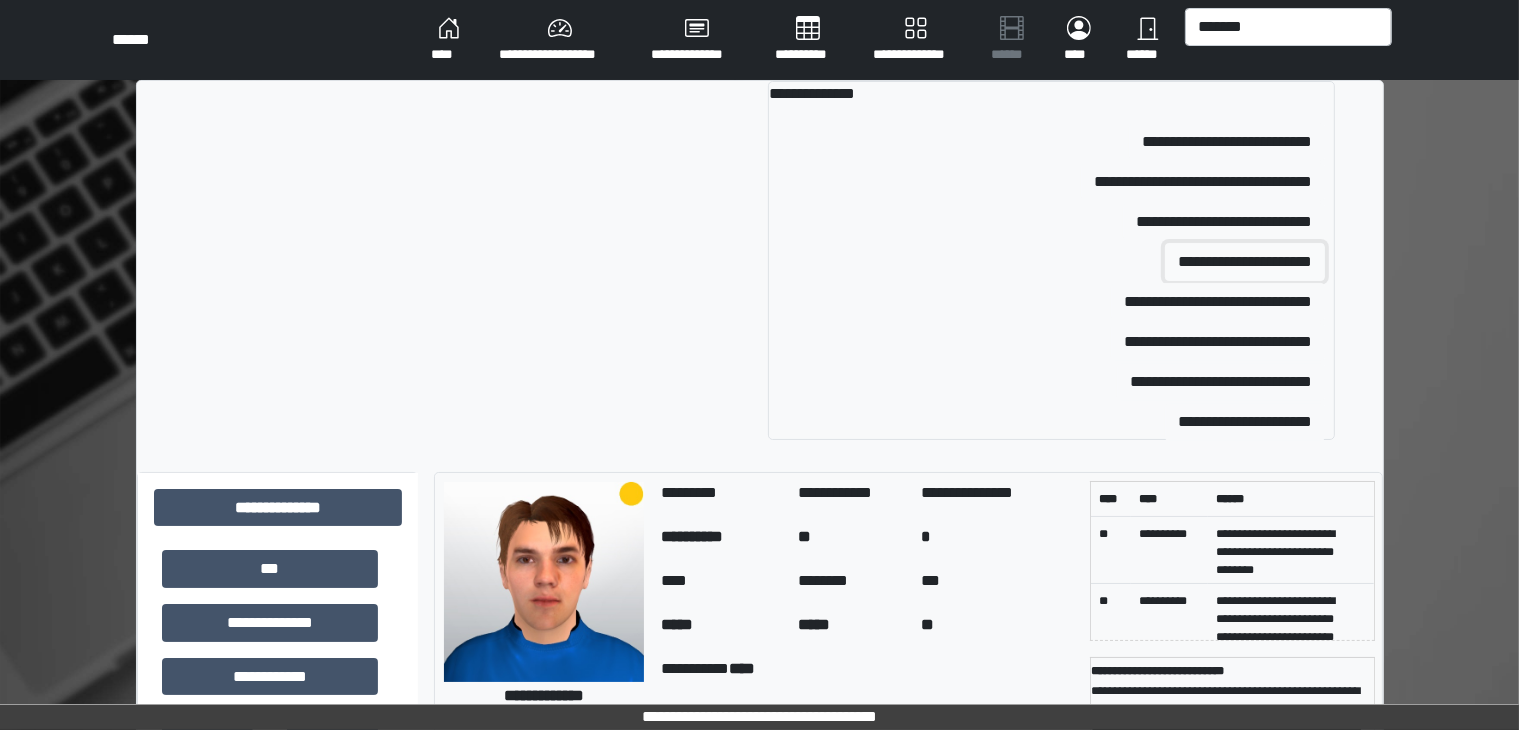 click on "**********" at bounding box center [1245, 262] 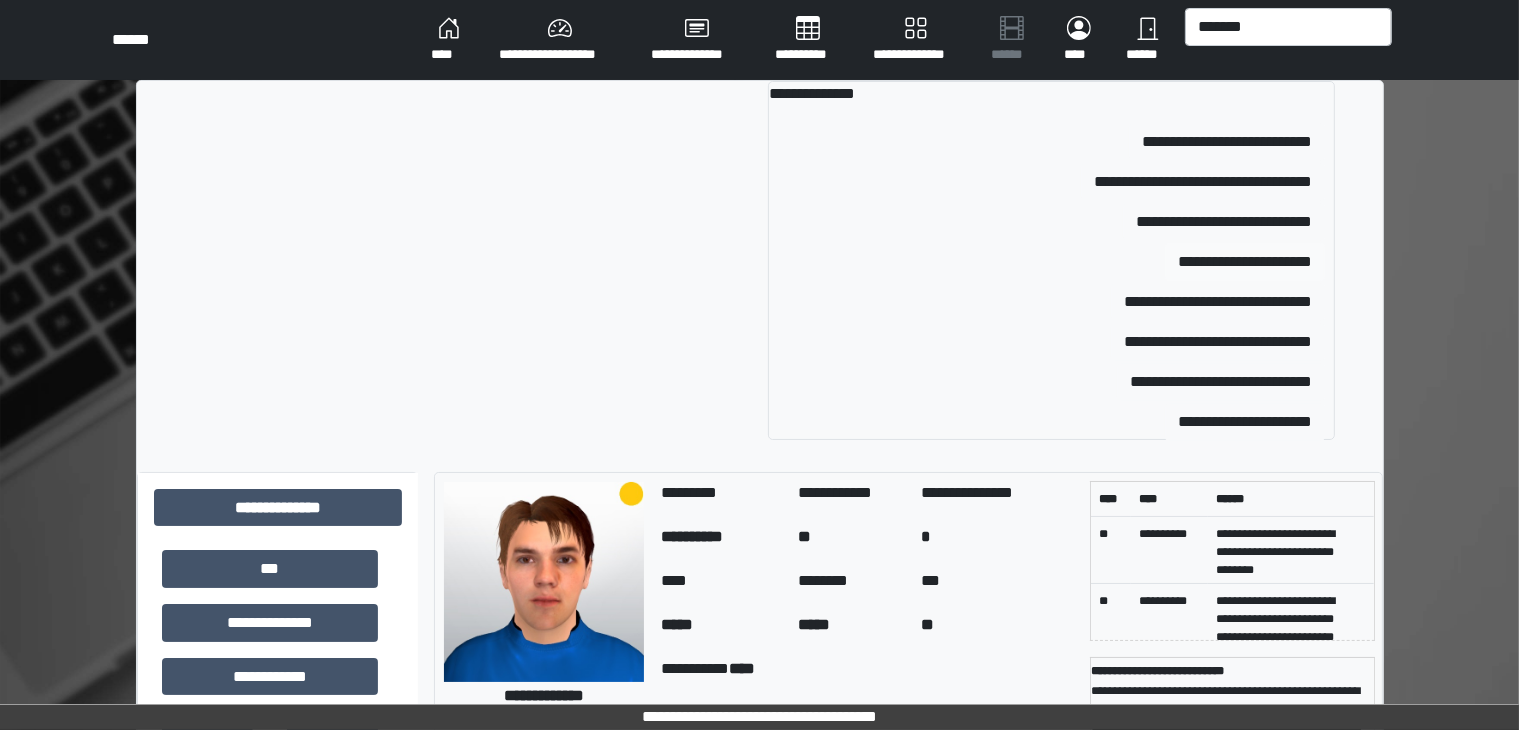 type 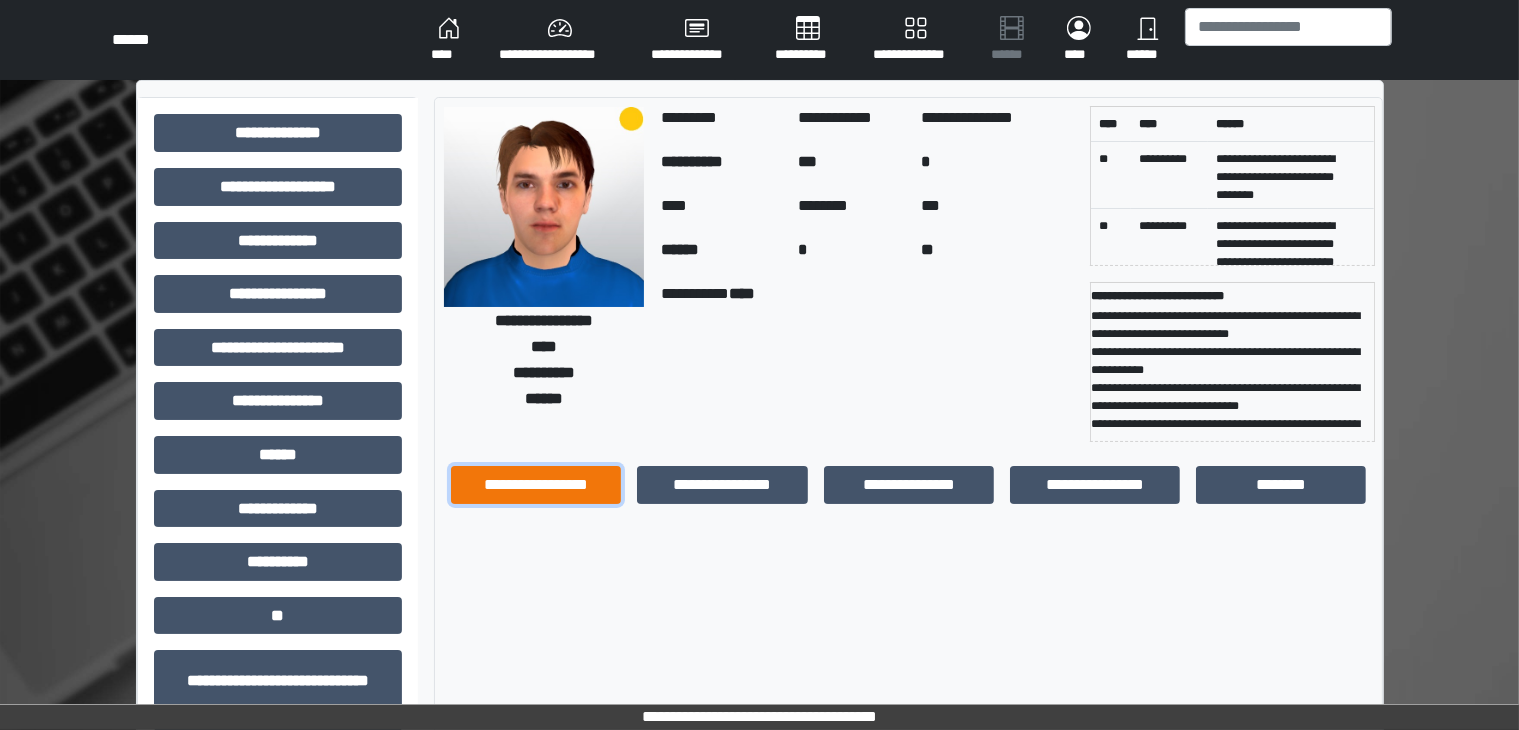click on "**********" at bounding box center [536, 485] 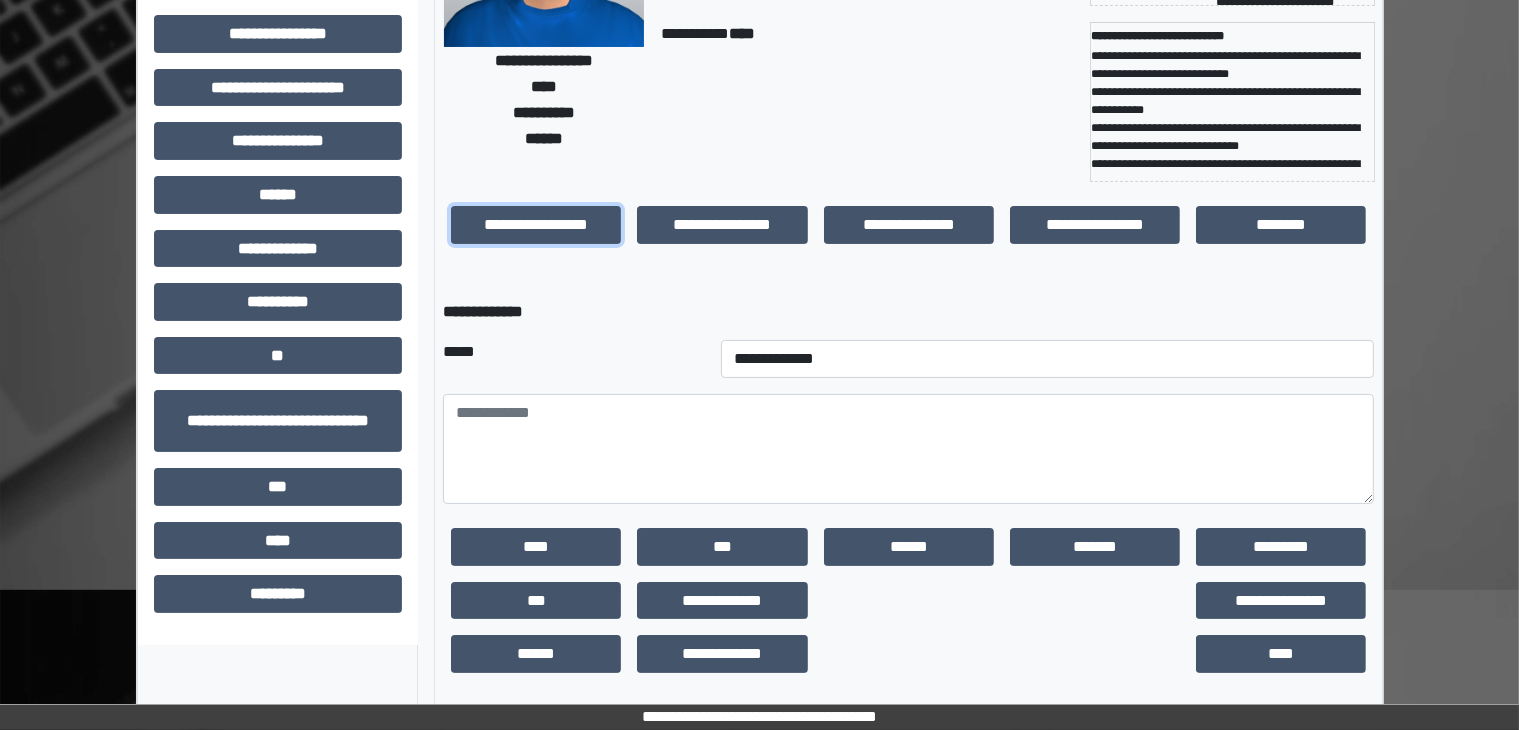 scroll, scrollTop: 262, scrollLeft: 0, axis: vertical 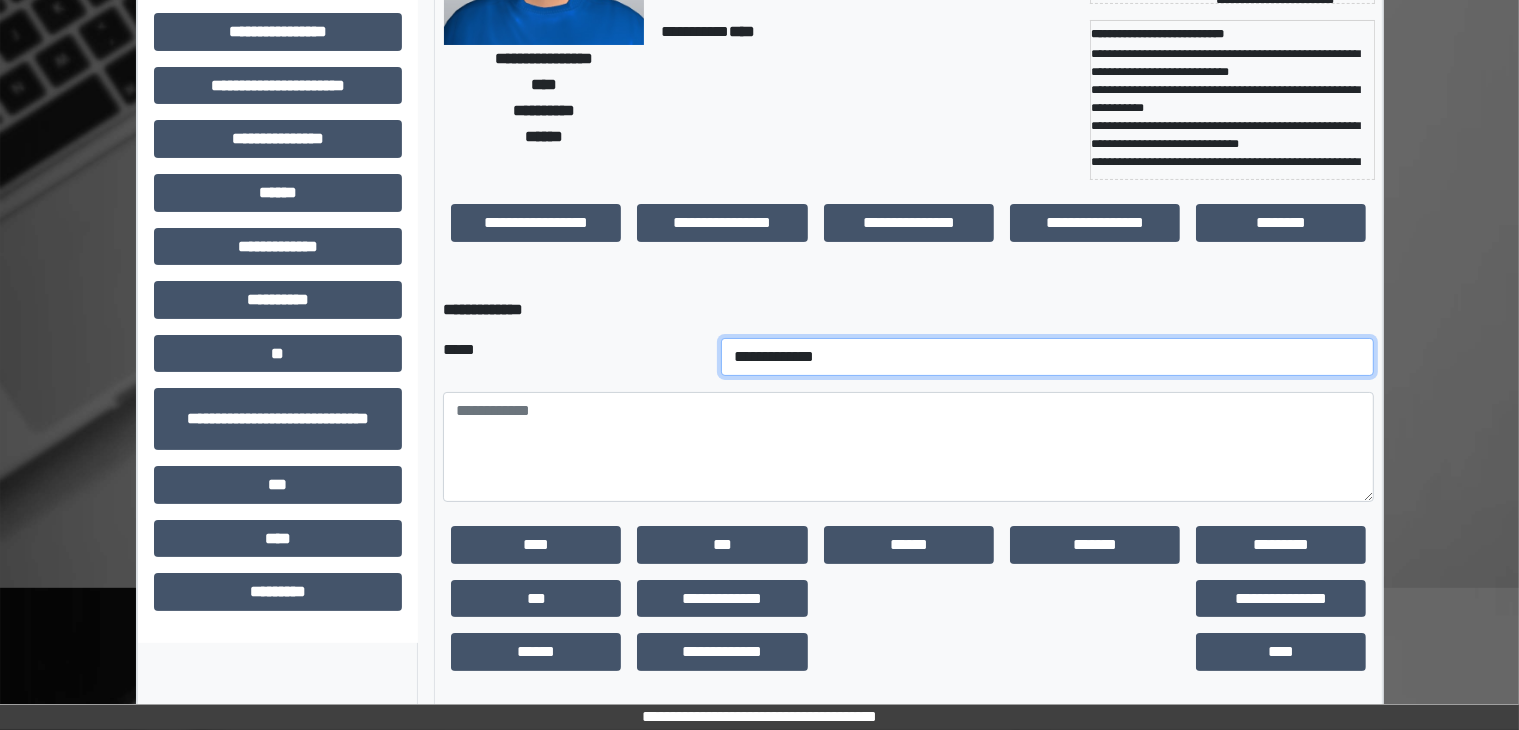 click on "**********" at bounding box center [1048, 357] 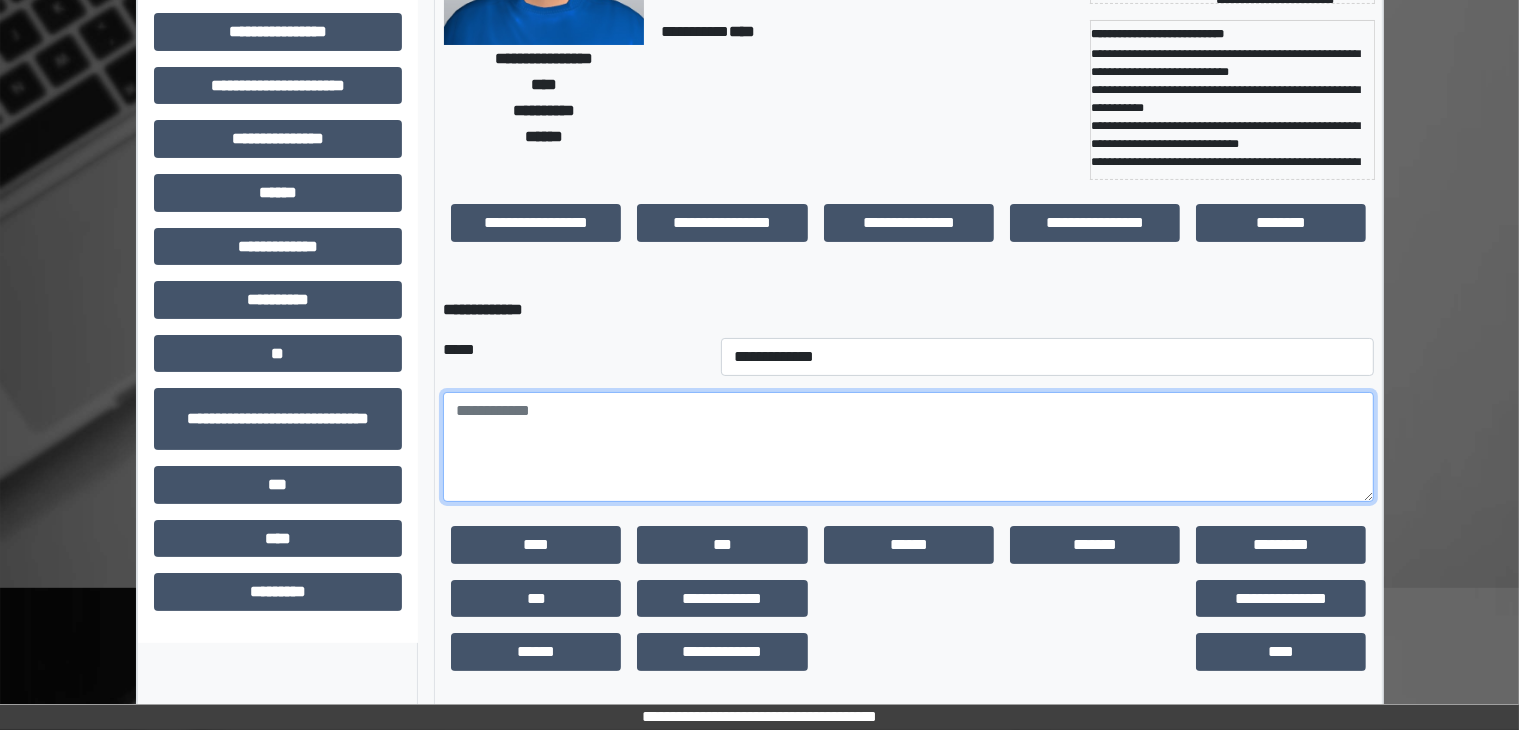 click at bounding box center [908, 447] 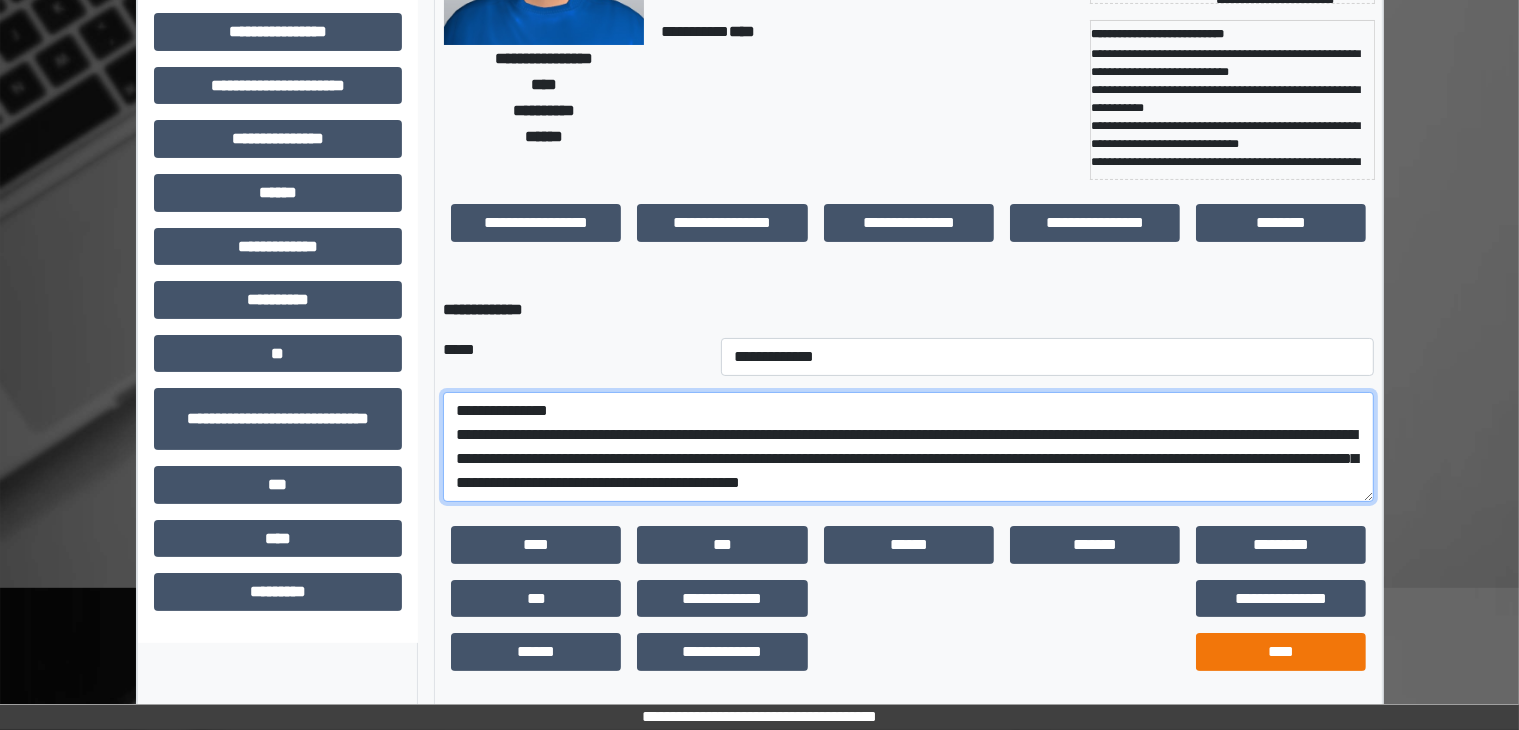 type on "**********" 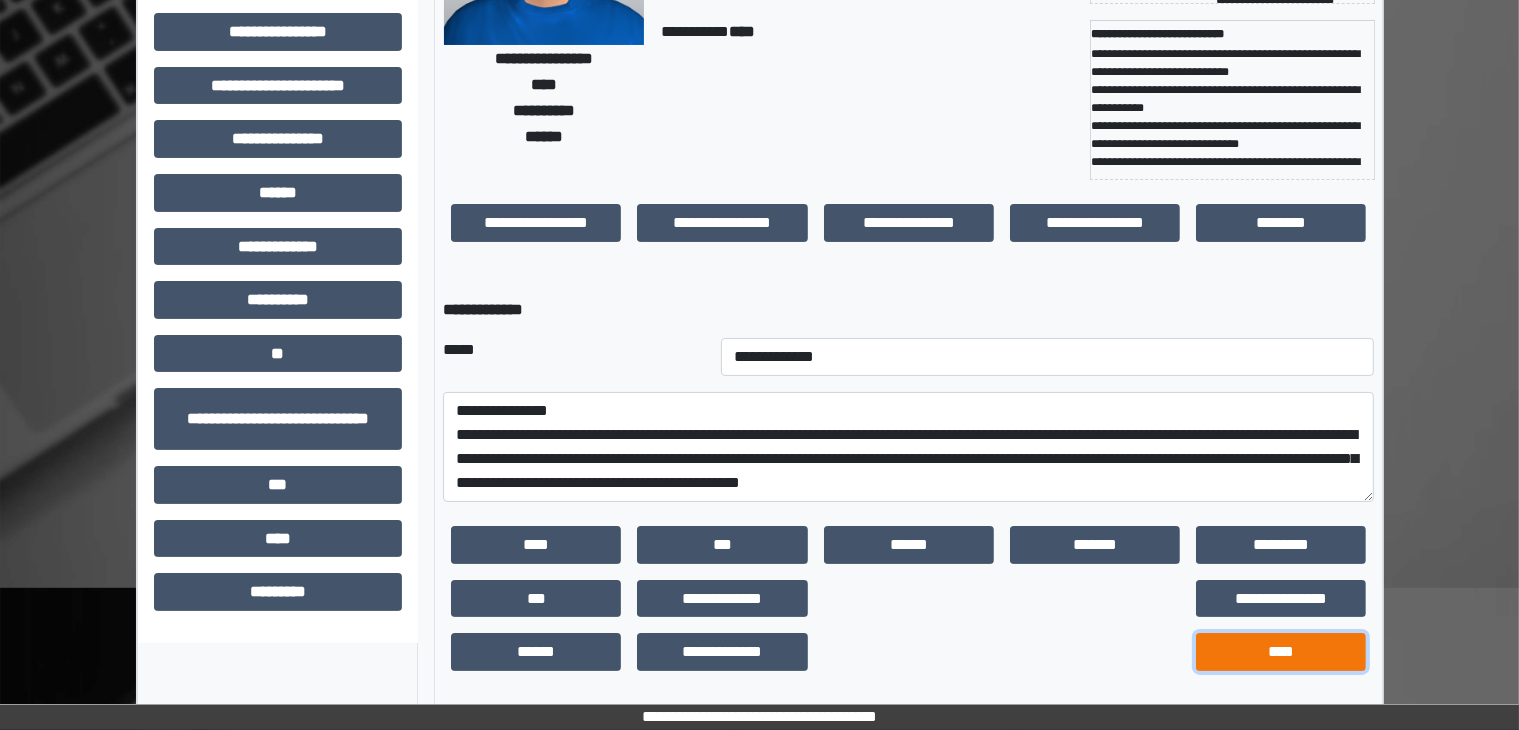 click on "****" at bounding box center (1281, 652) 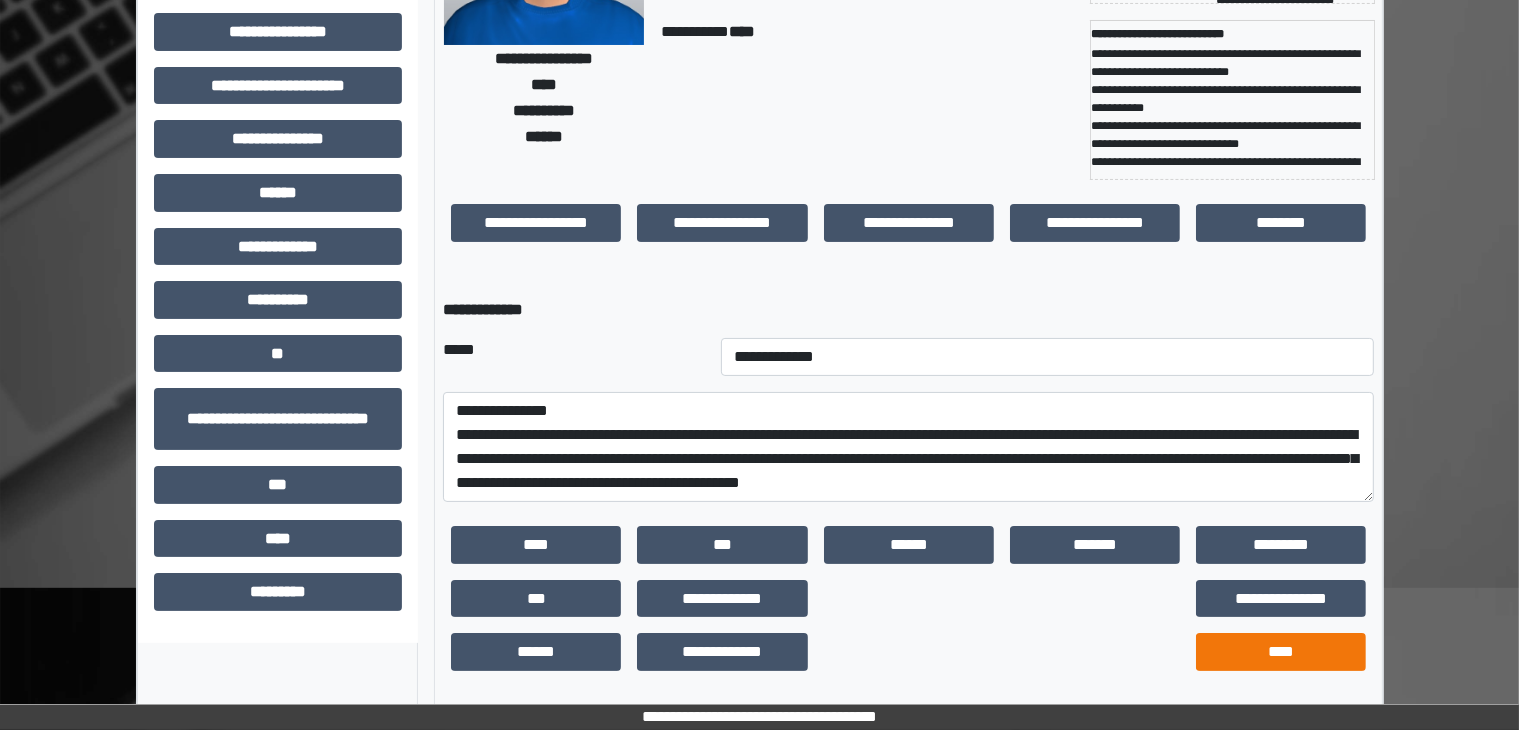 scroll, scrollTop: 192, scrollLeft: 0, axis: vertical 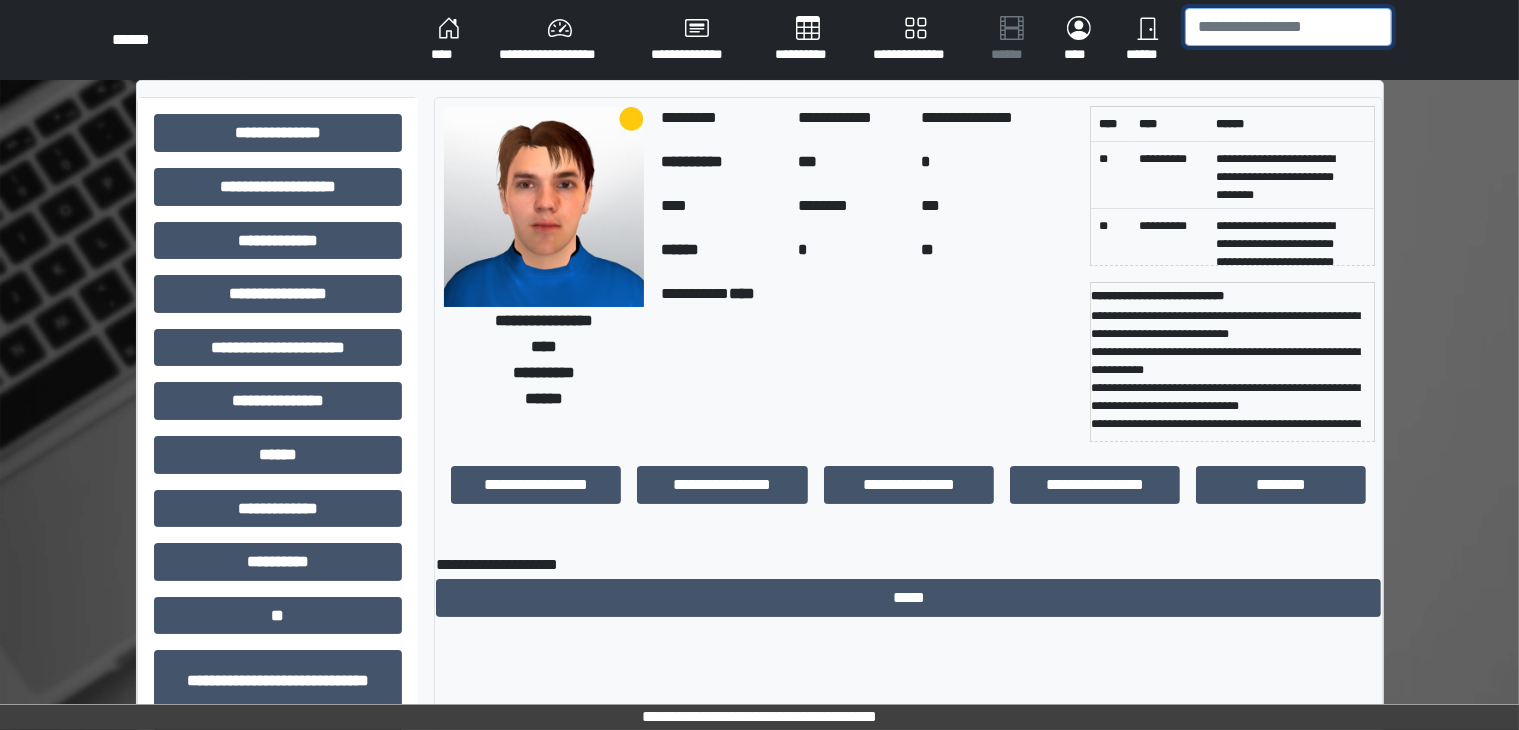 click at bounding box center [1288, 27] 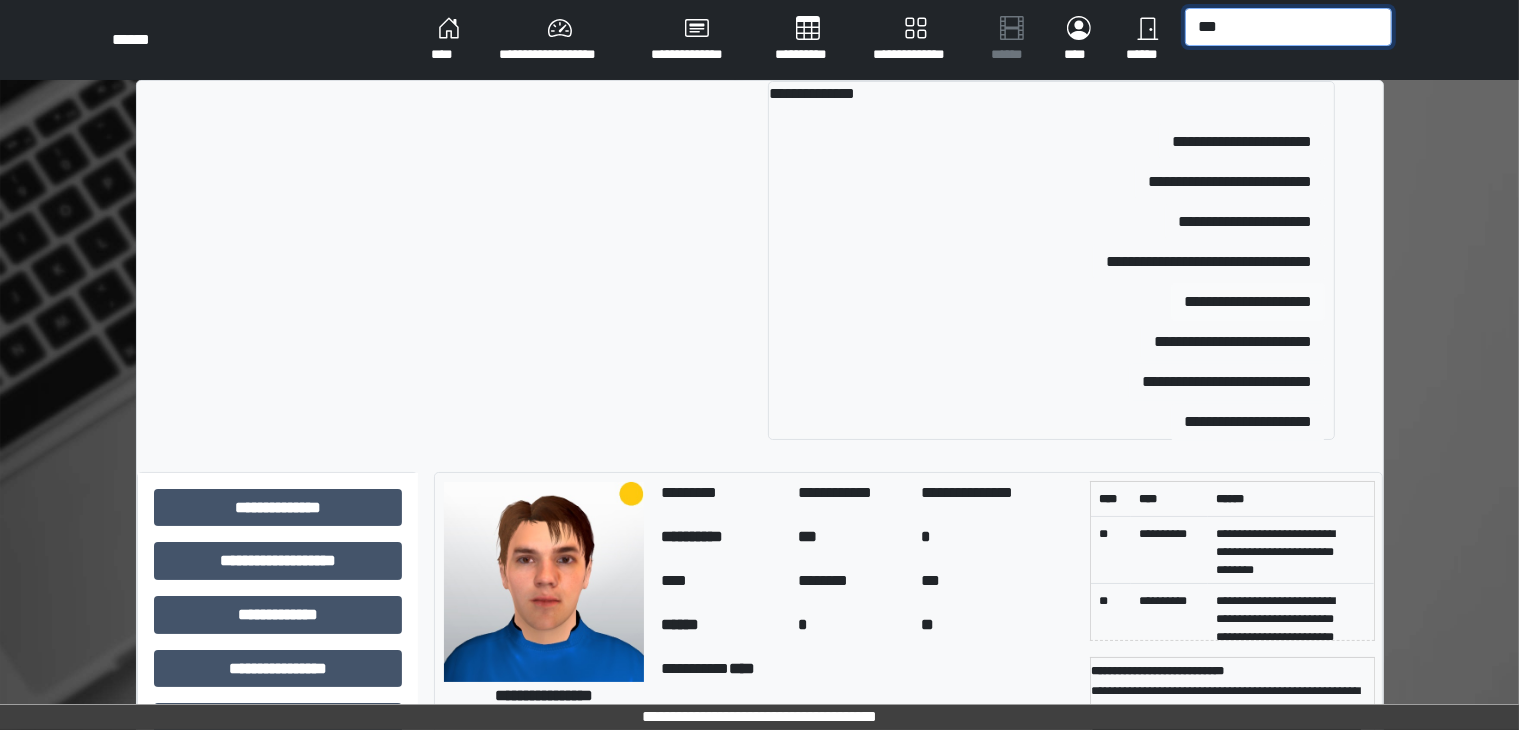 type on "***" 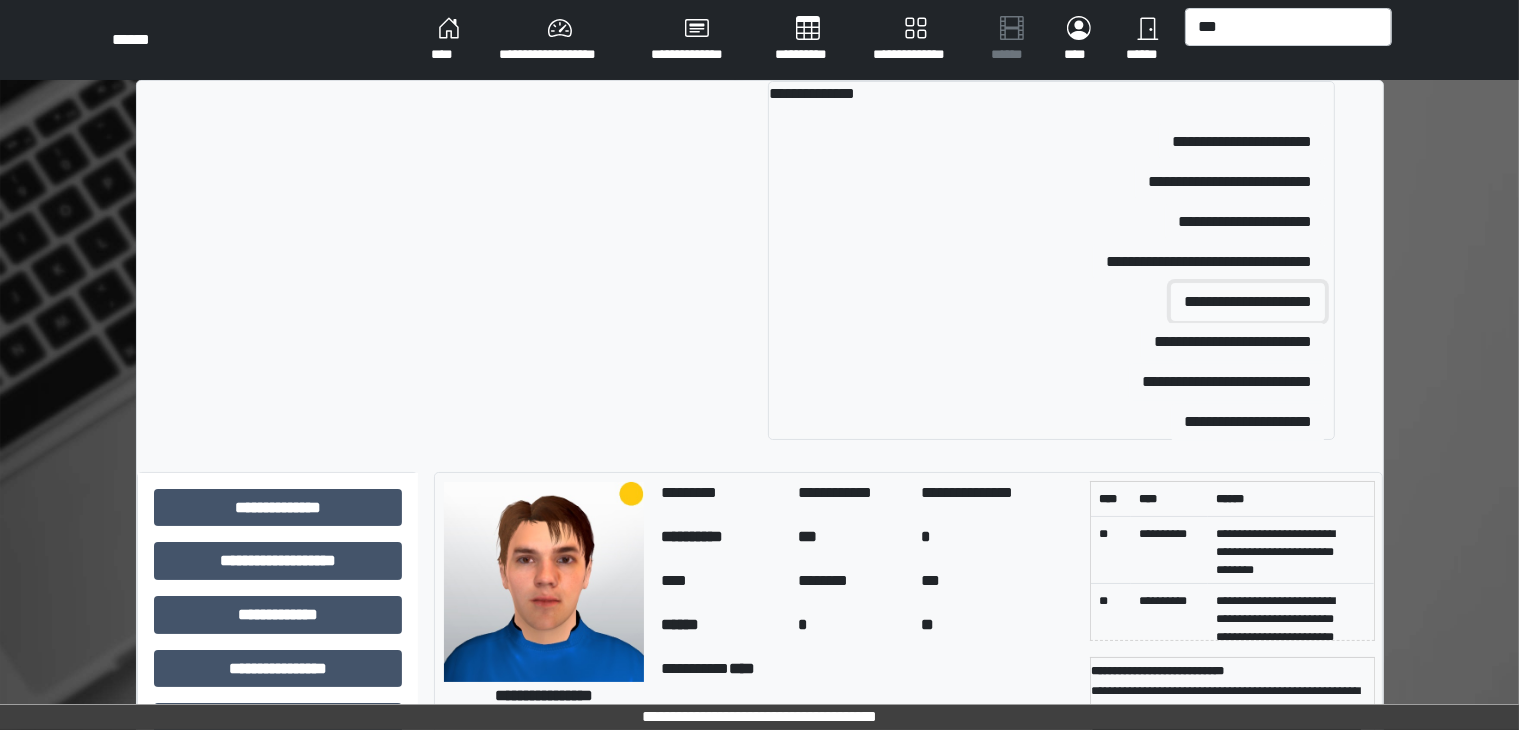 click on "**********" at bounding box center (1248, 302) 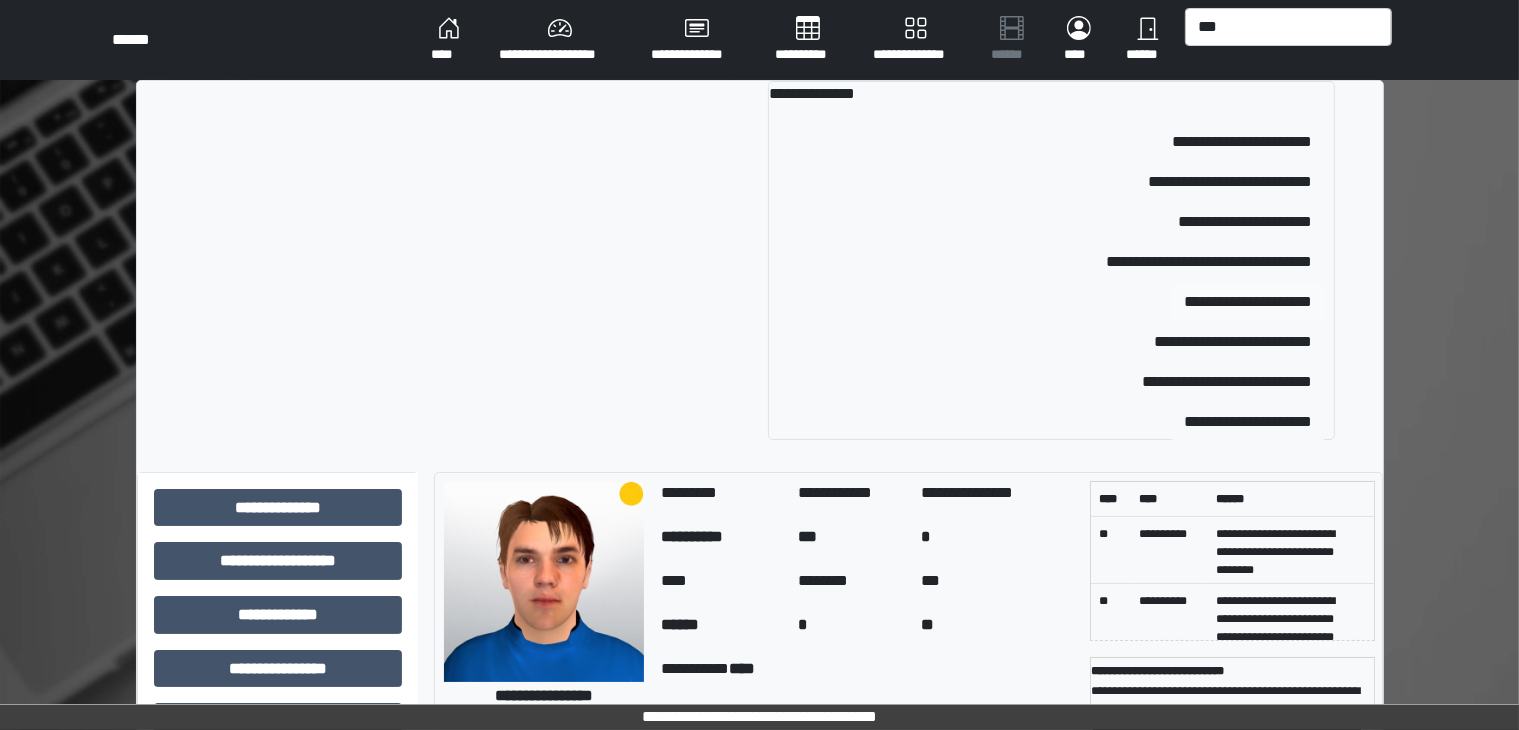 type 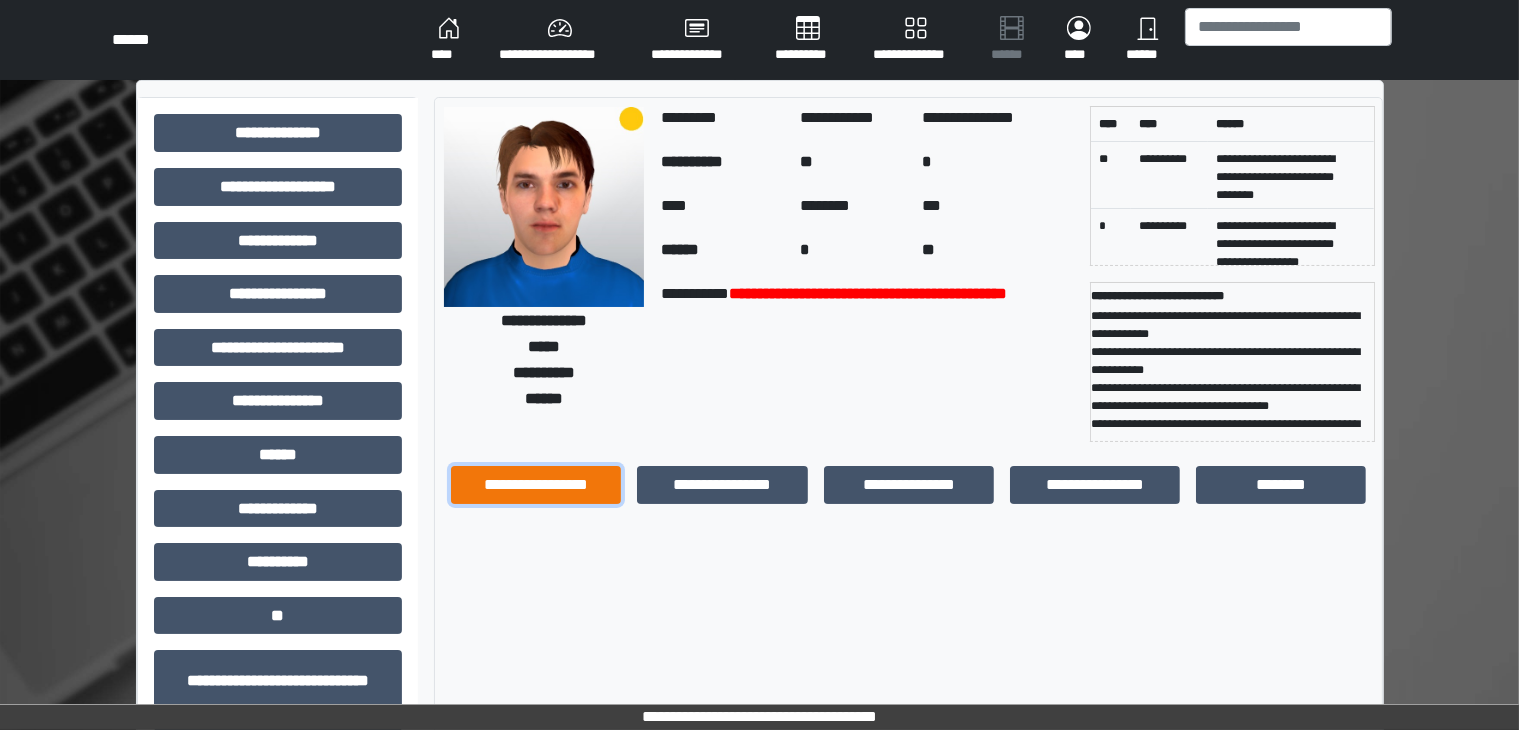 click on "**********" at bounding box center [536, 485] 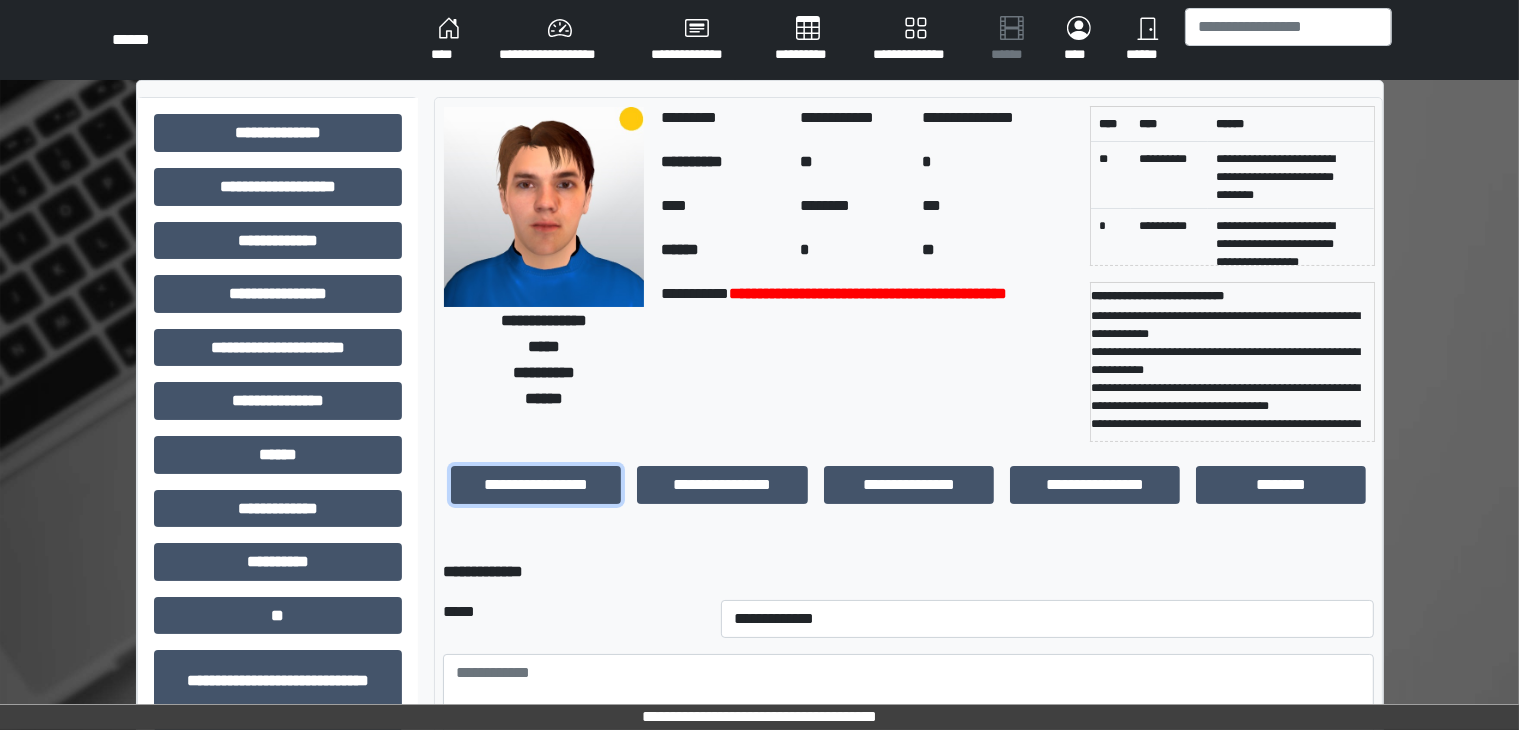 scroll, scrollTop: 267, scrollLeft: 0, axis: vertical 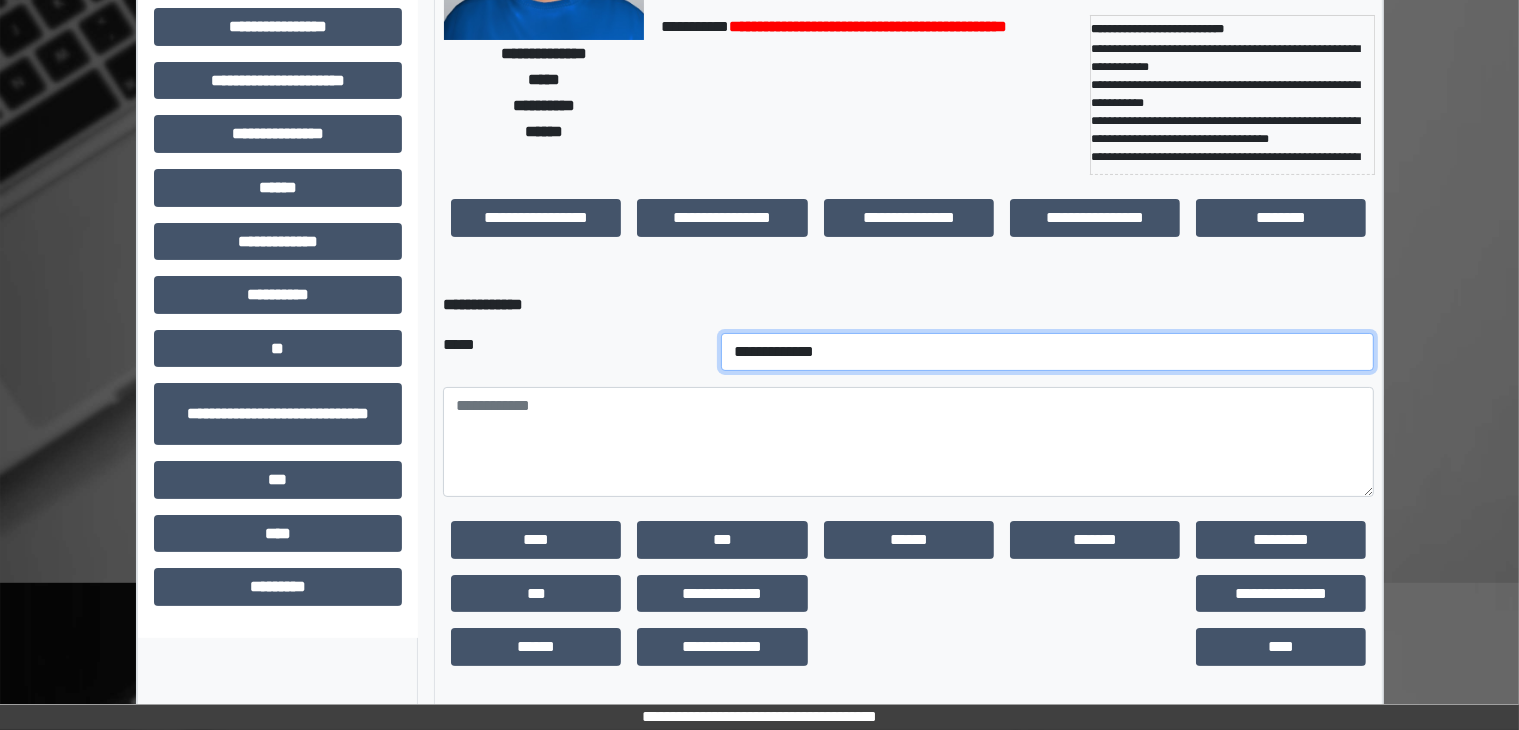 click on "**********" at bounding box center (1048, 352) 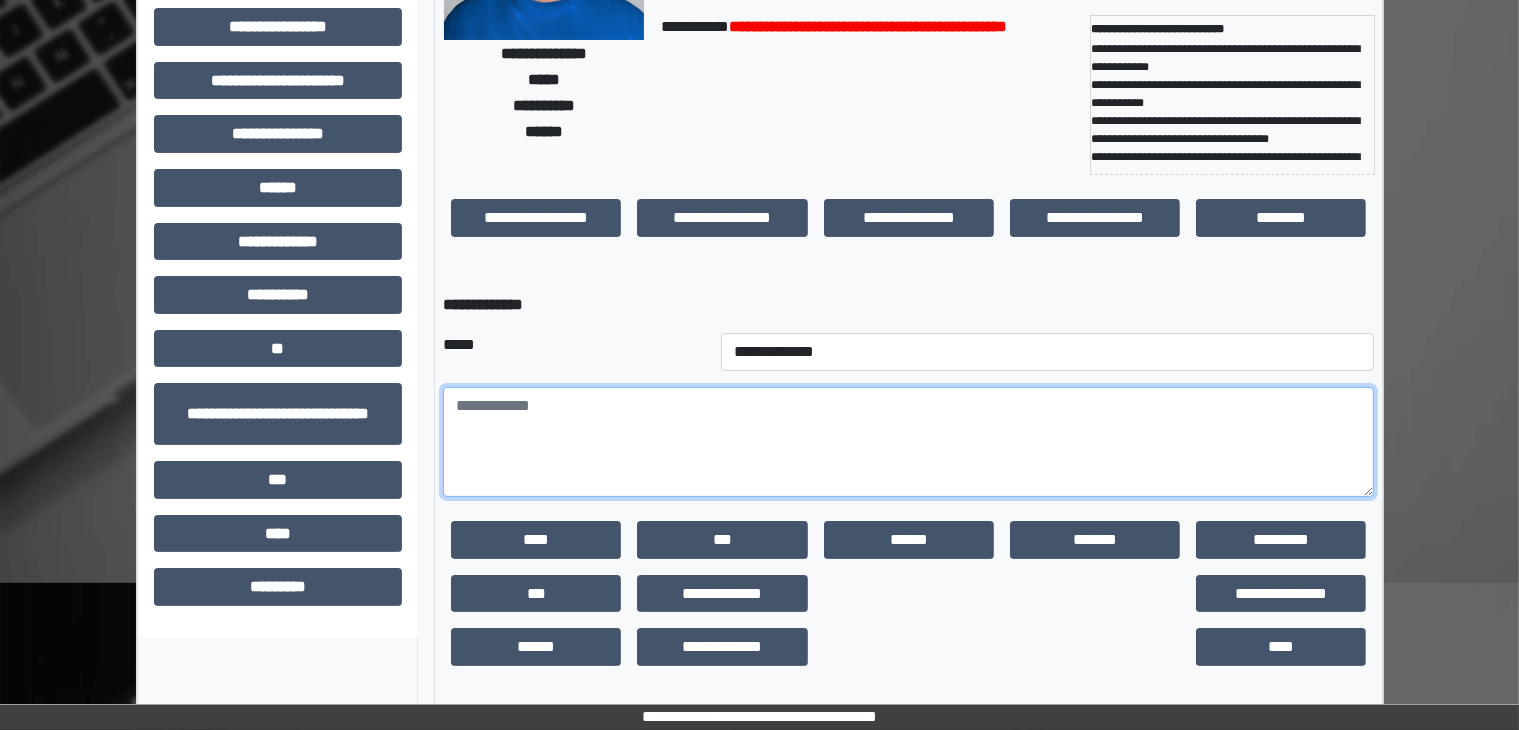click at bounding box center [908, 442] 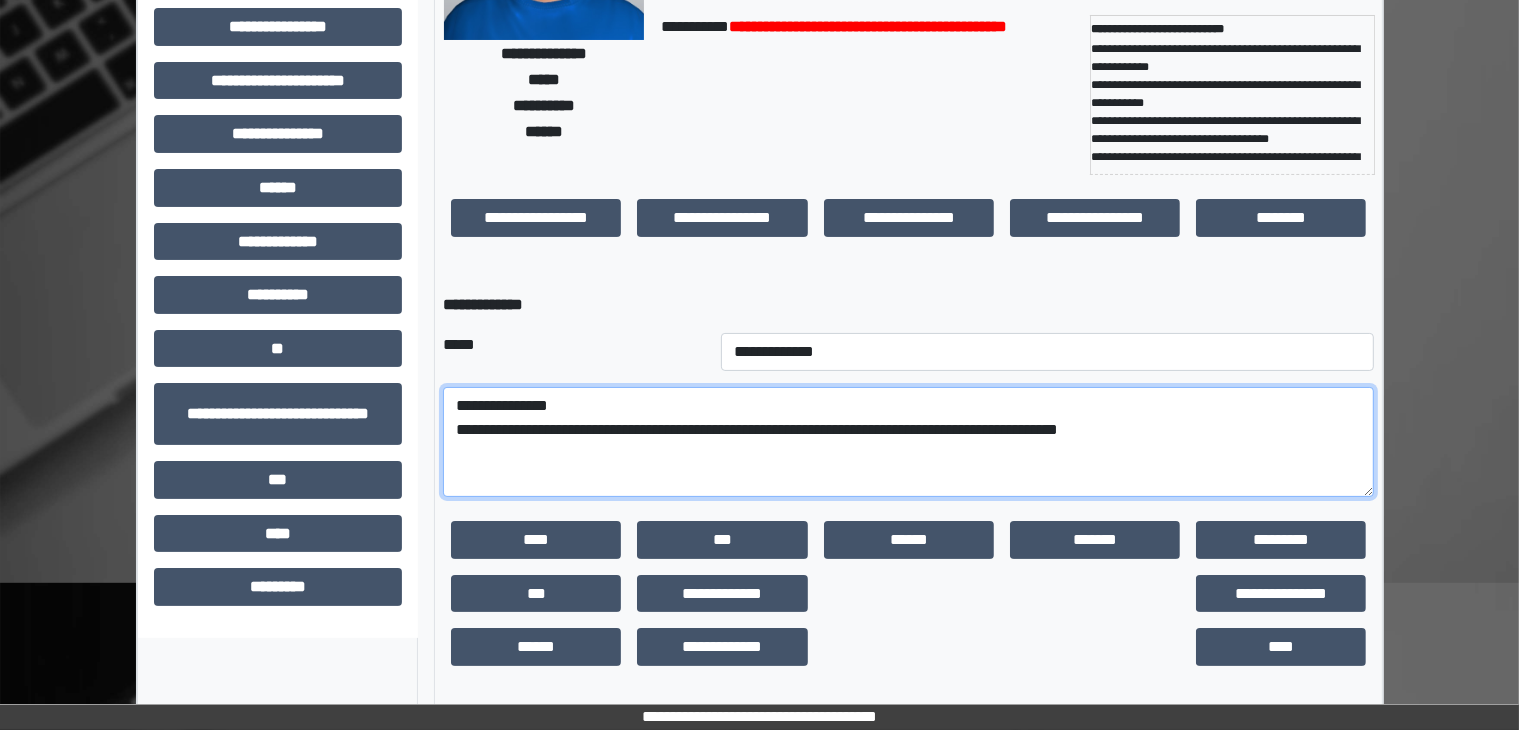click on "**********" at bounding box center [908, 442] 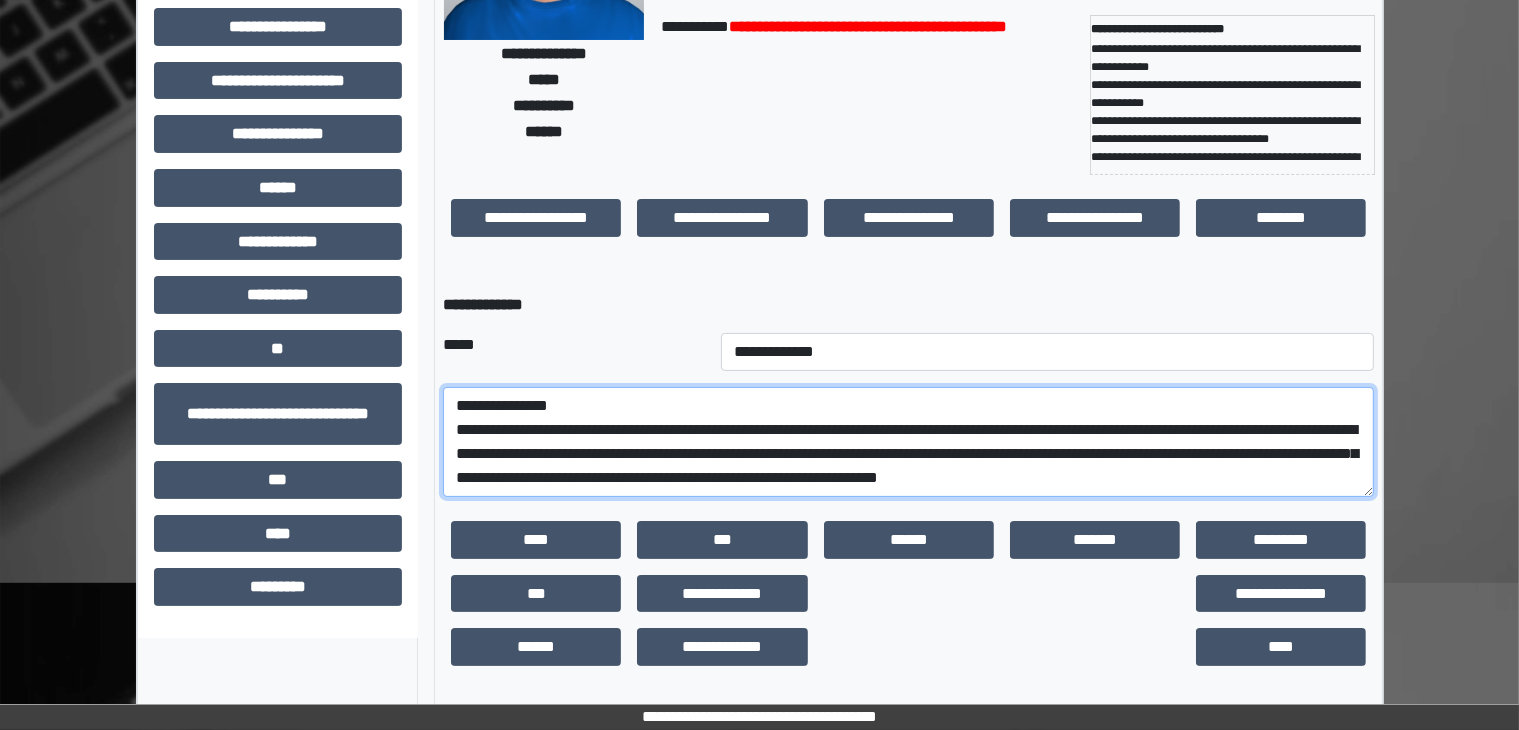 scroll, scrollTop: 16, scrollLeft: 0, axis: vertical 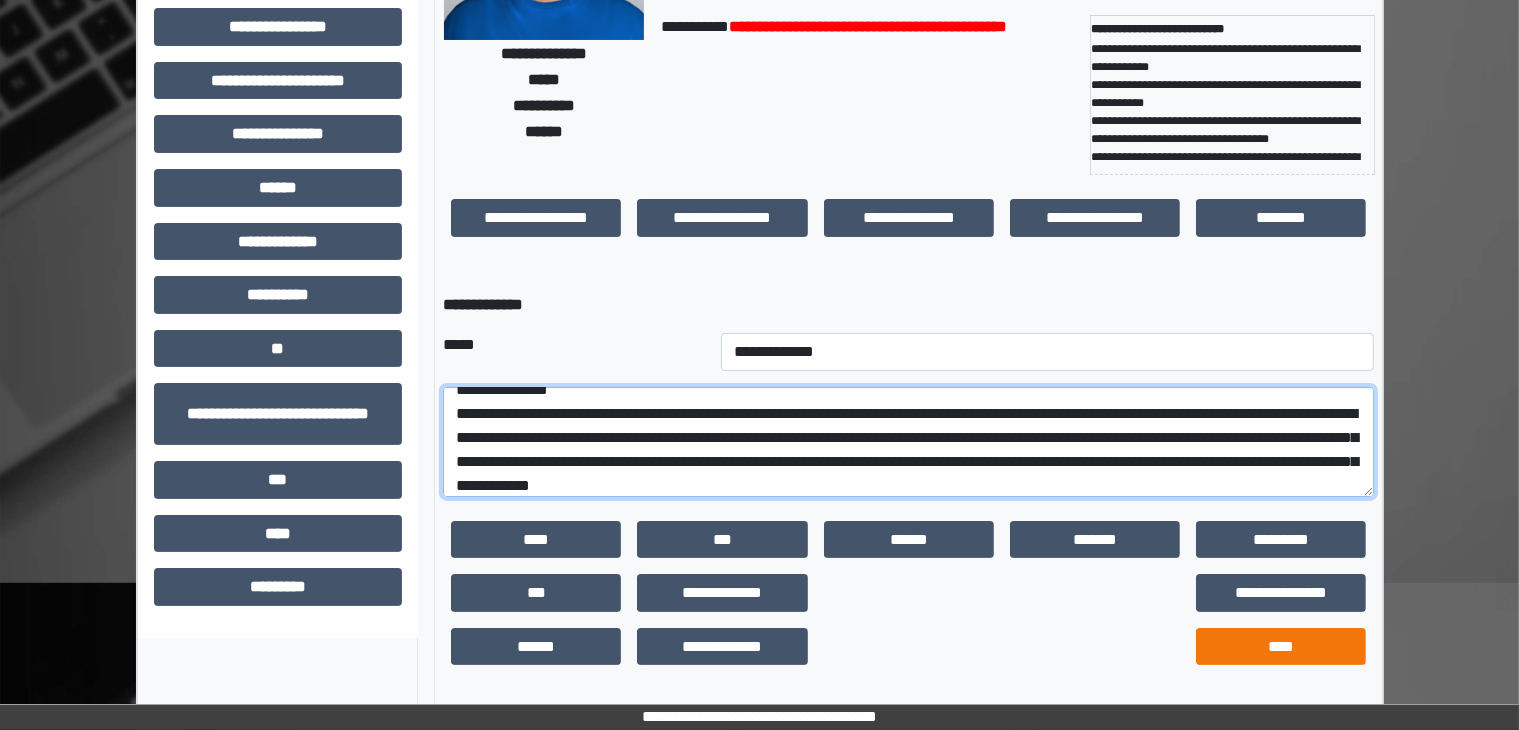type on "**********" 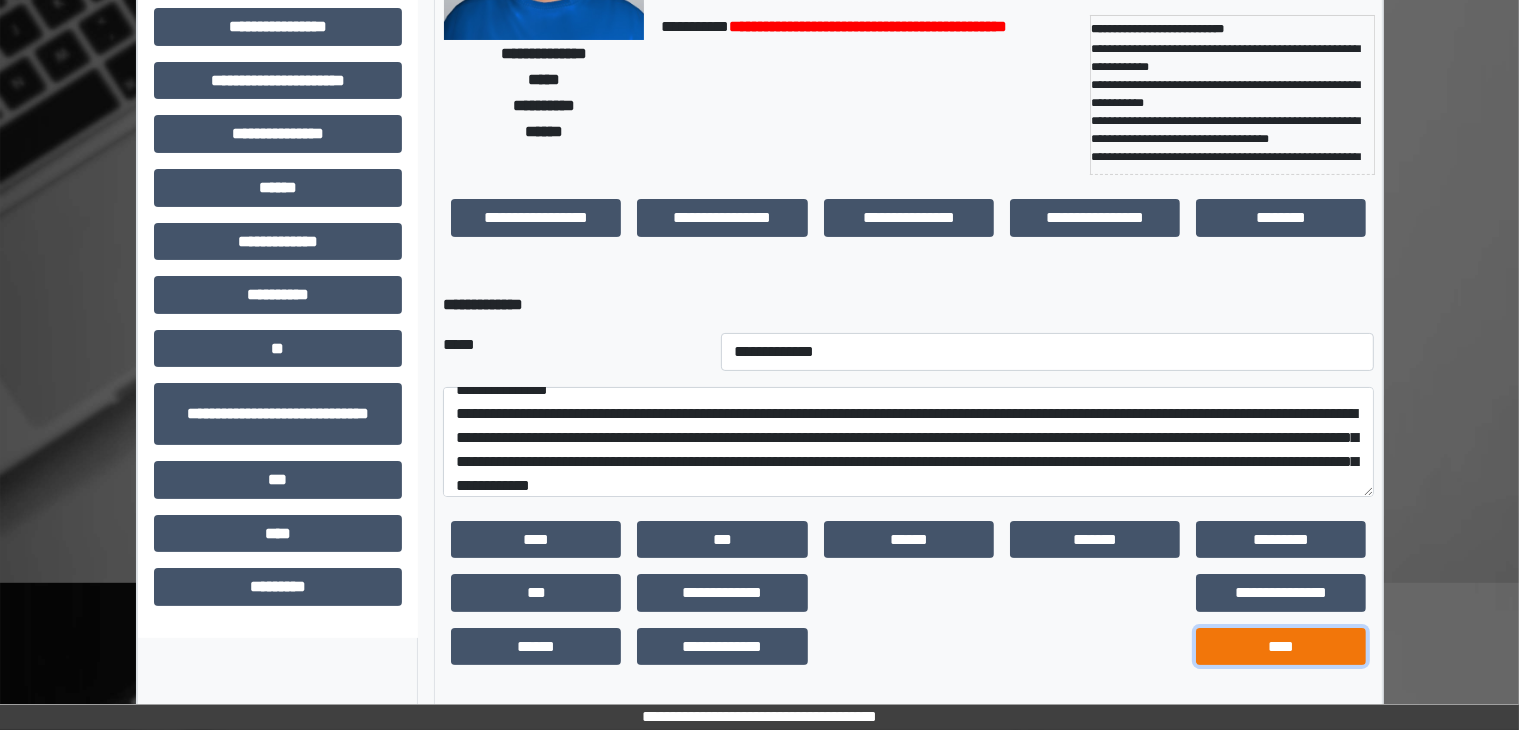 click on "****" at bounding box center [1281, 647] 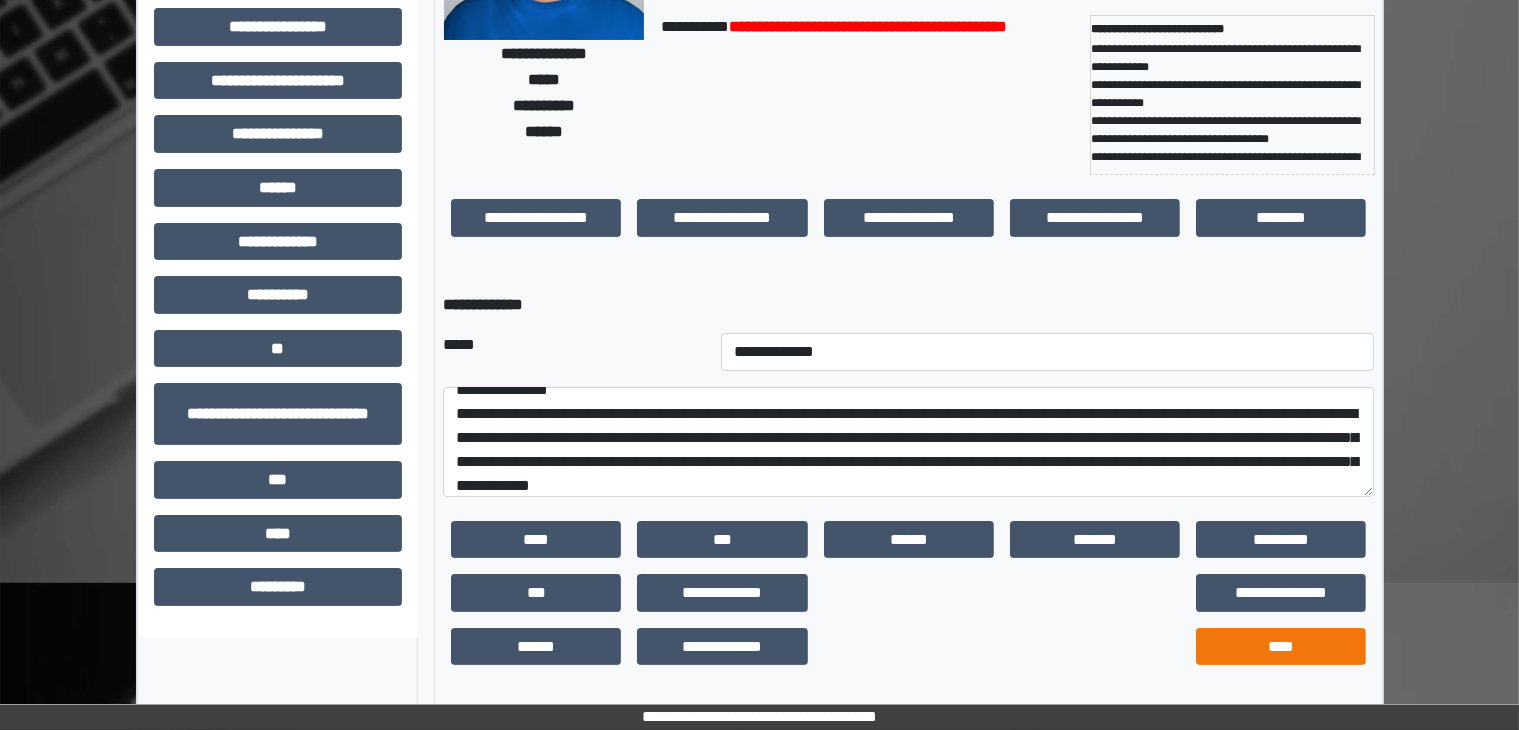 scroll, scrollTop: 192, scrollLeft: 0, axis: vertical 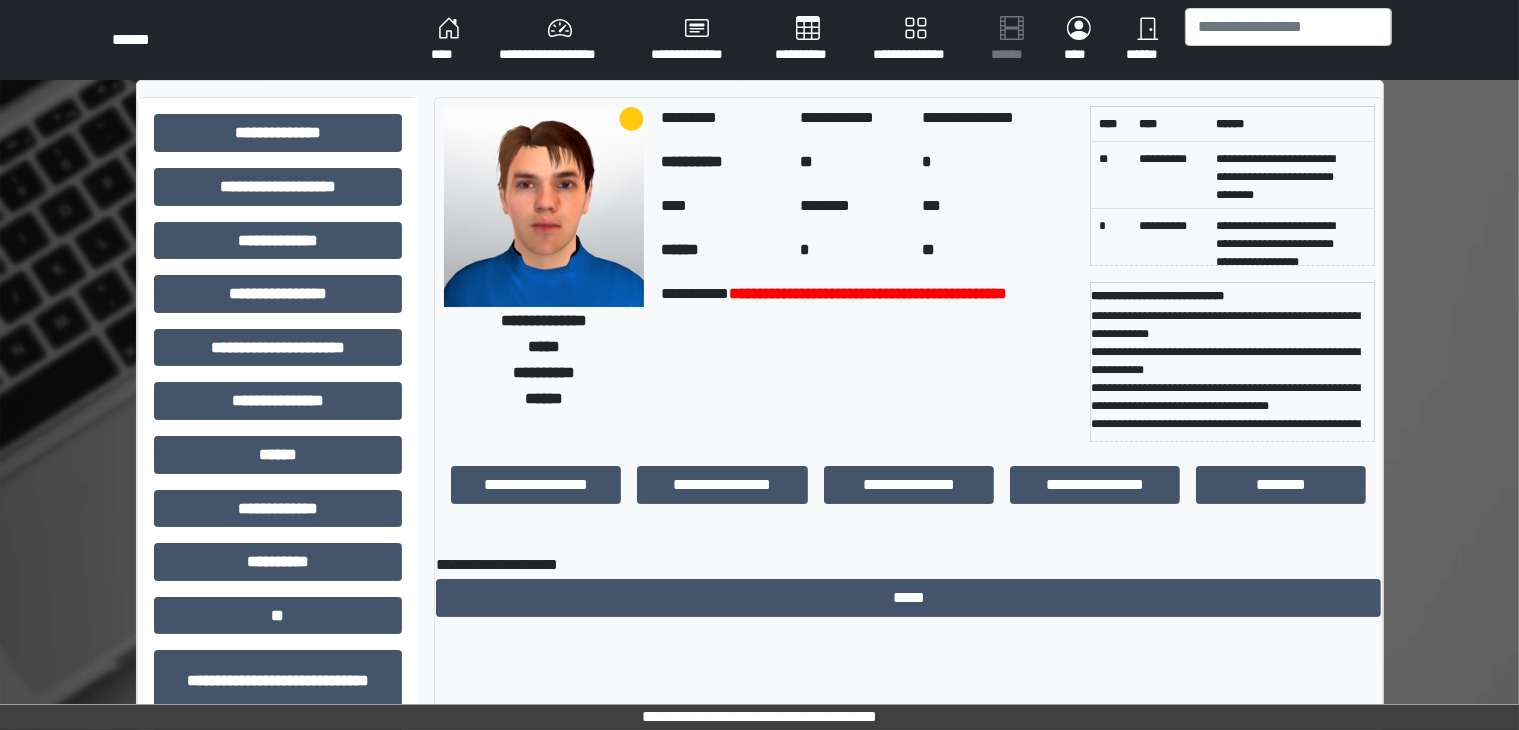 click on "**********" at bounding box center [867, 362] 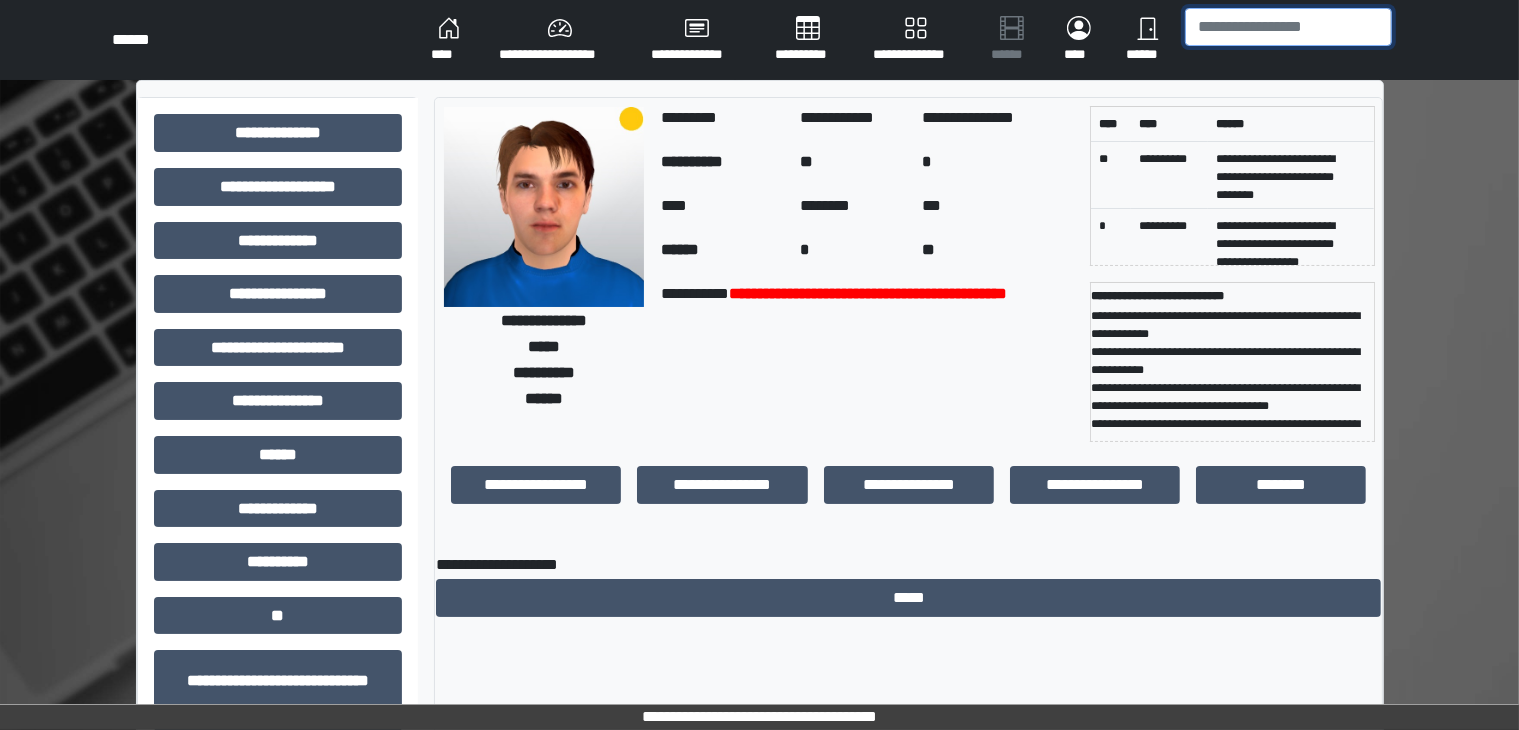 click at bounding box center (1288, 27) 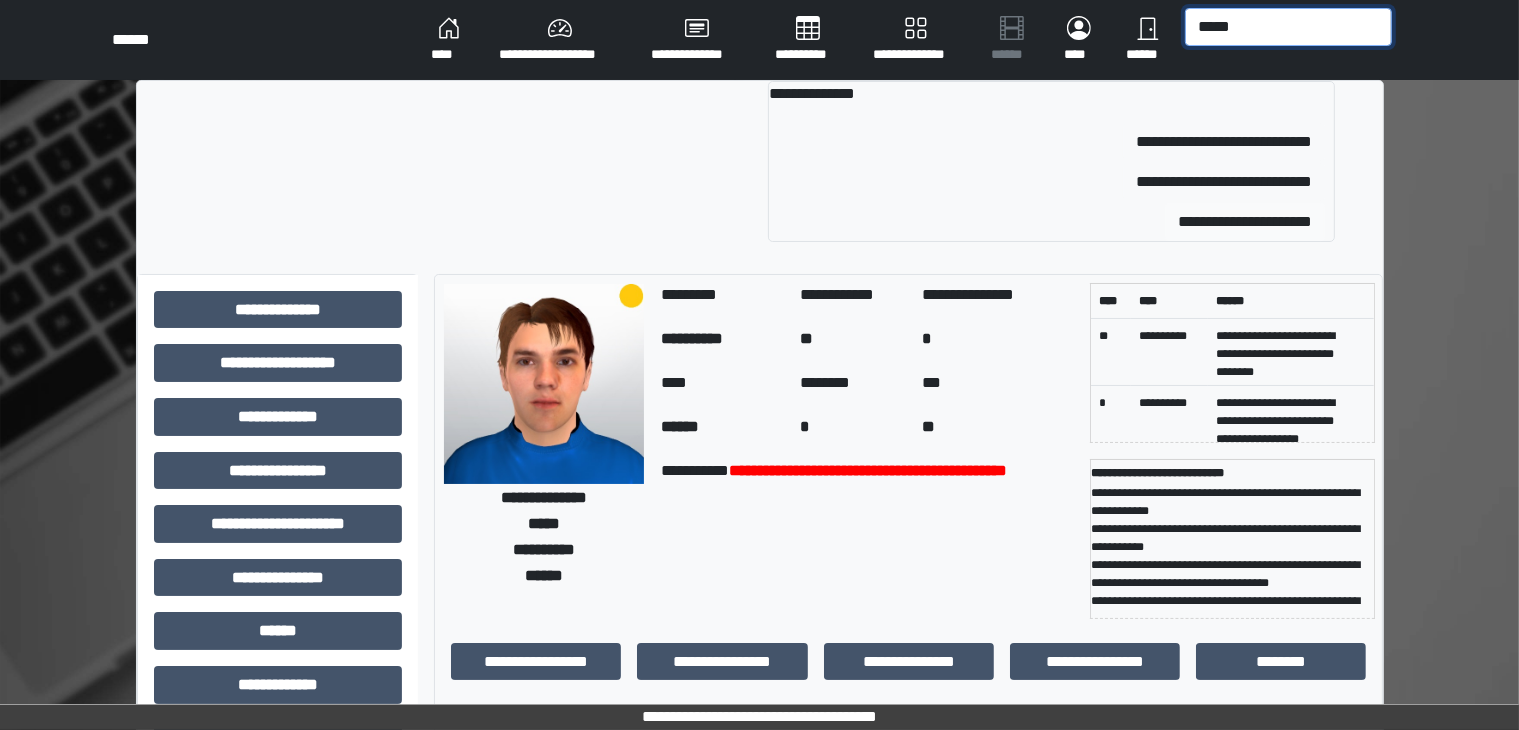 type on "*****" 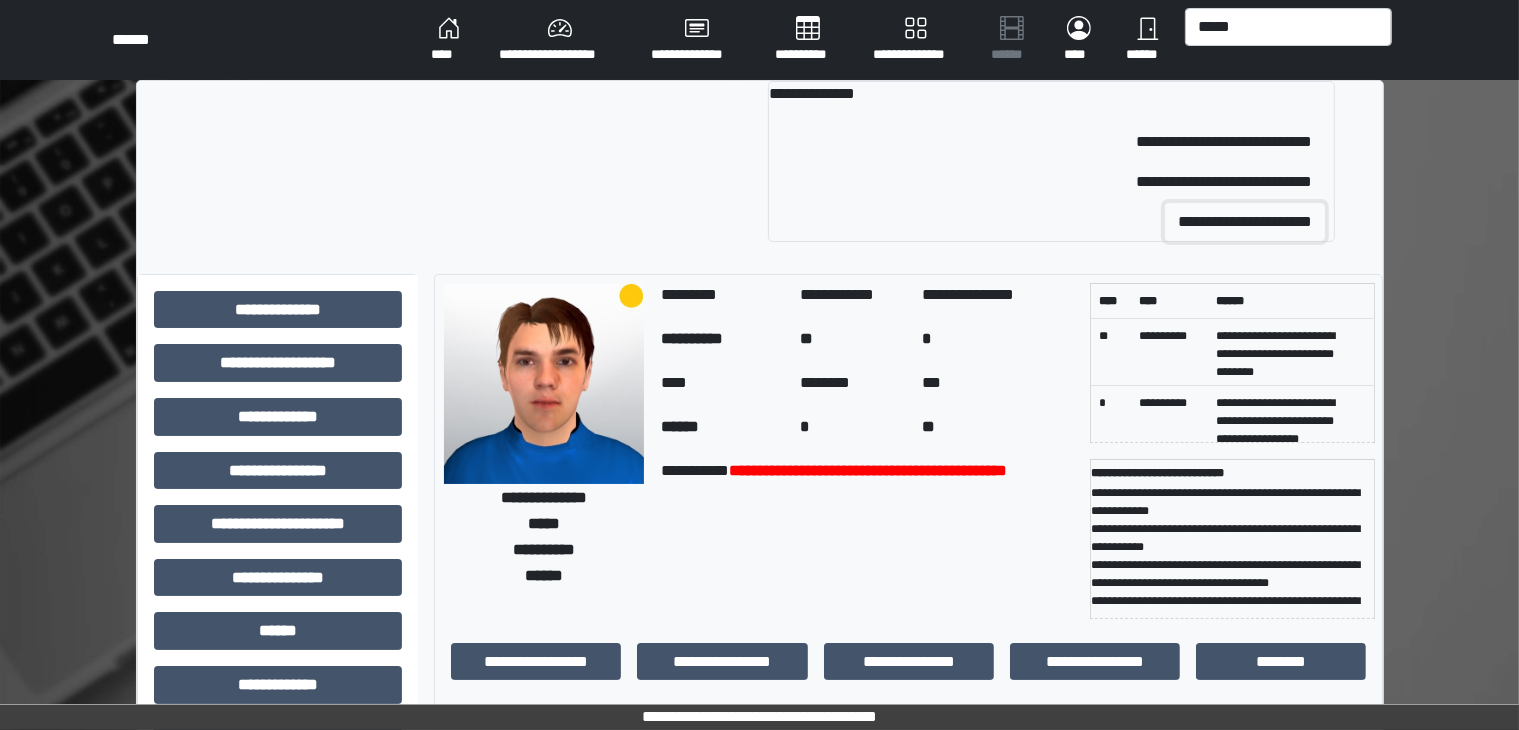 click on "**********" at bounding box center [1245, 222] 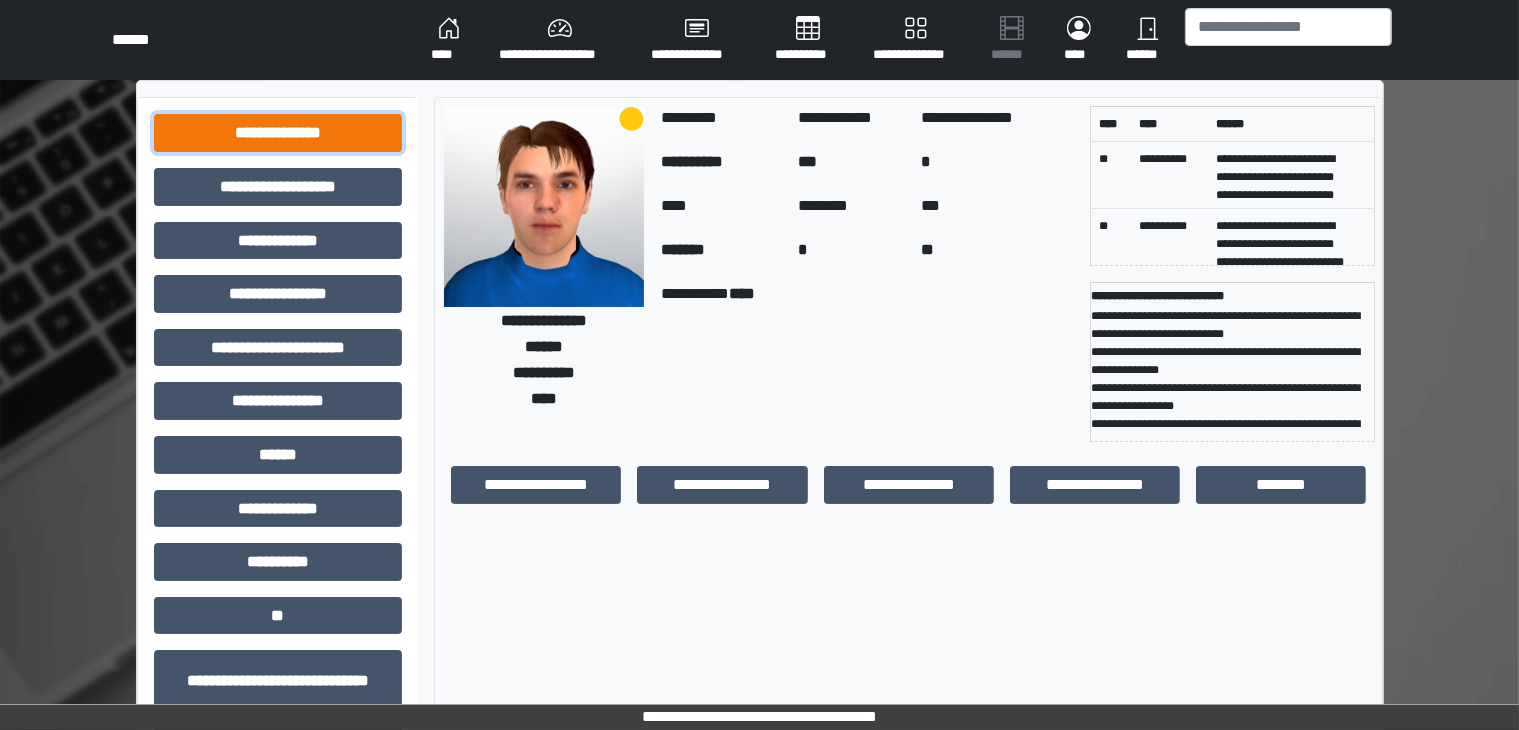 click on "**********" at bounding box center (278, 133) 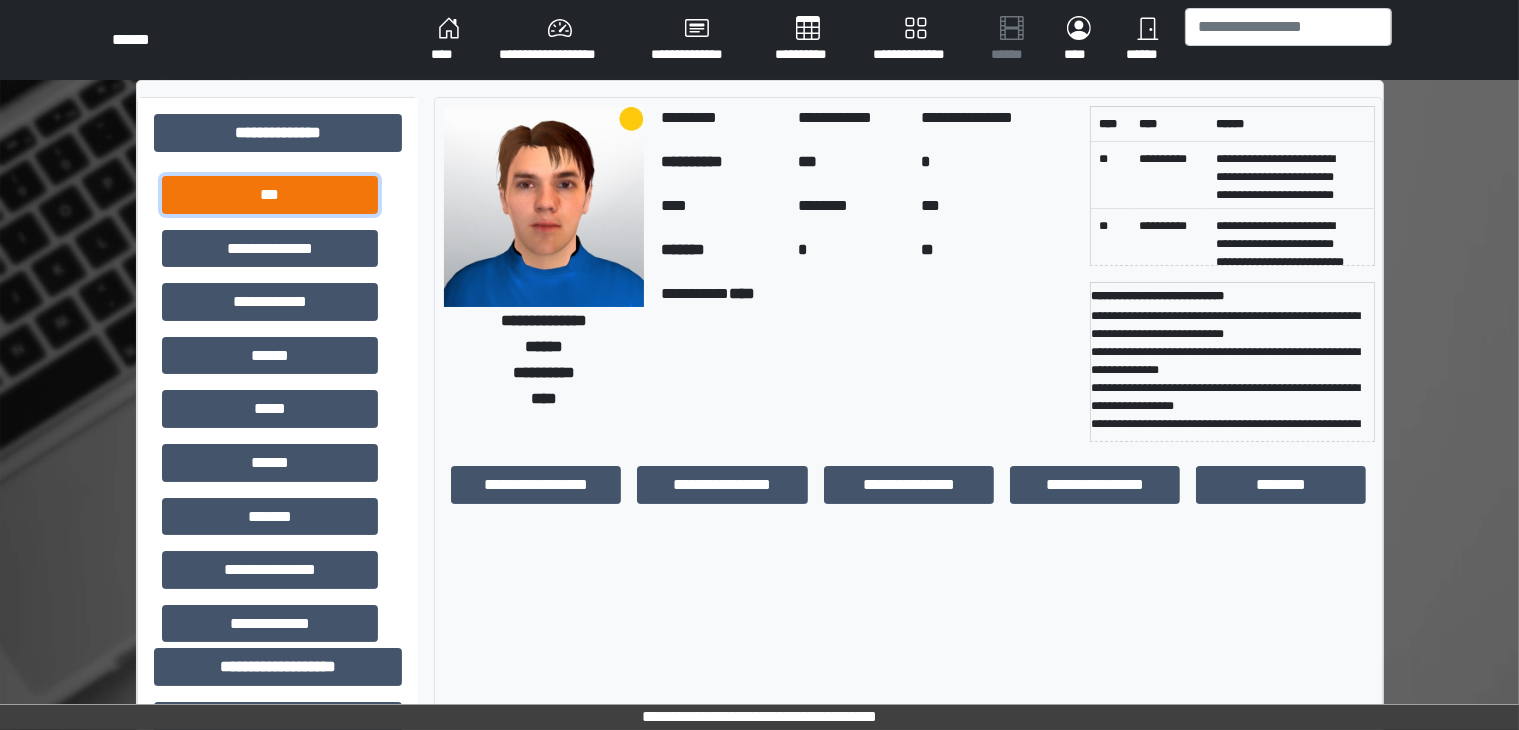 click on "***" at bounding box center [270, 195] 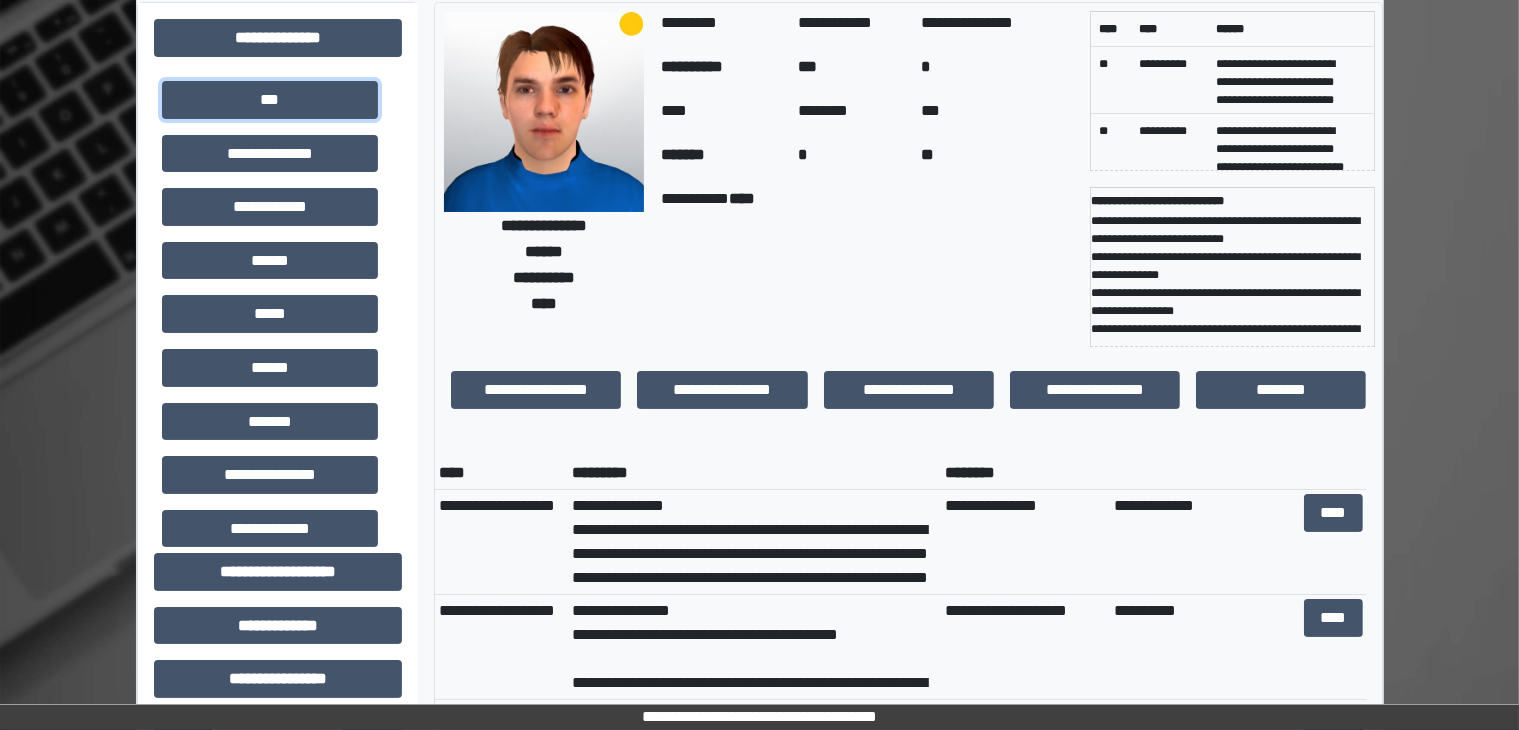 scroll, scrollTop: 120, scrollLeft: 0, axis: vertical 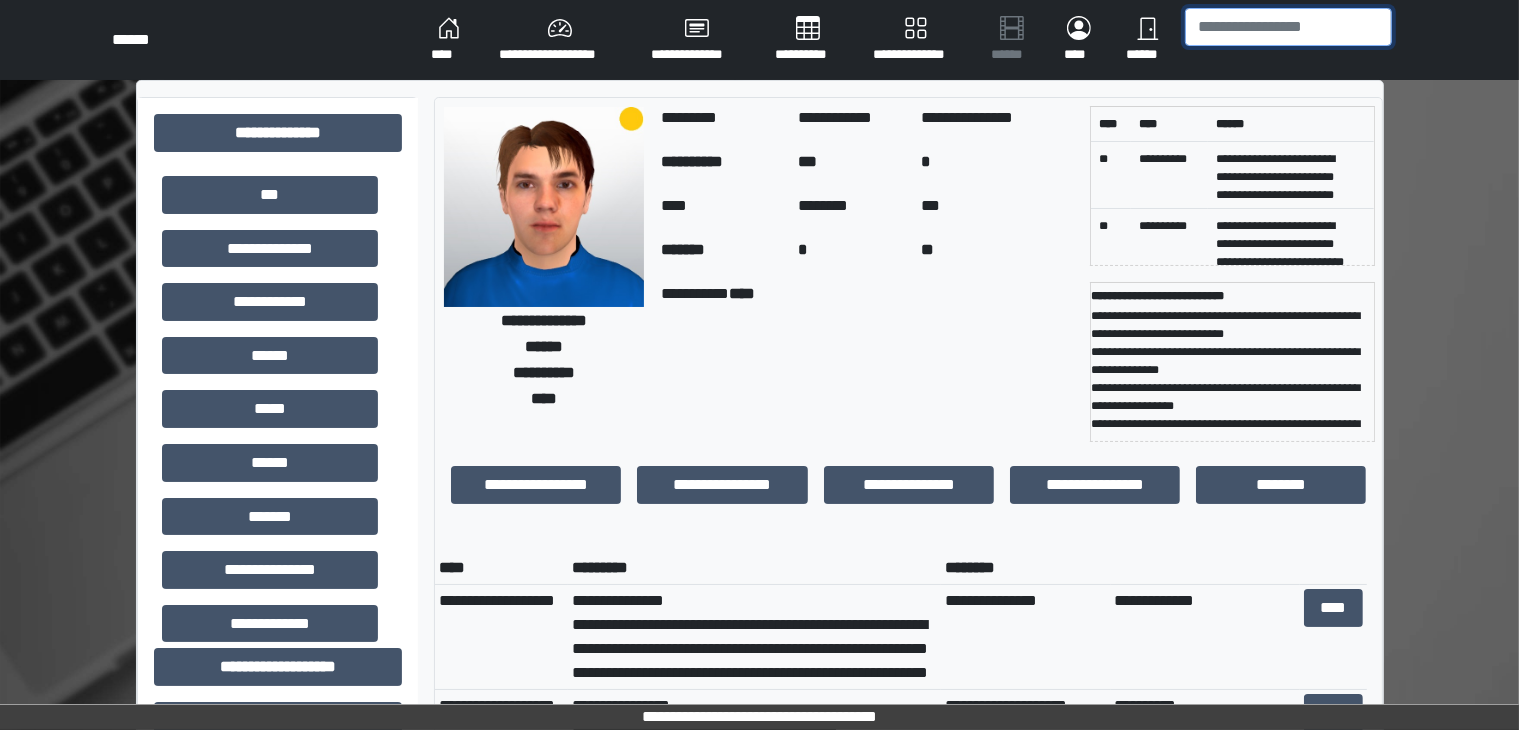click at bounding box center [1288, 27] 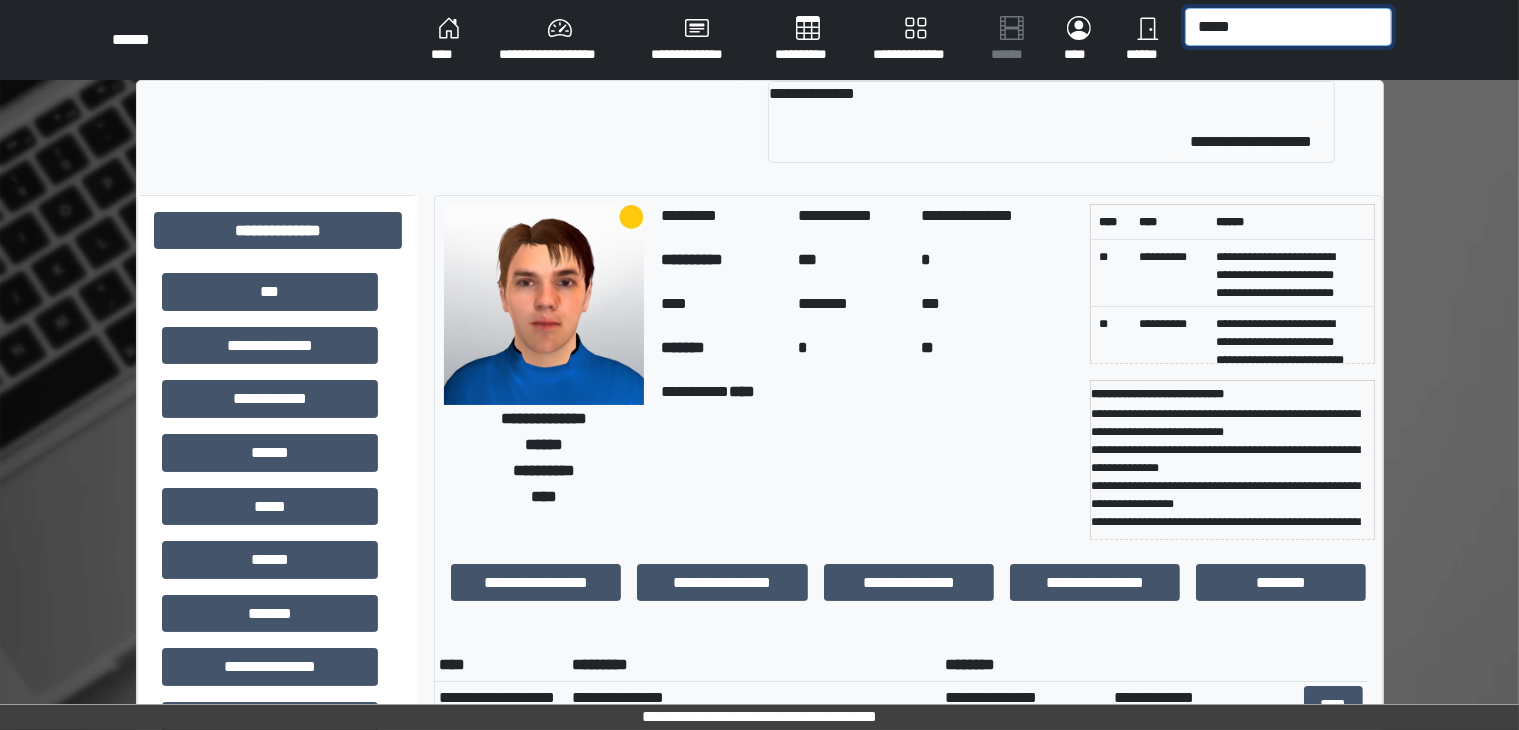 type on "*****" 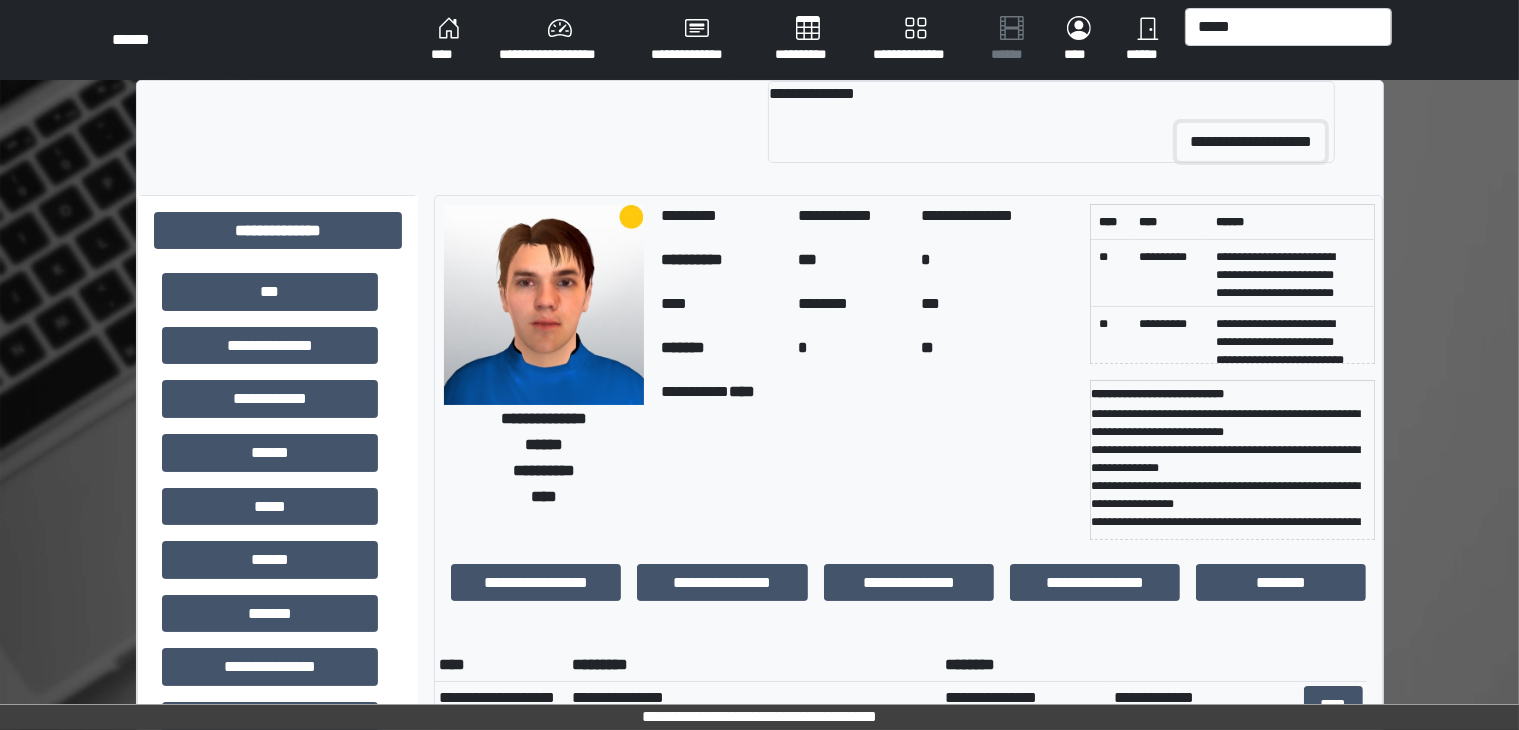 click on "**********" at bounding box center [1251, 142] 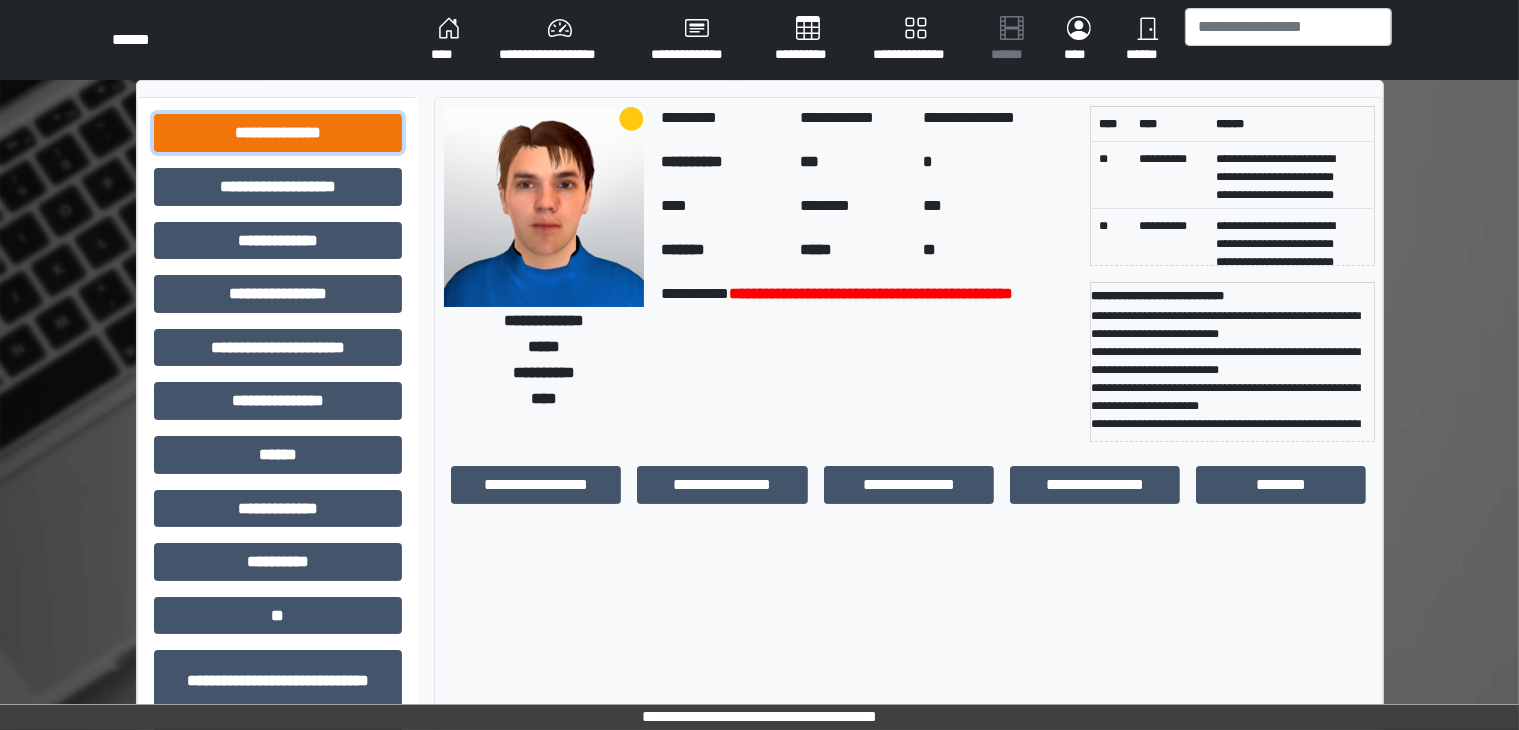 click on "**********" at bounding box center [278, 133] 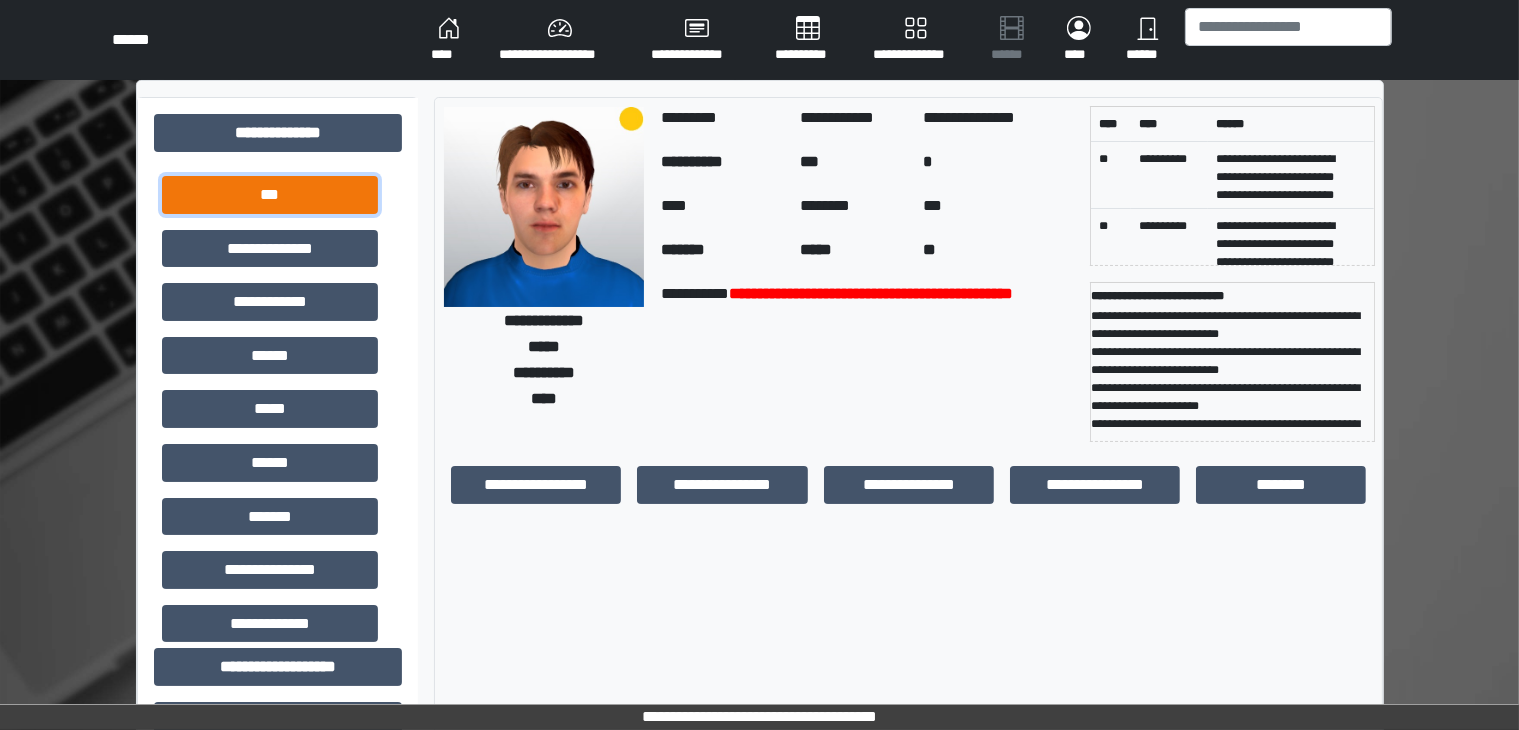 click on "***" at bounding box center (270, 195) 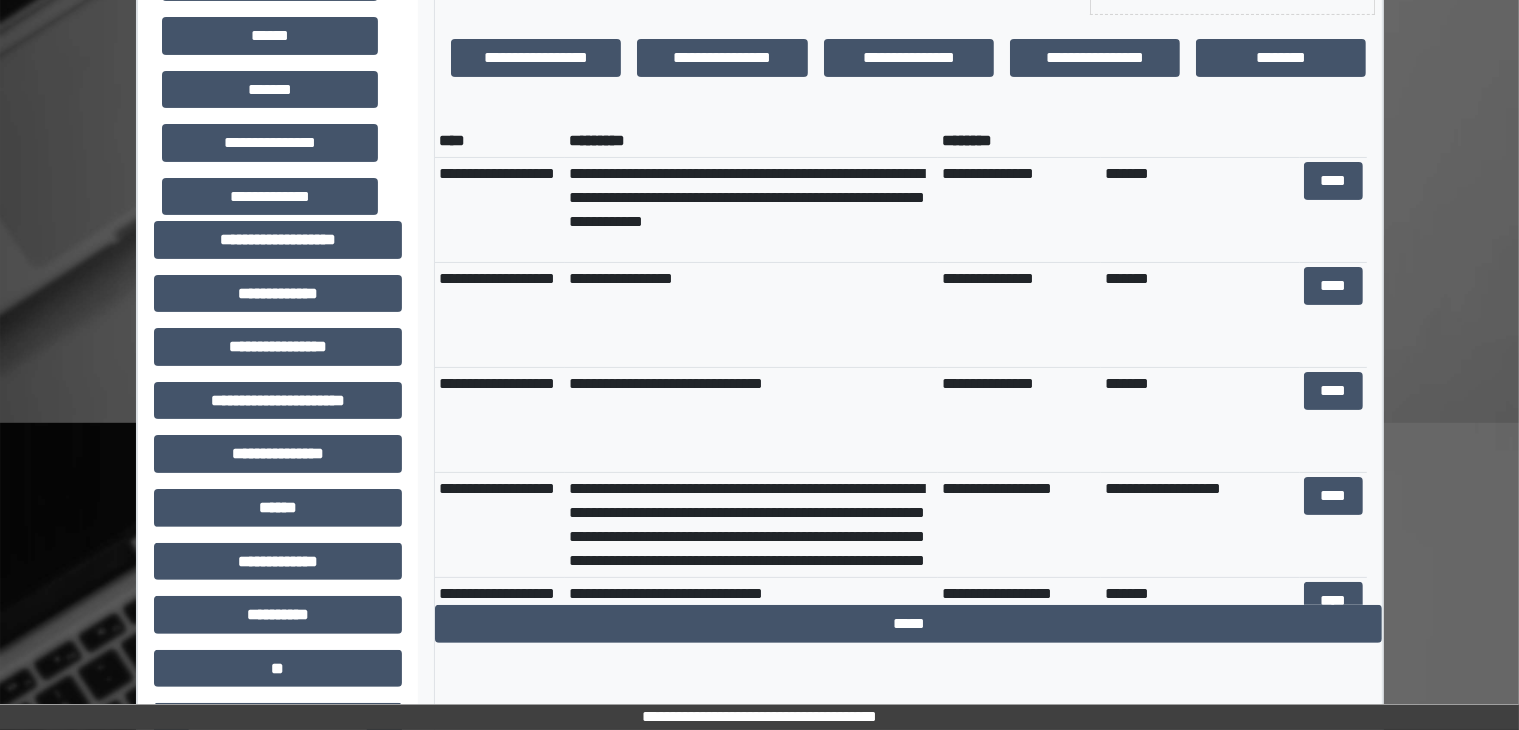 scroll, scrollTop: 482, scrollLeft: 0, axis: vertical 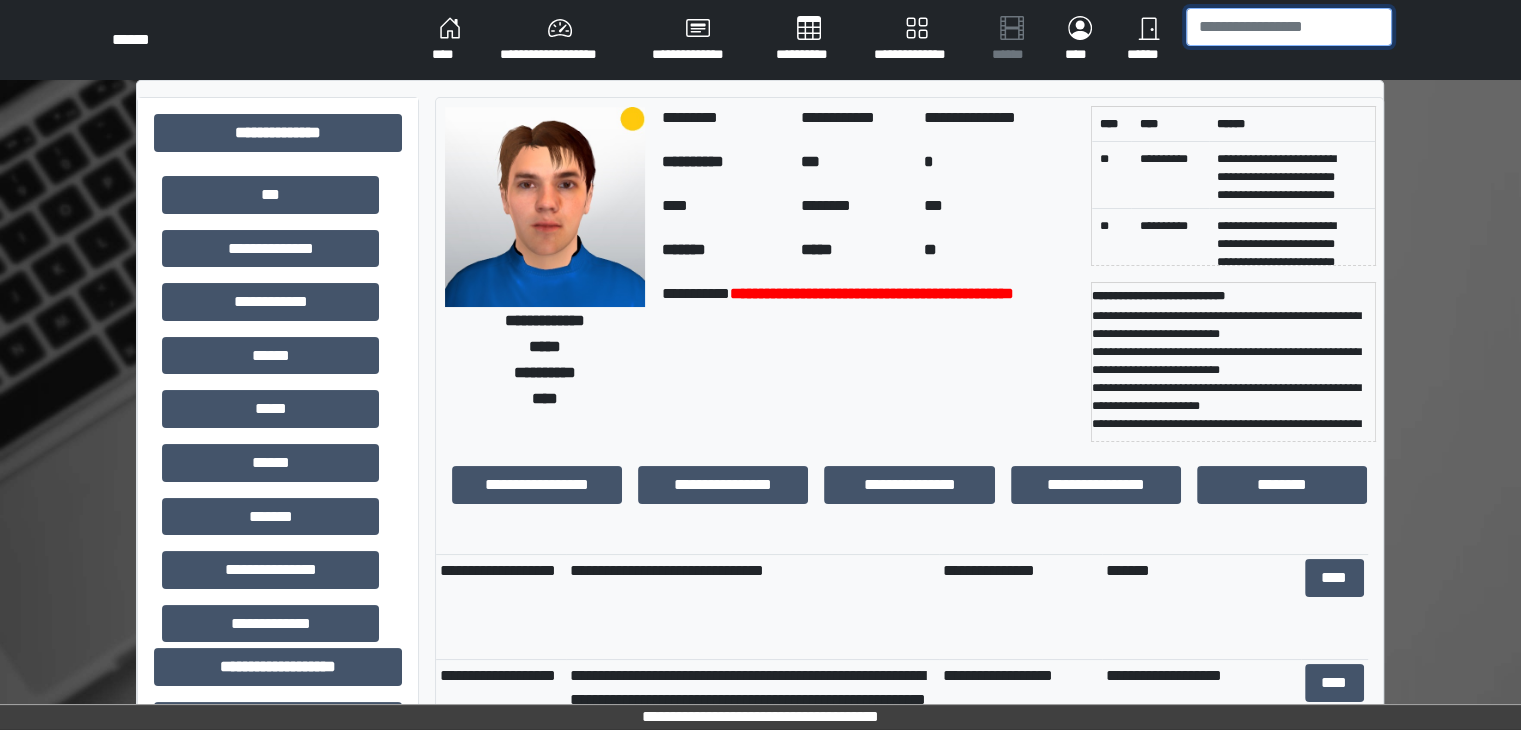 click at bounding box center (1289, 27) 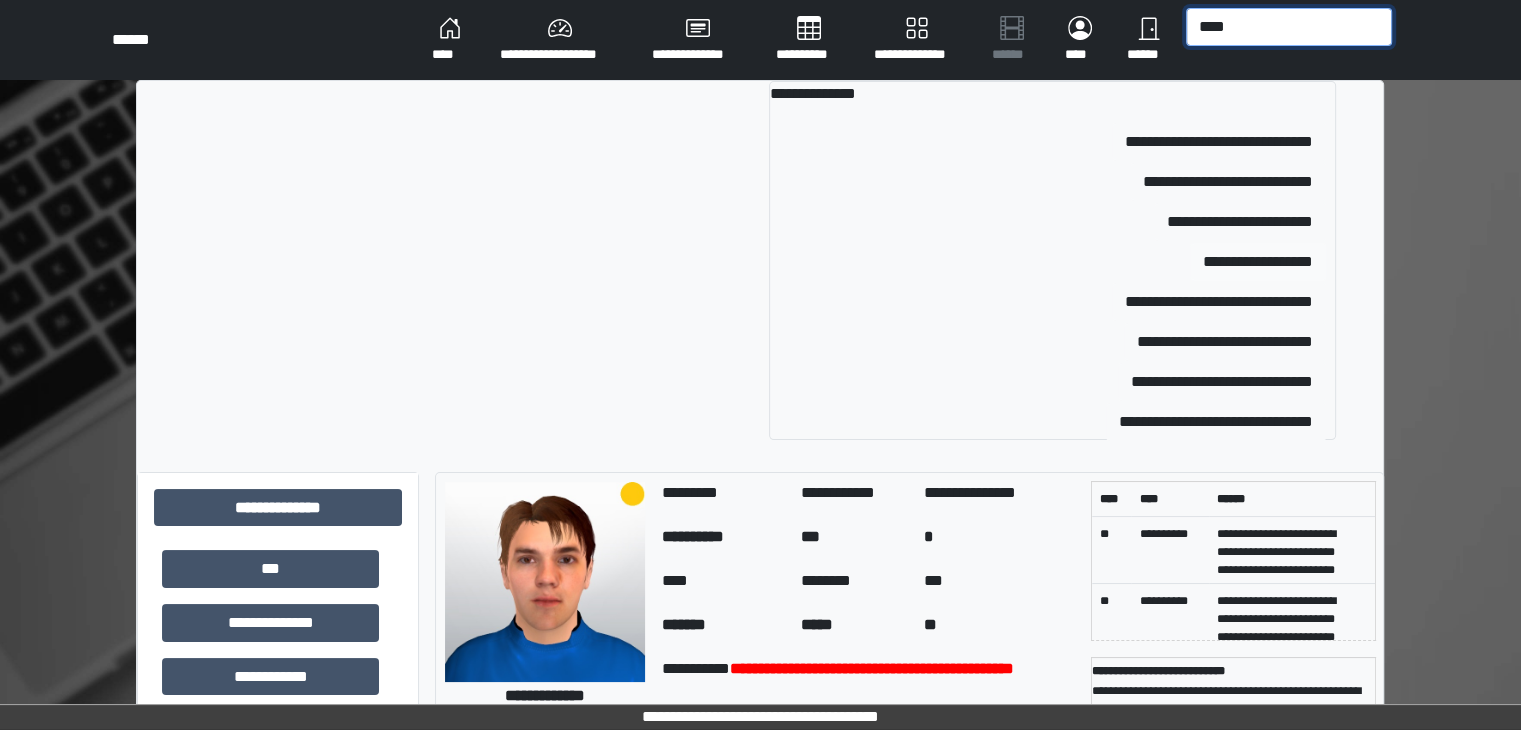 type on "****" 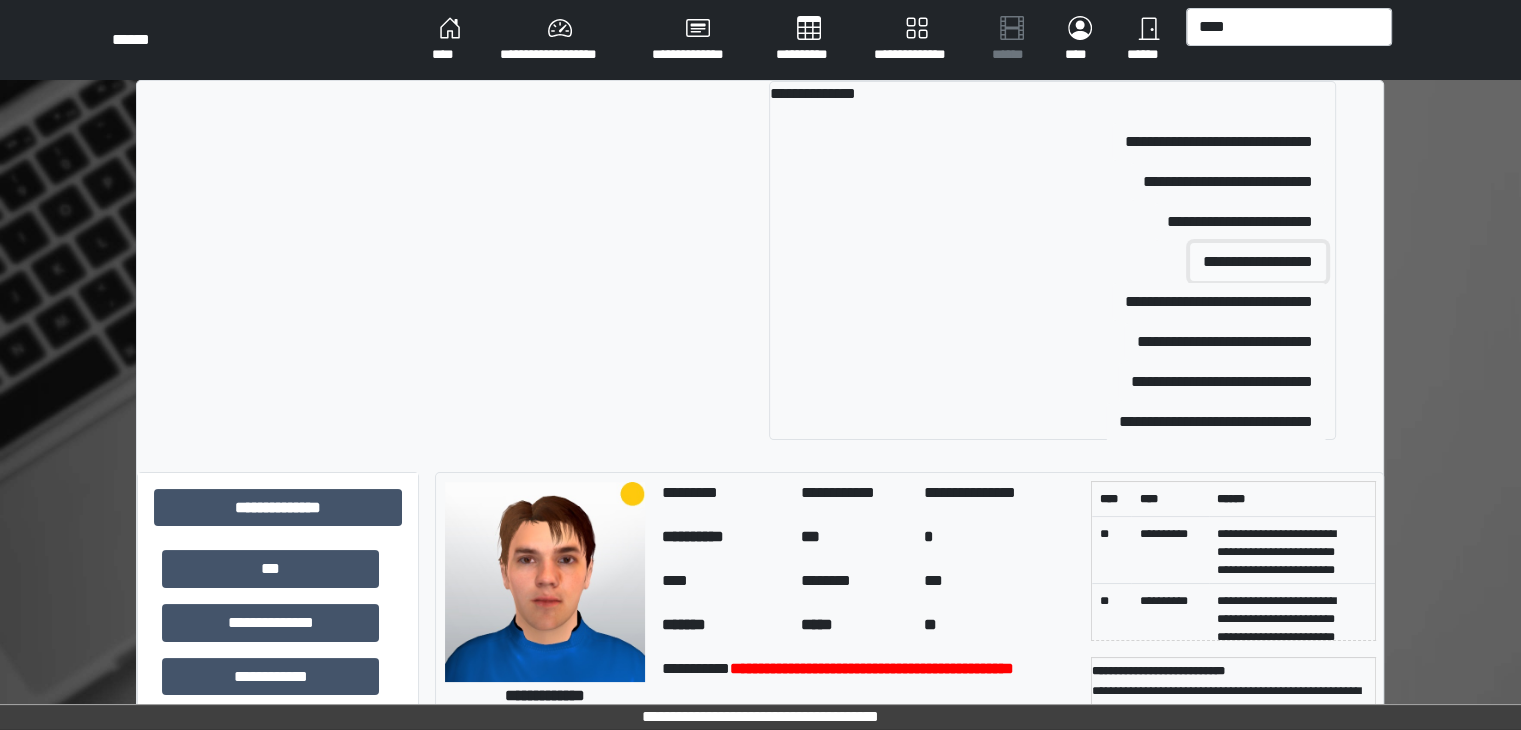 click on "**********" at bounding box center [1258, 262] 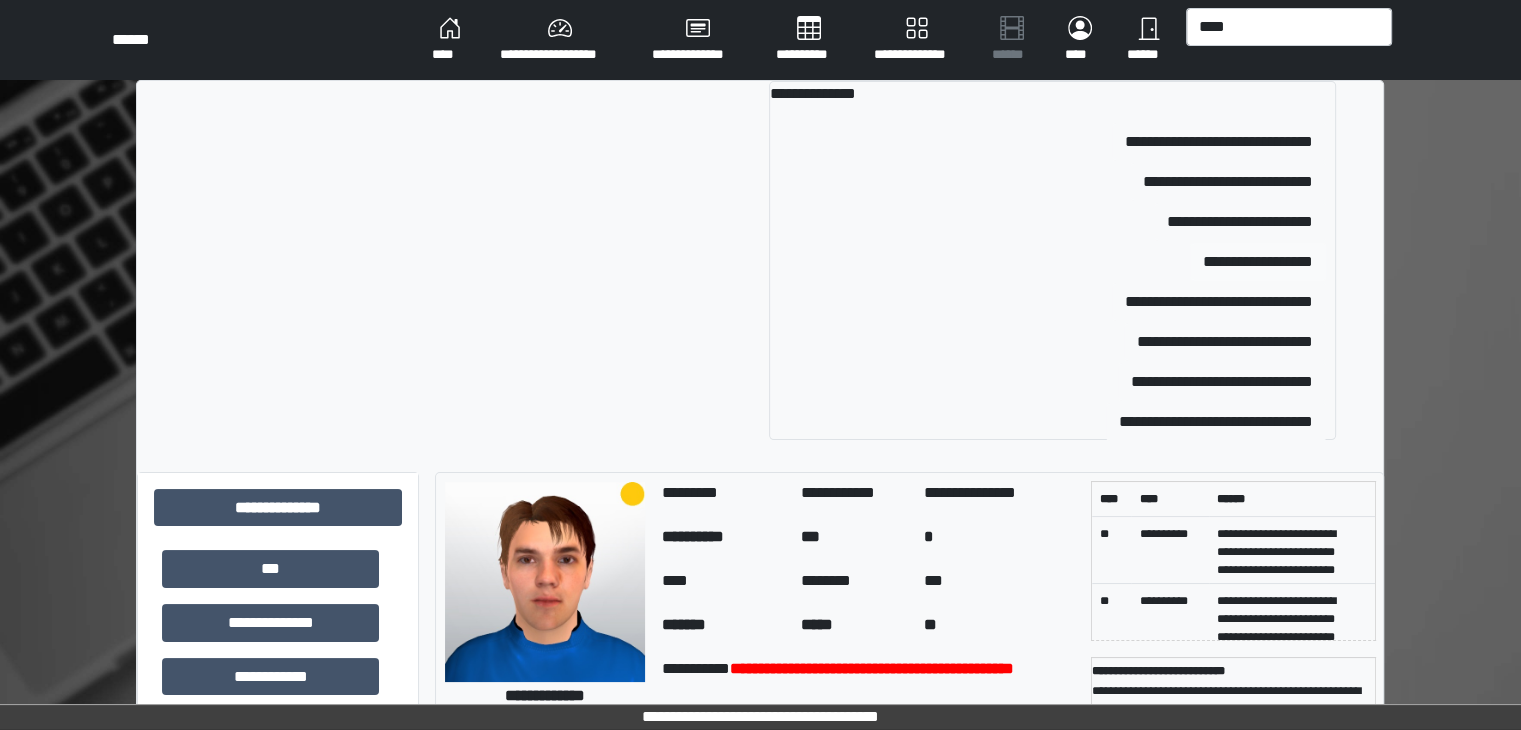 type 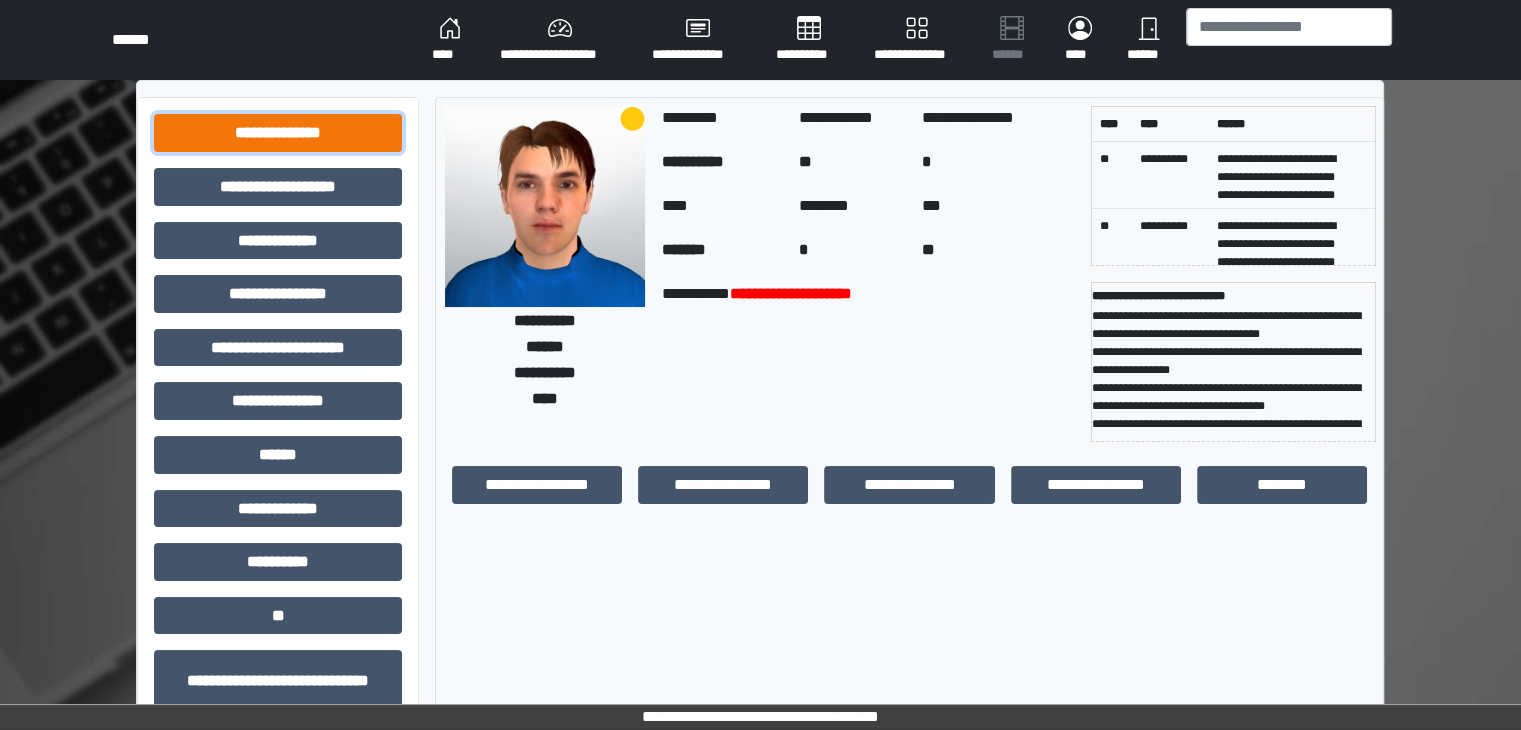 click on "**********" at bounding box center [278, 133] 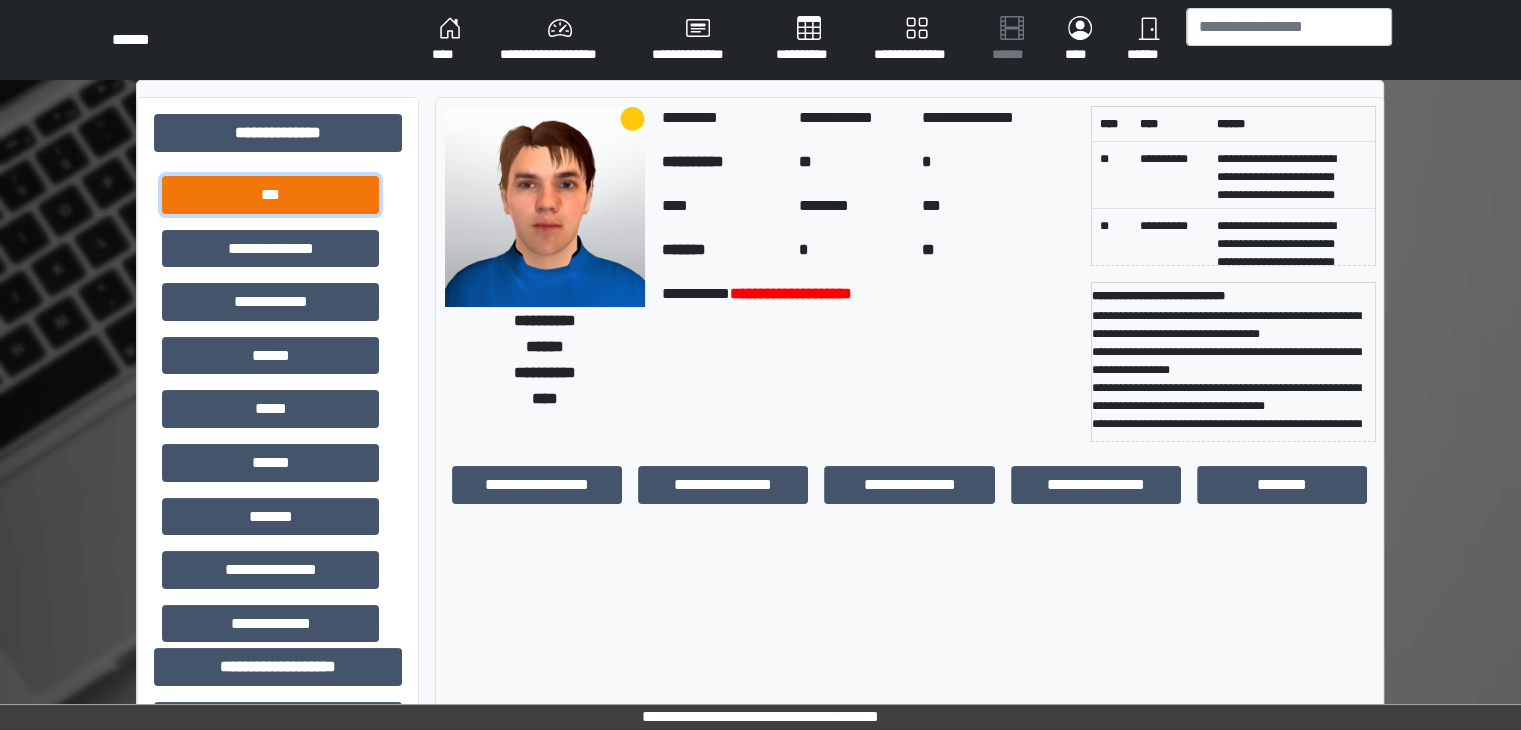 click on "***" at bounding box center (270, 195) 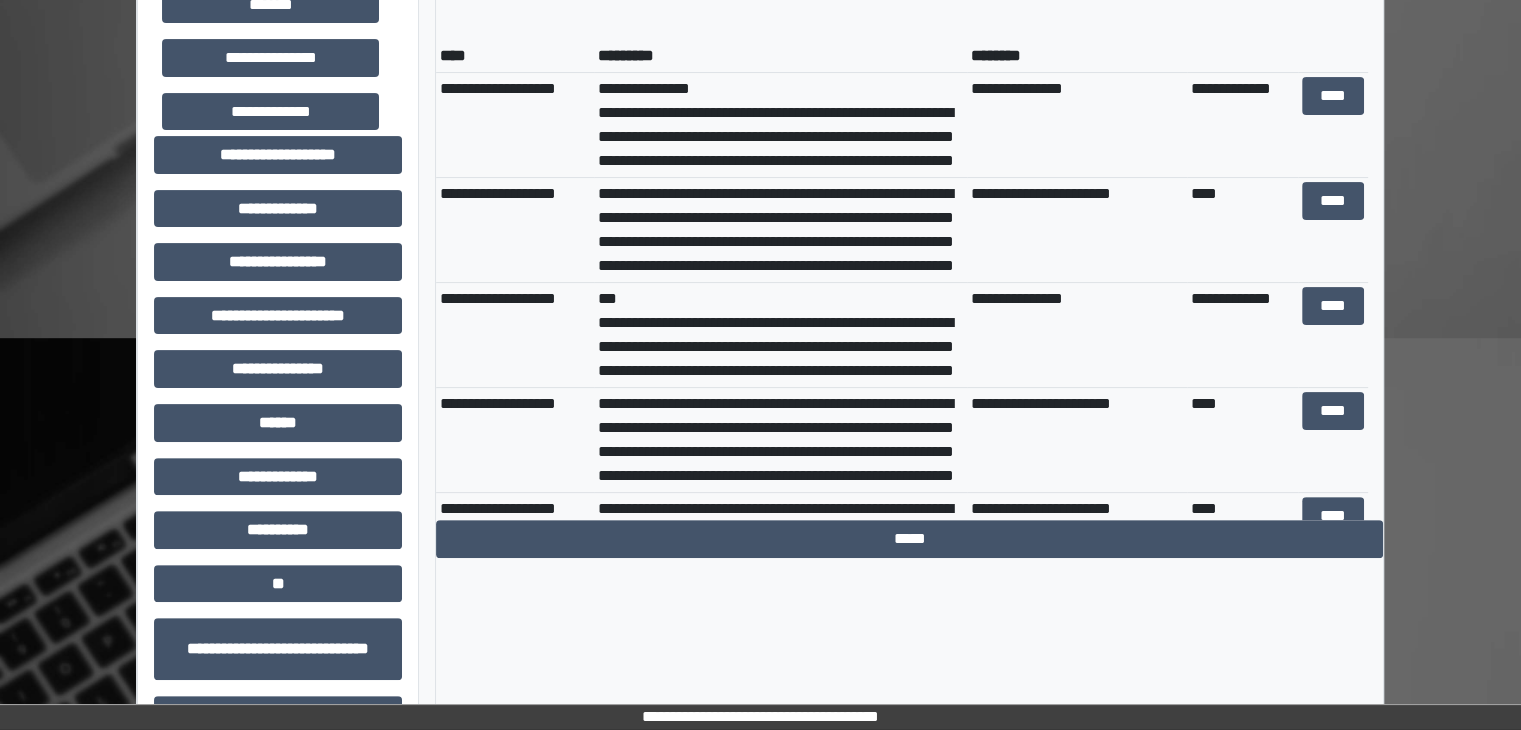 scroll, scrollTop: 523, scrollLeft: 0, axis: vertical 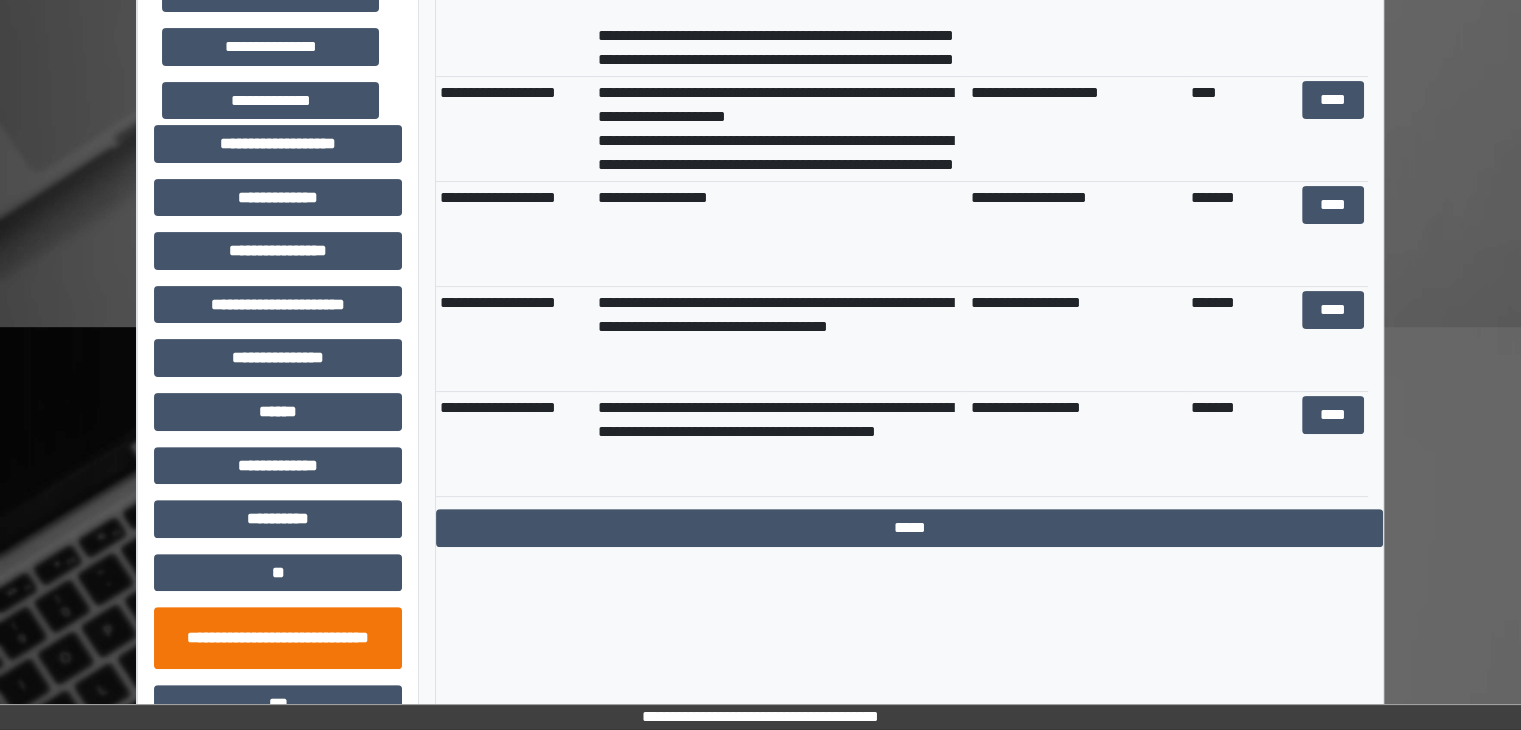 type 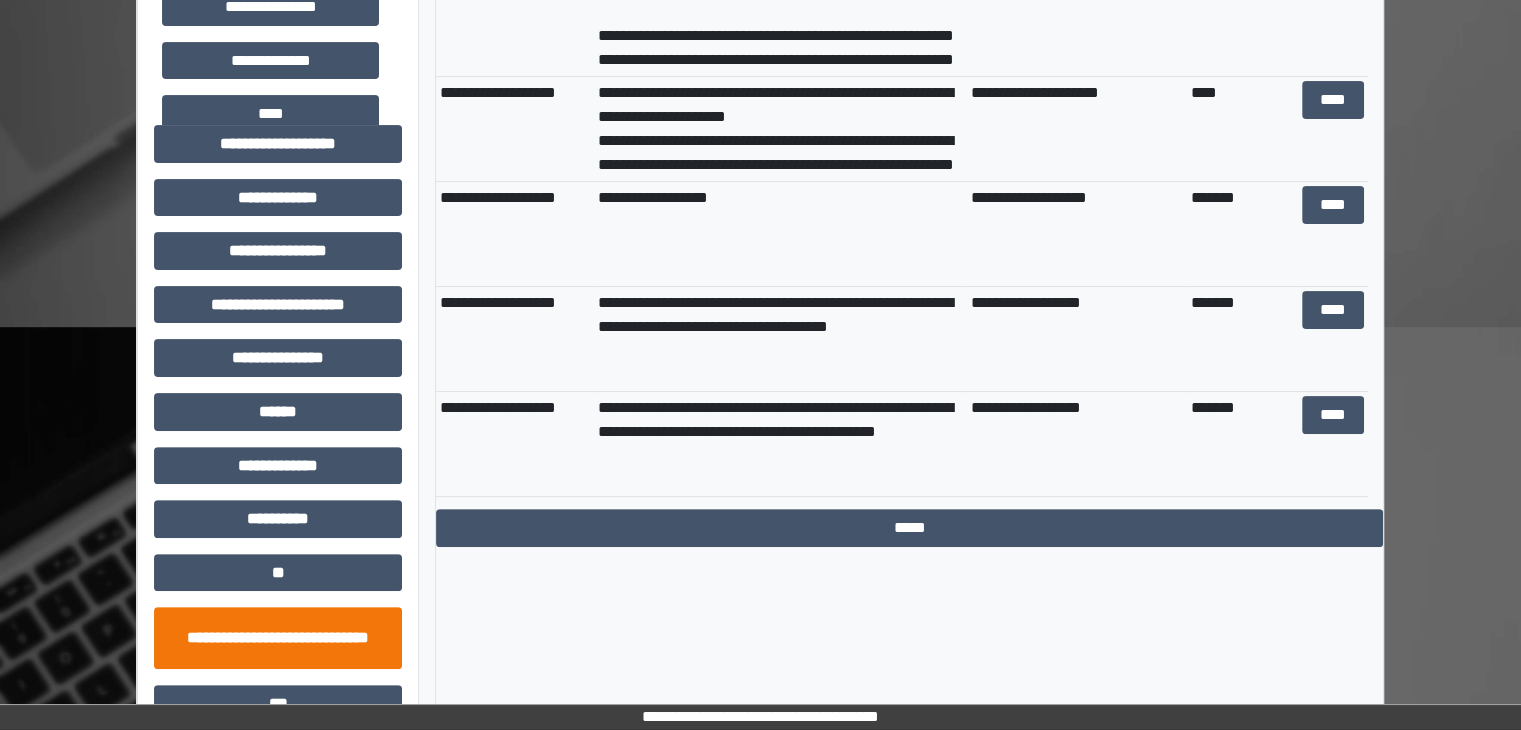 scroll, scrollTop: 80, scrollLeft: 0, axis: vertical 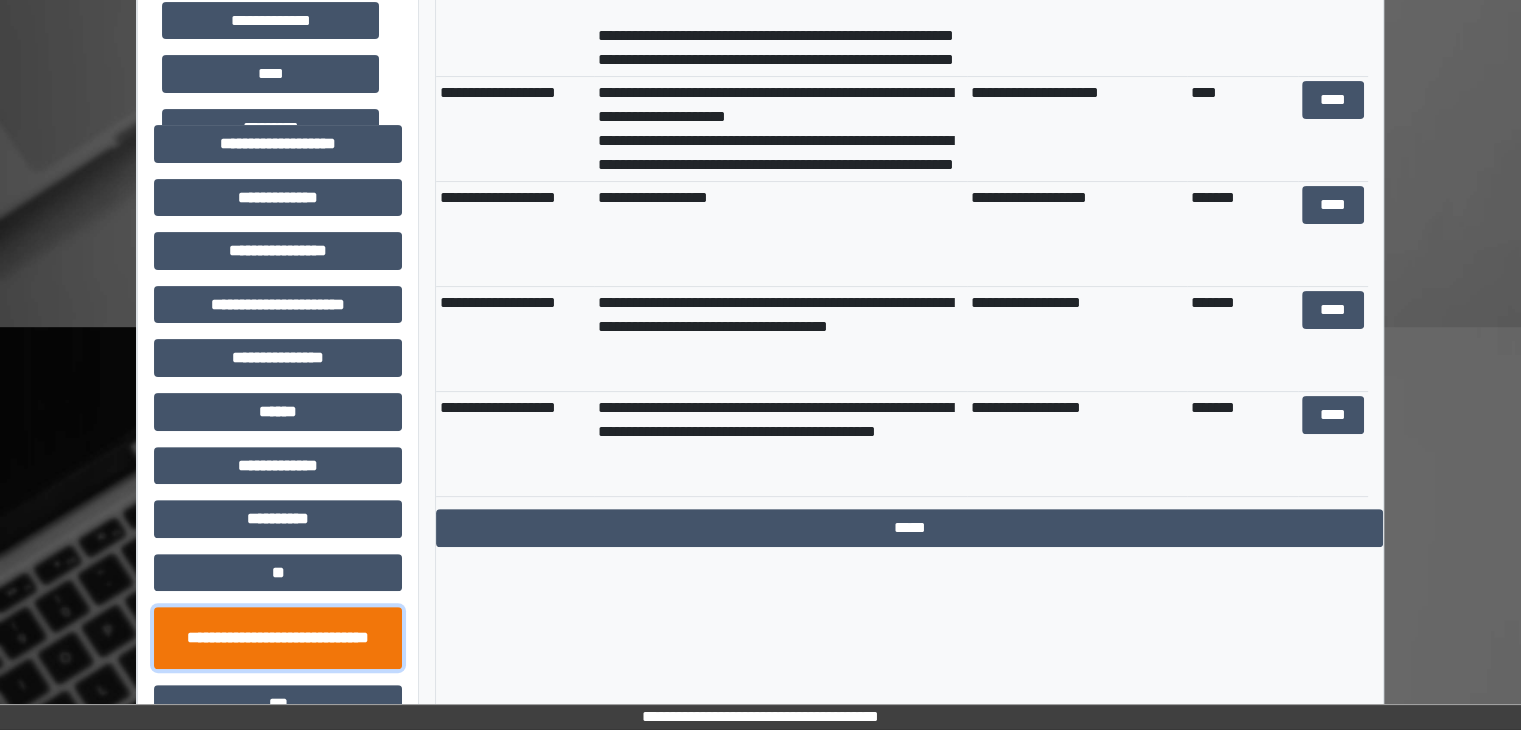 click on "**********" at bounding box center [278, 638] 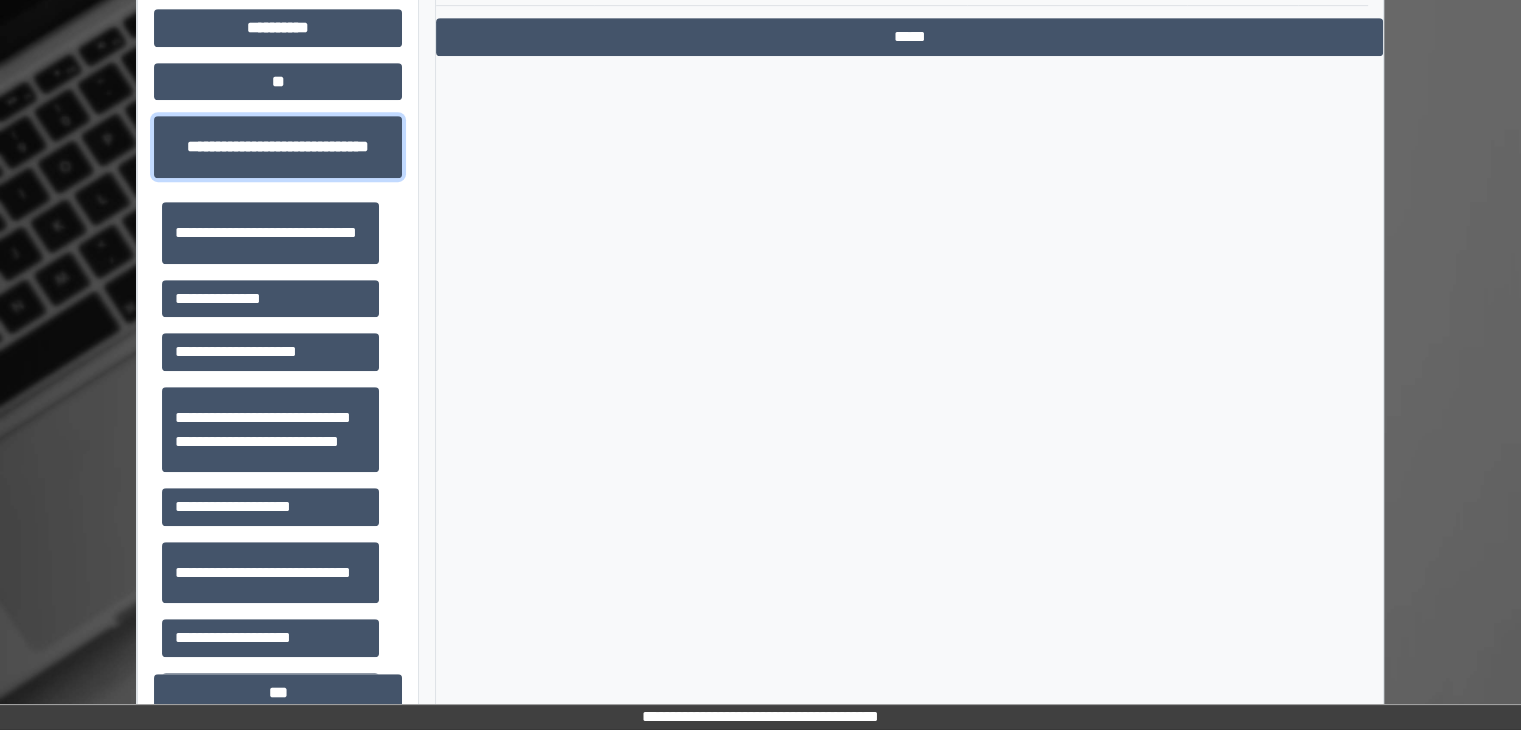 scroll, scrollTop: 1016, scrollLeft: 0, axis: vertical 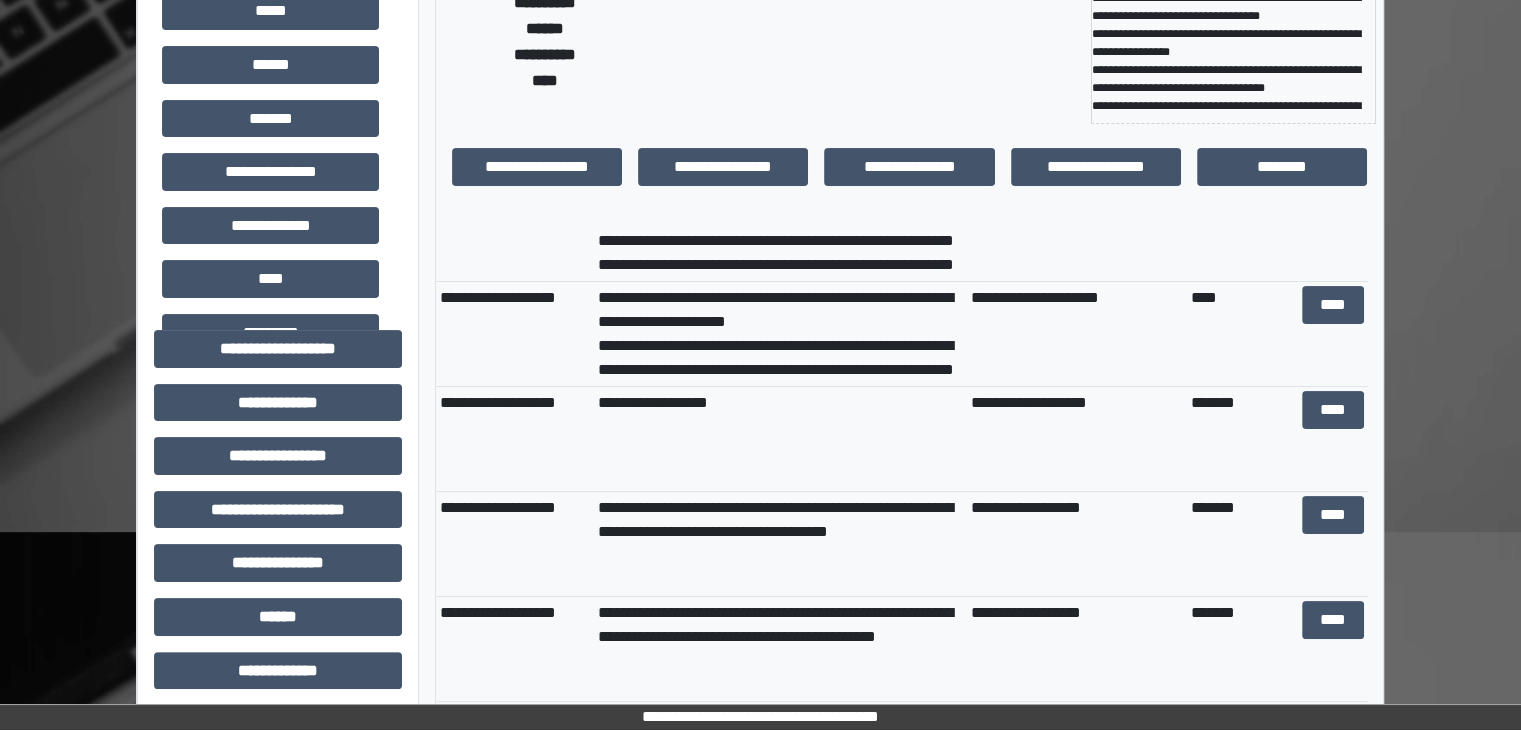 click on "*********" at bounding box center [270, 333] 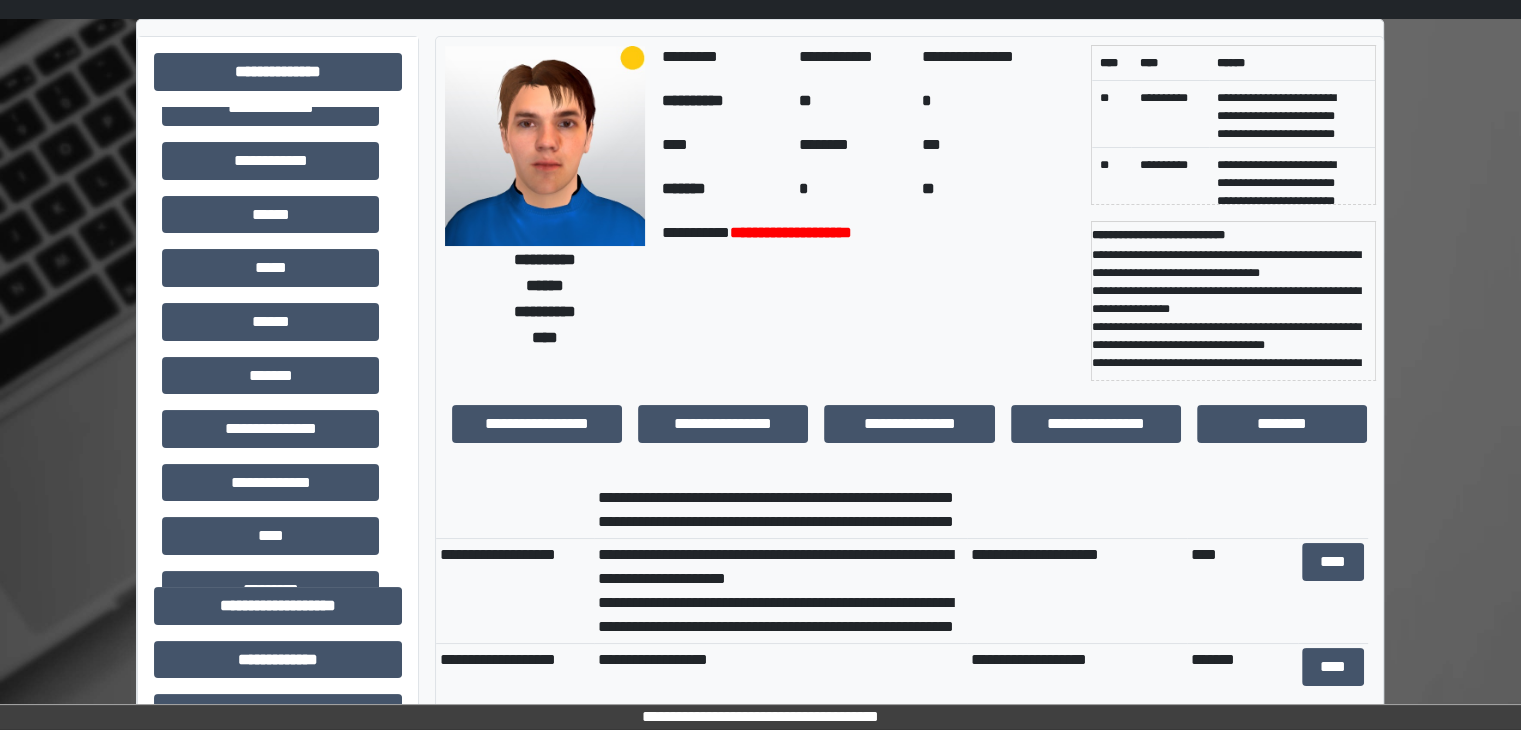 scroll, scrollTop: 0, scrollLeft: 0, axis: both 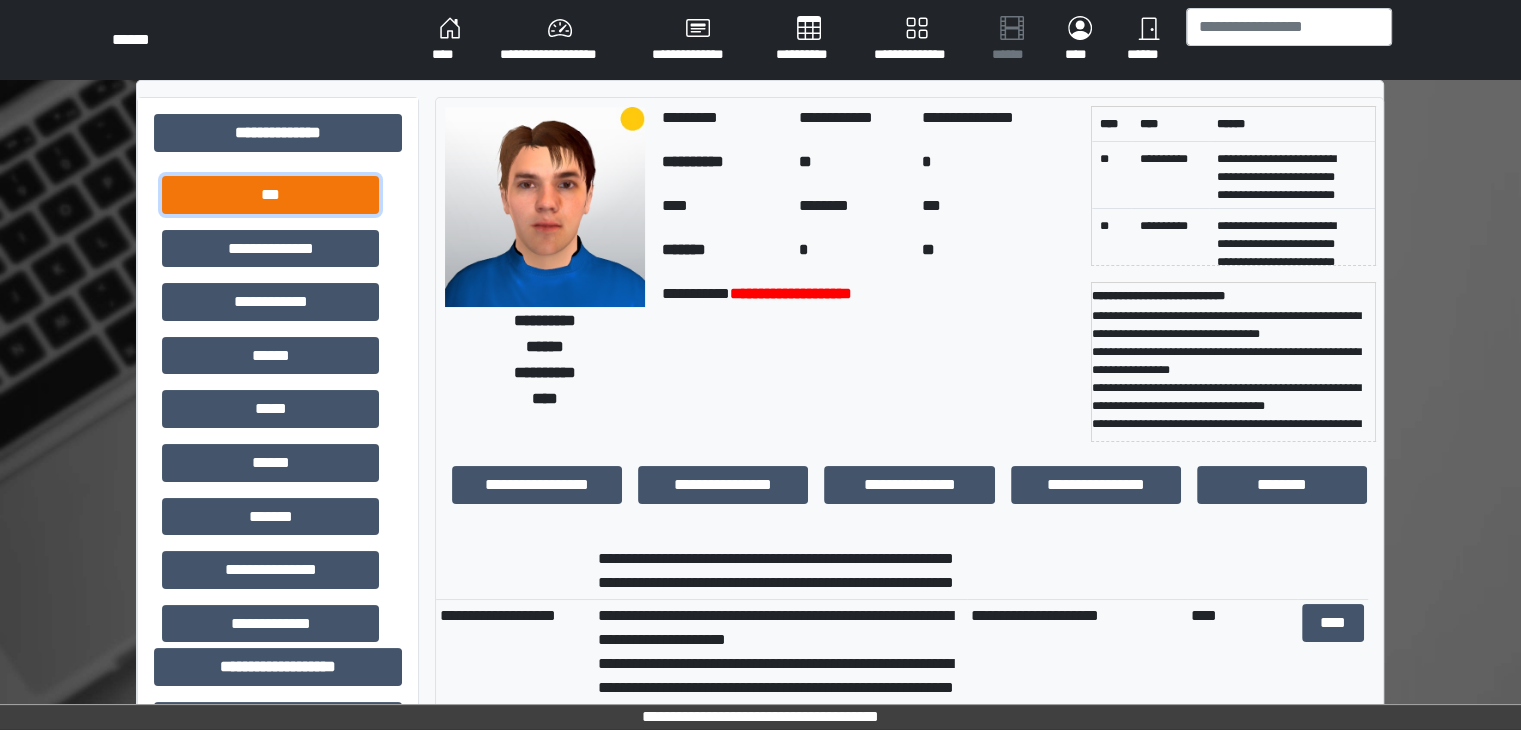 click on "***" at bounding box center (270, 195) 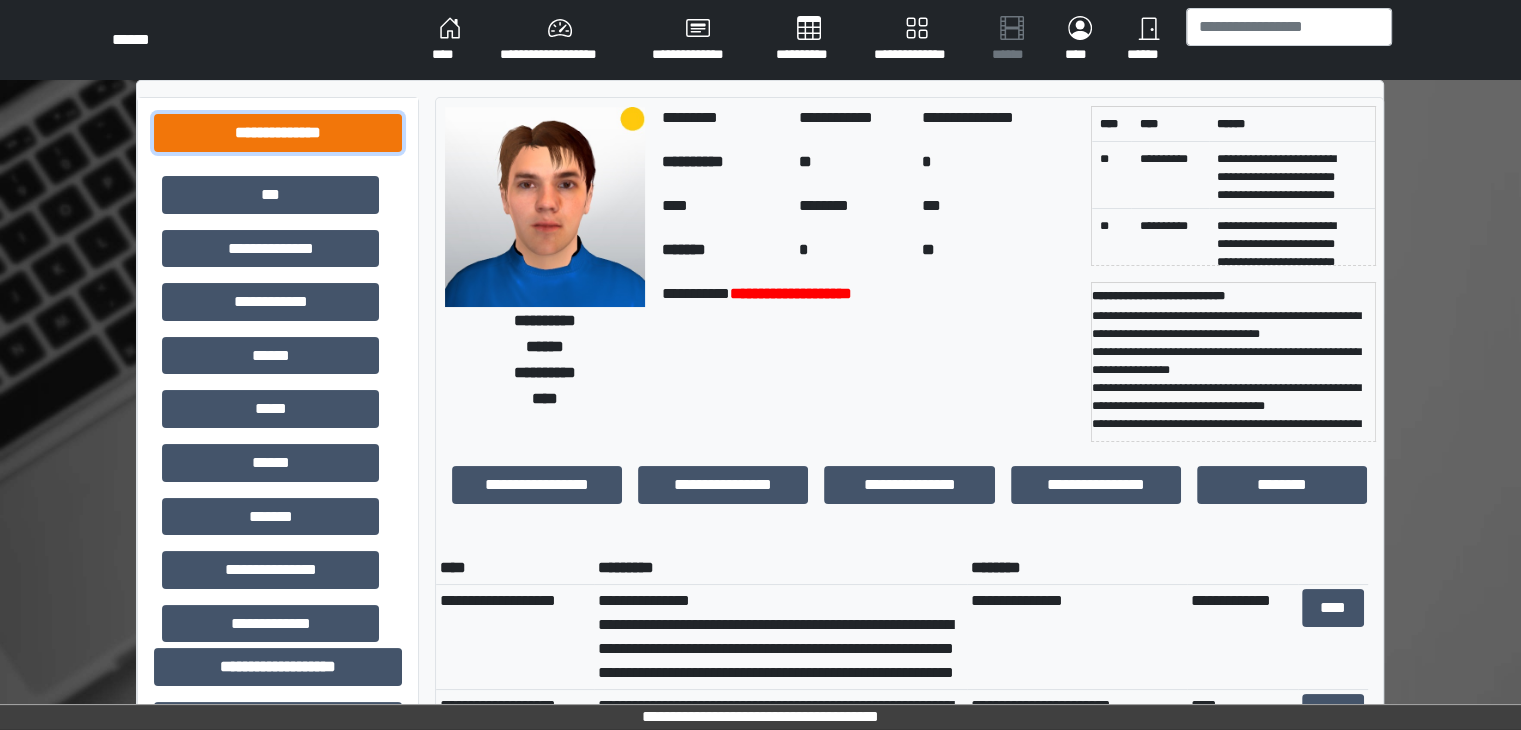 click on "**********" at bounding box center (278, 133) 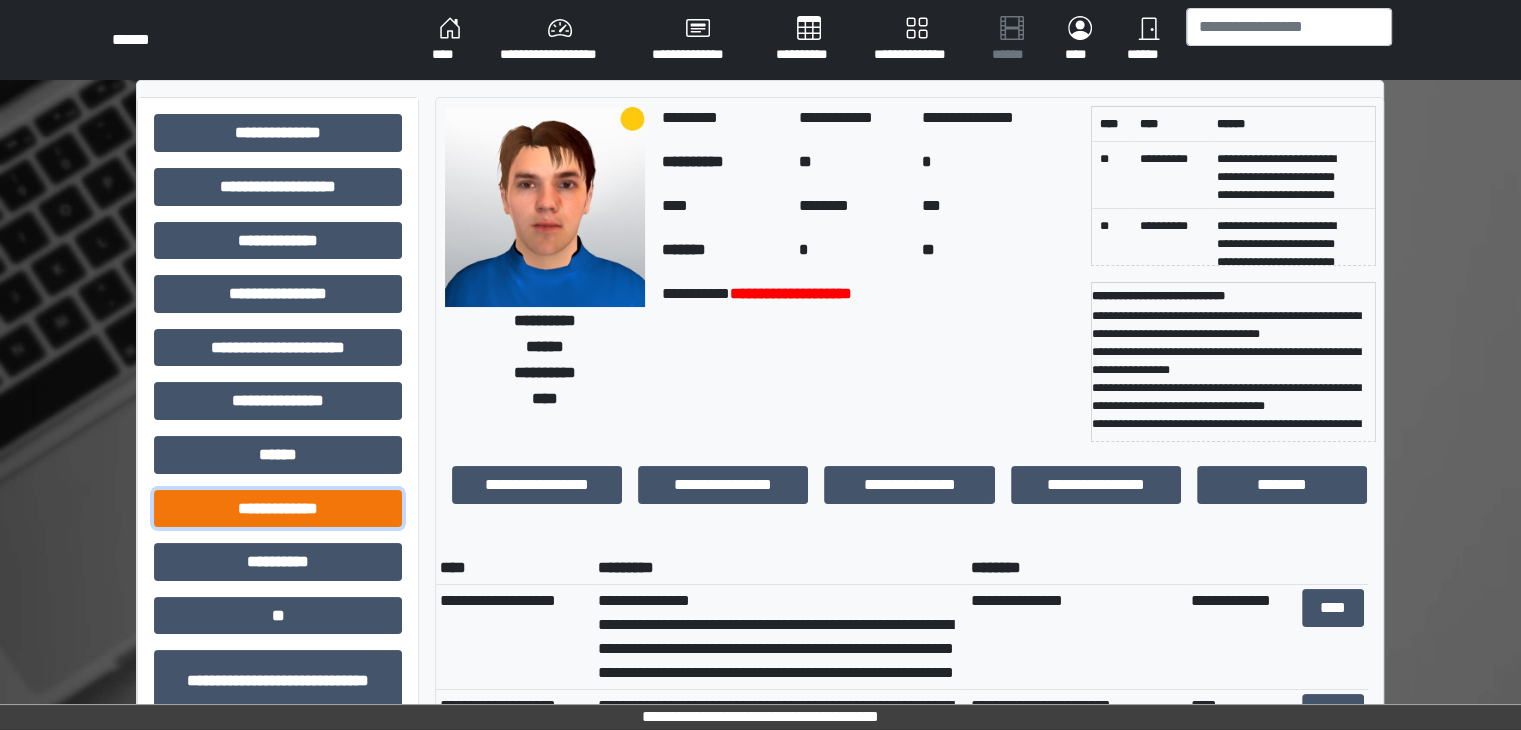 click on "**********" at bounding box center [278, 509] 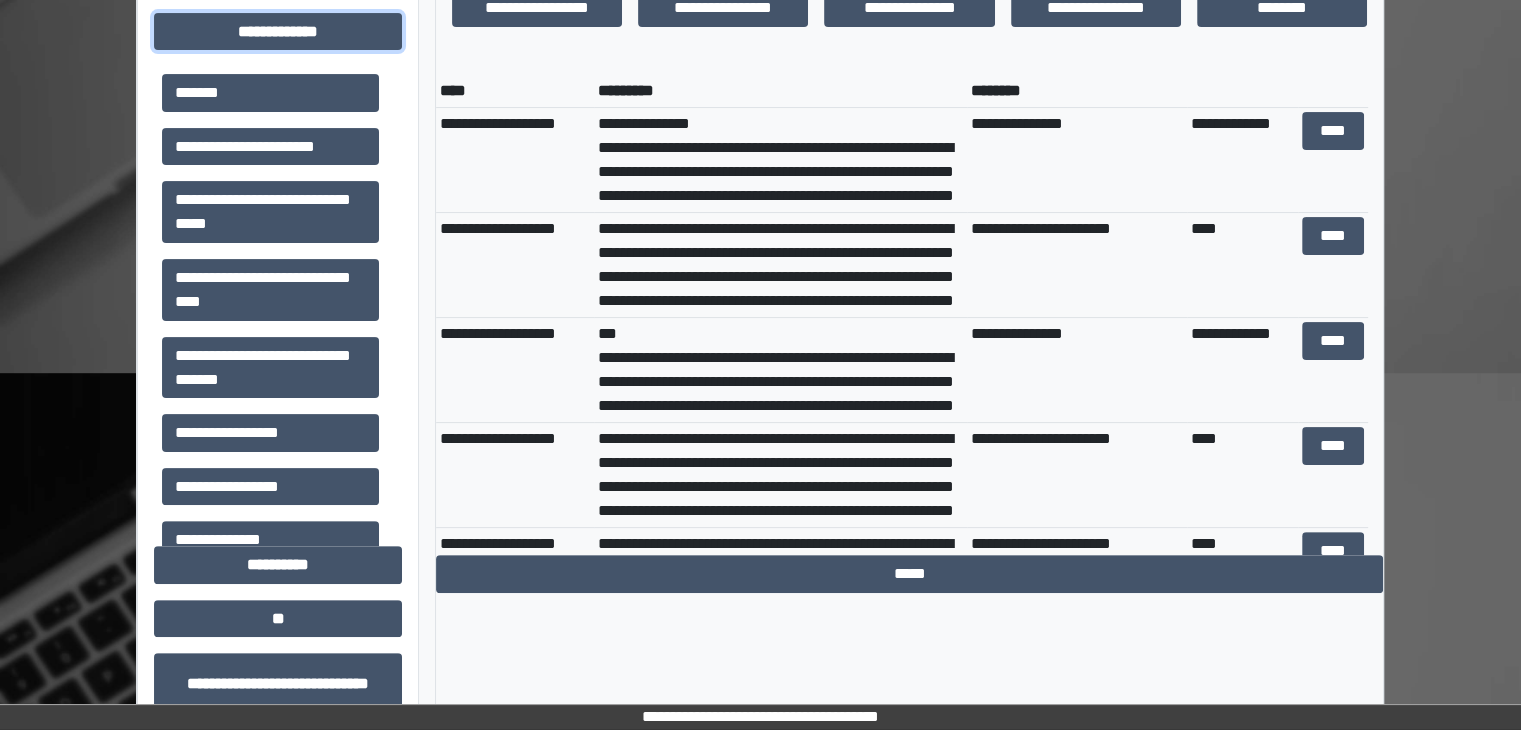 scroll, scrollTop: 480, scrollLeft: 0, axis: vertical 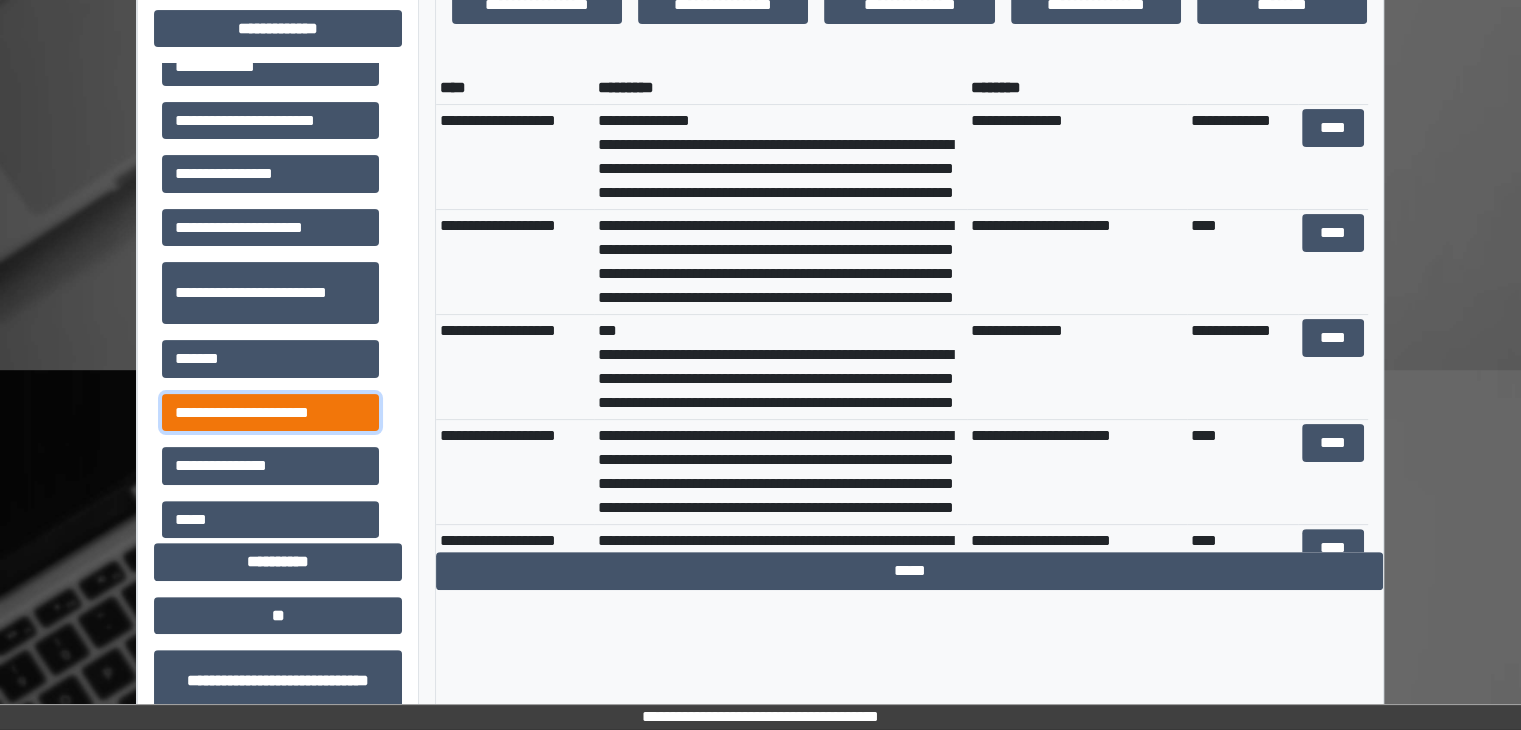 click on "**********" at bounding box center [270, 413] 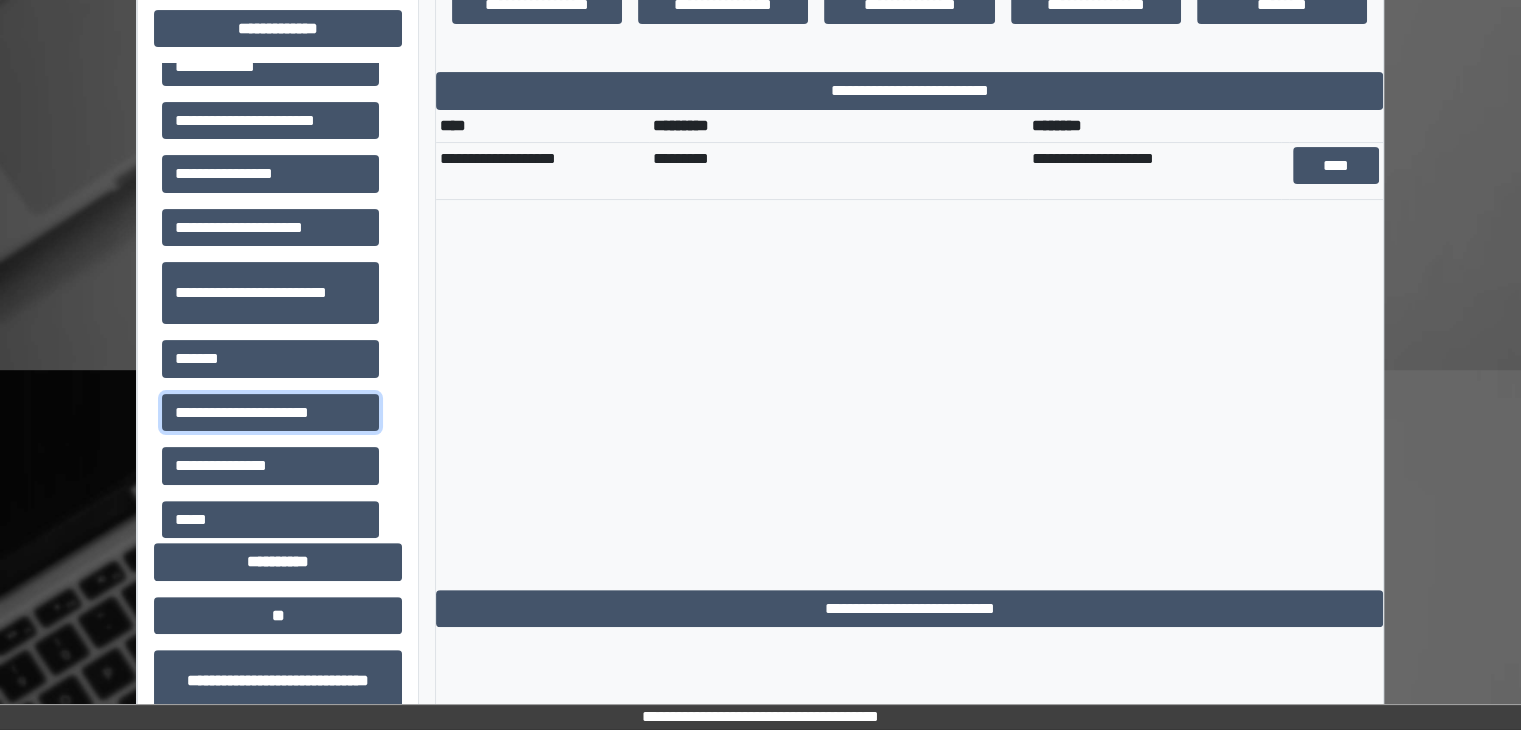scroll, scrollTop: 0, scrollLeft: 0, axis: both 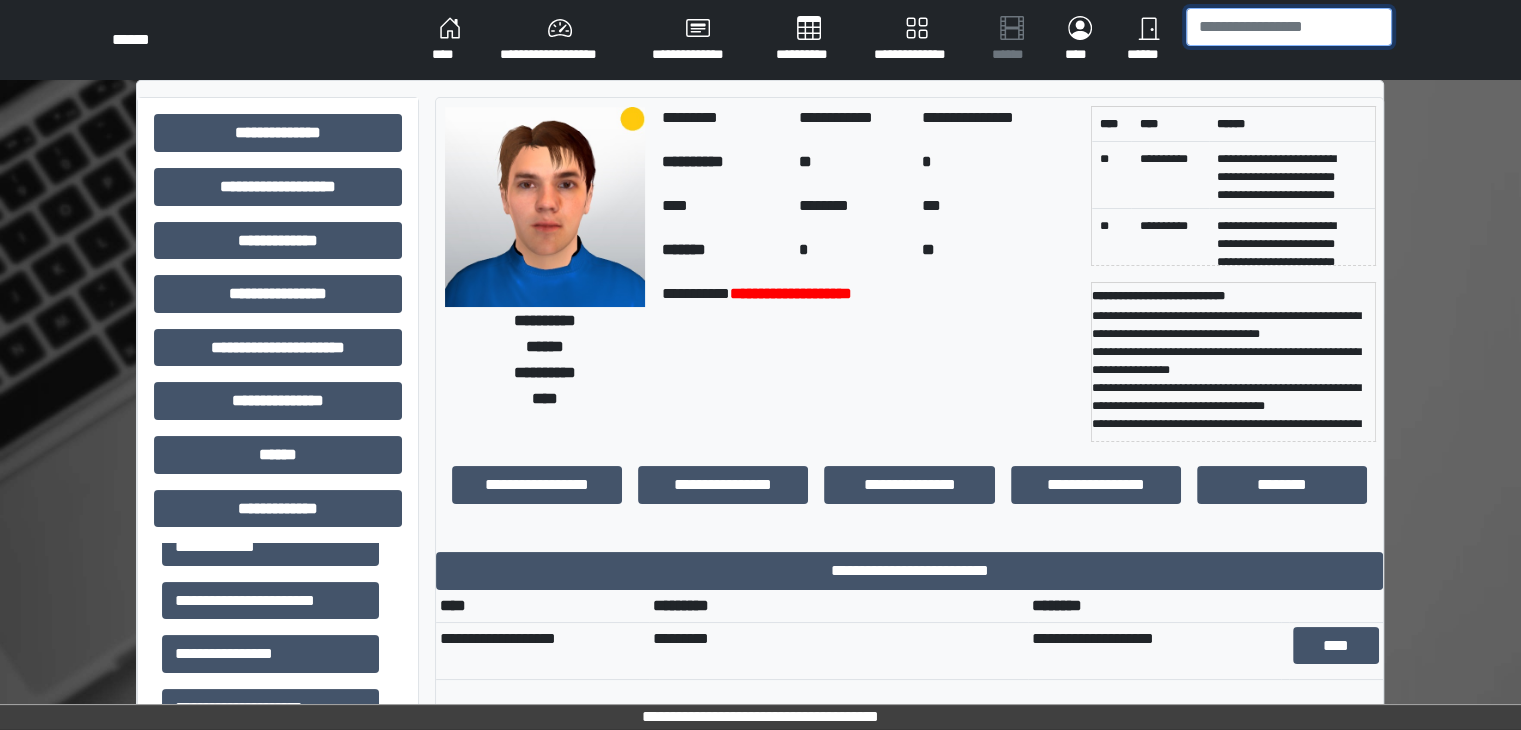 click at bounding box center (1289, 27) 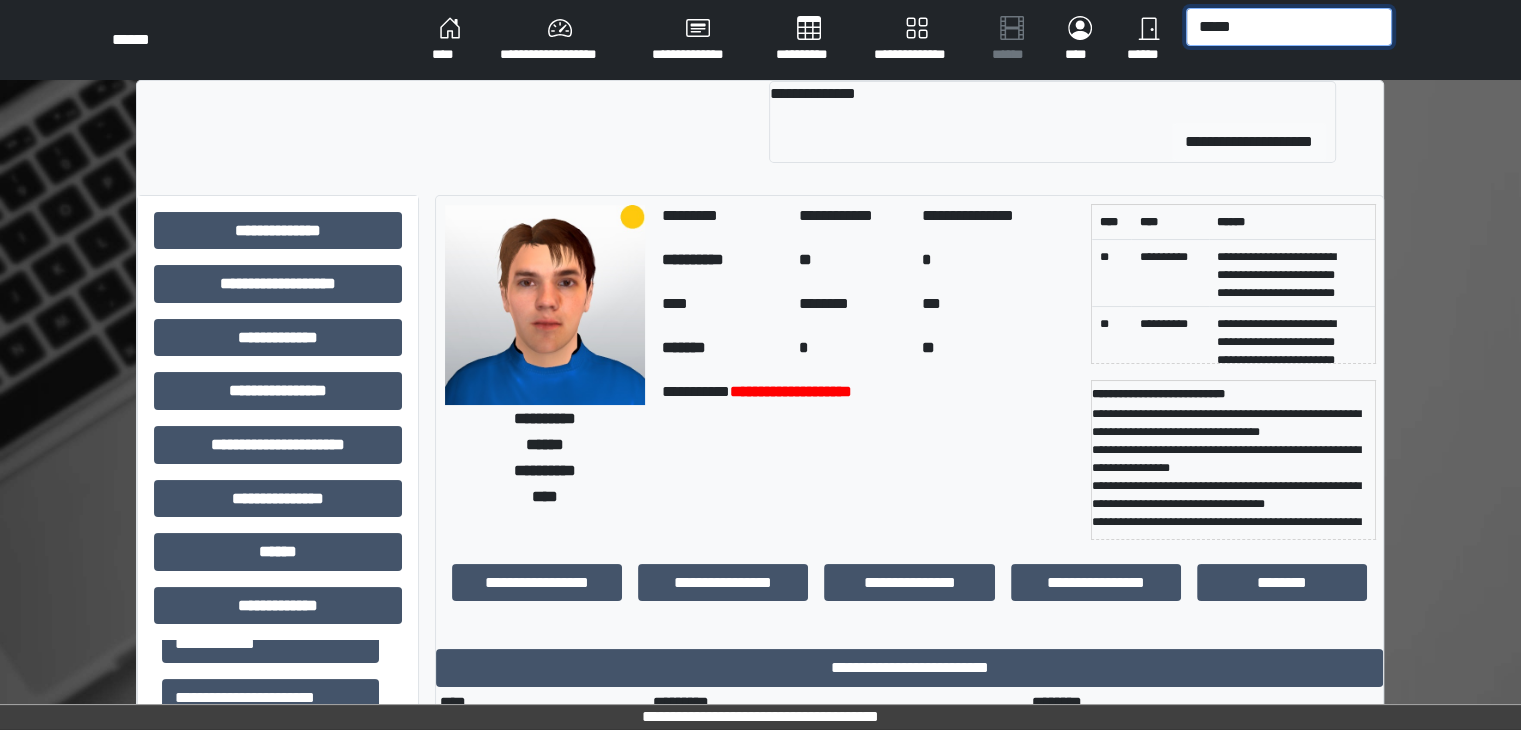 type on "*****" 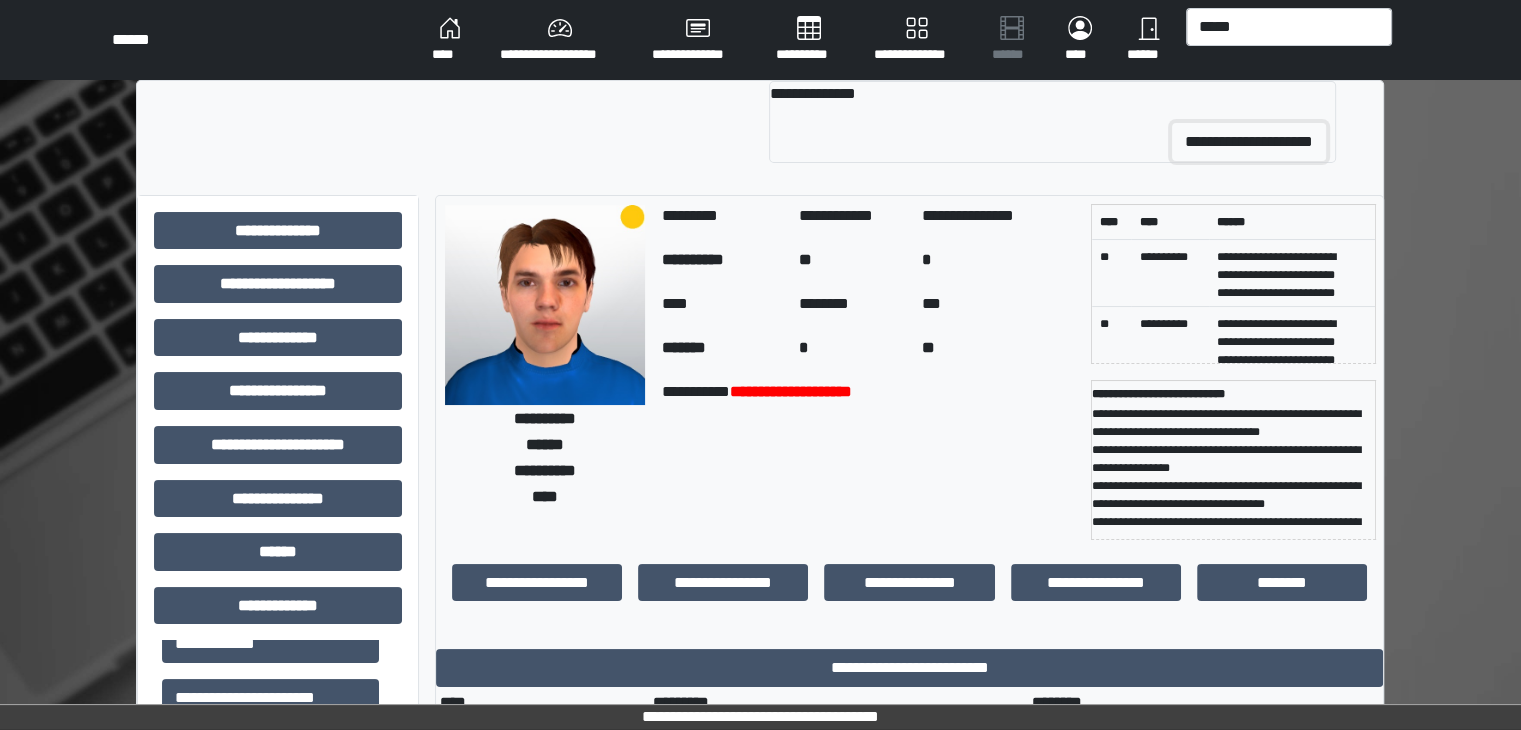 click on "**********" at bounding box center [1249, 142] 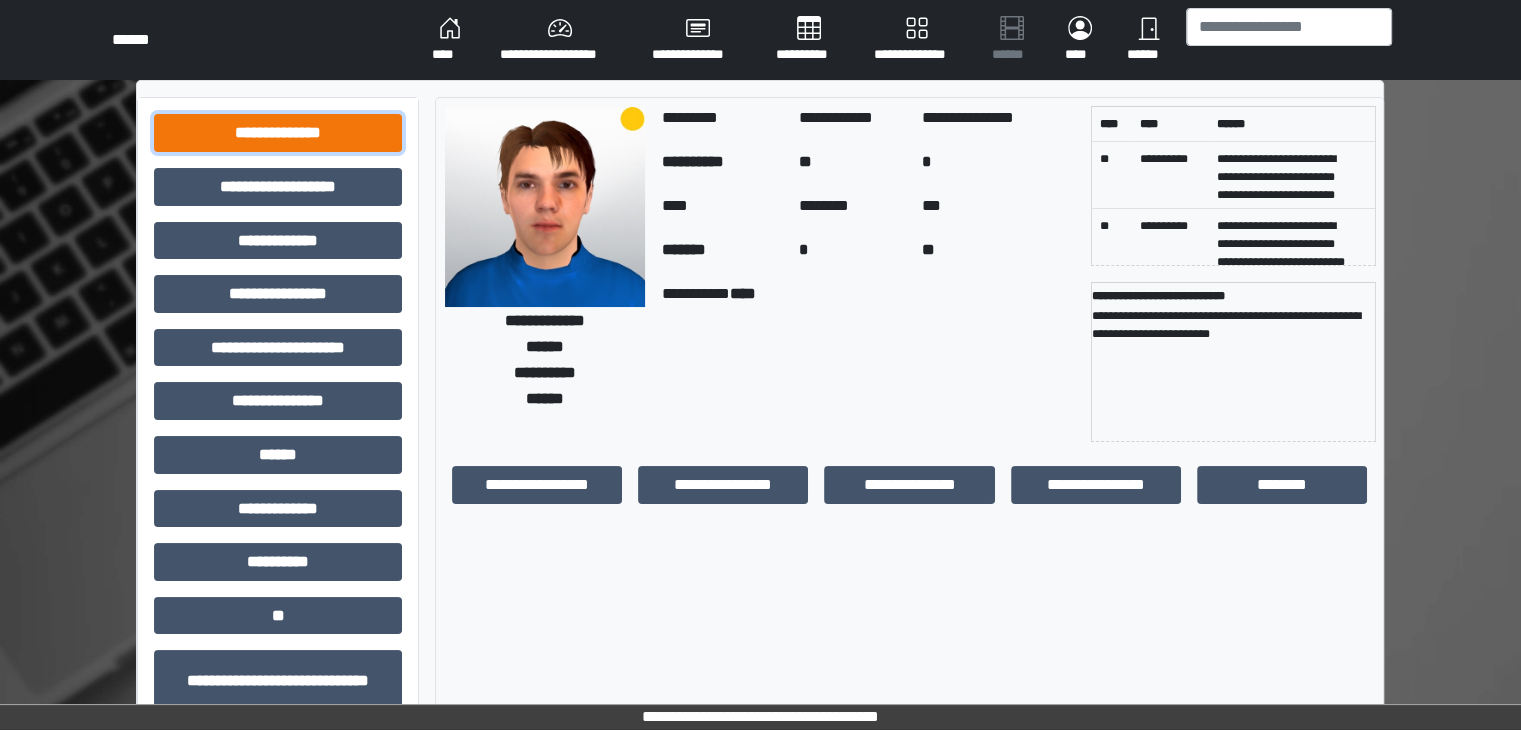 click on "**********" at bounding box center [278, 133] 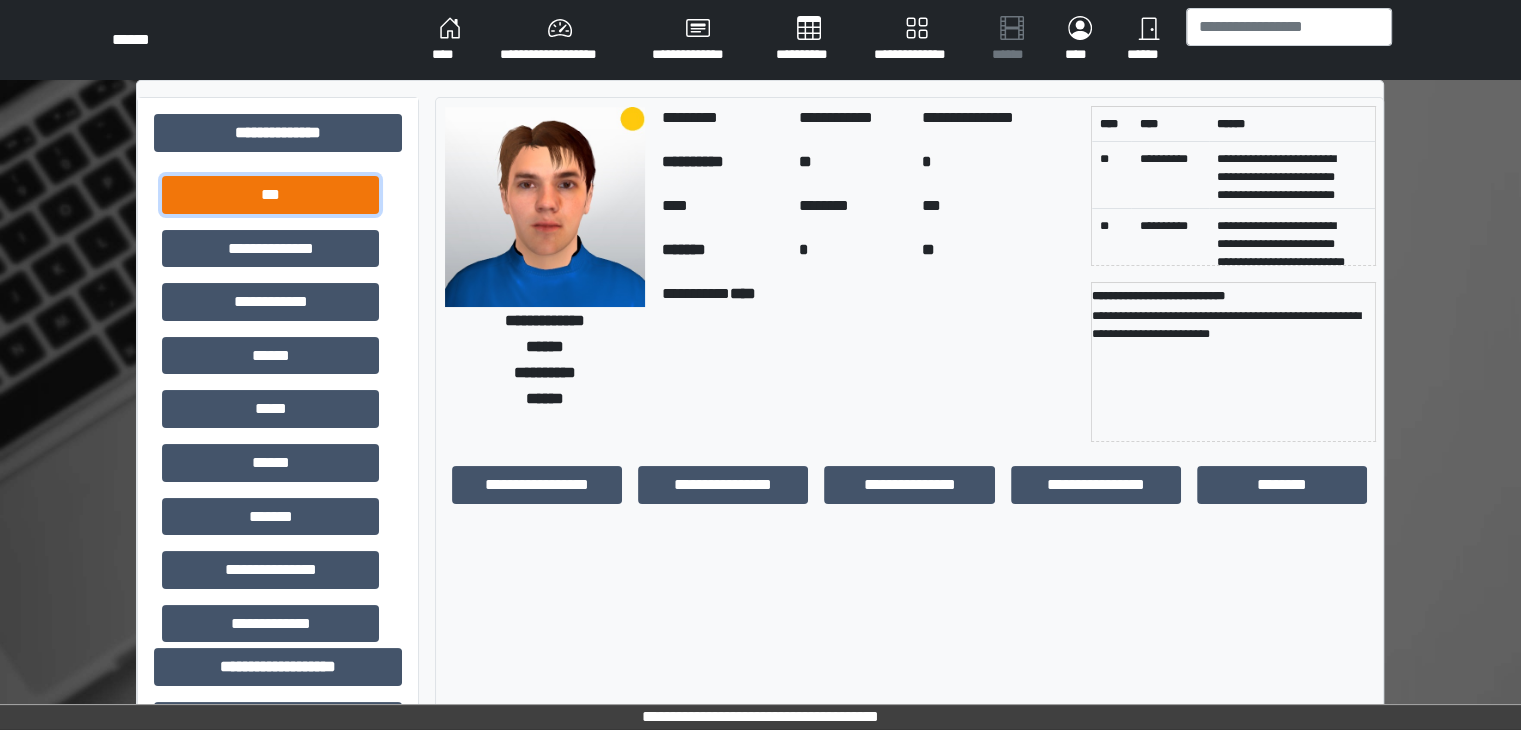 click on "***" at bounding box center [270, 195] 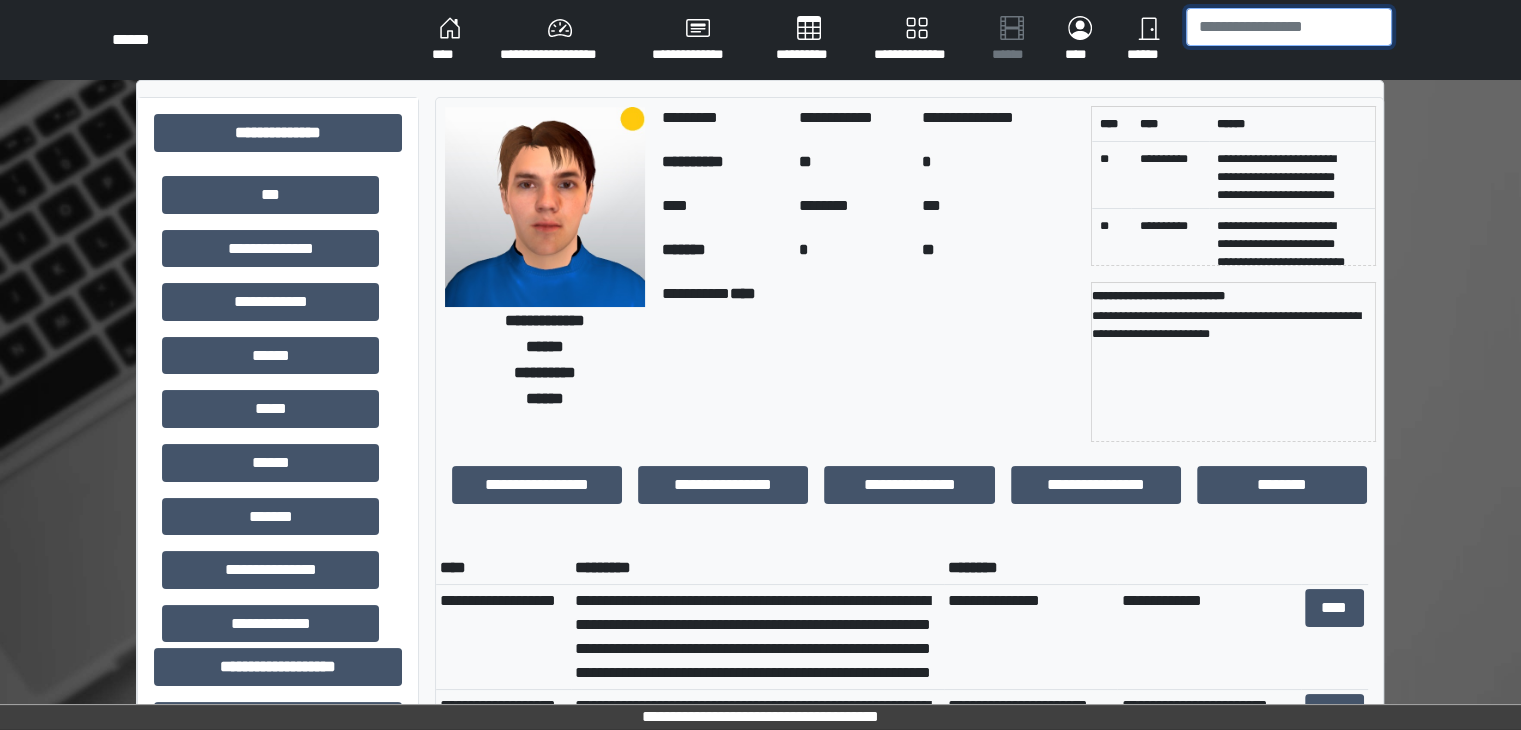 click at bounding box center [1289, 27] 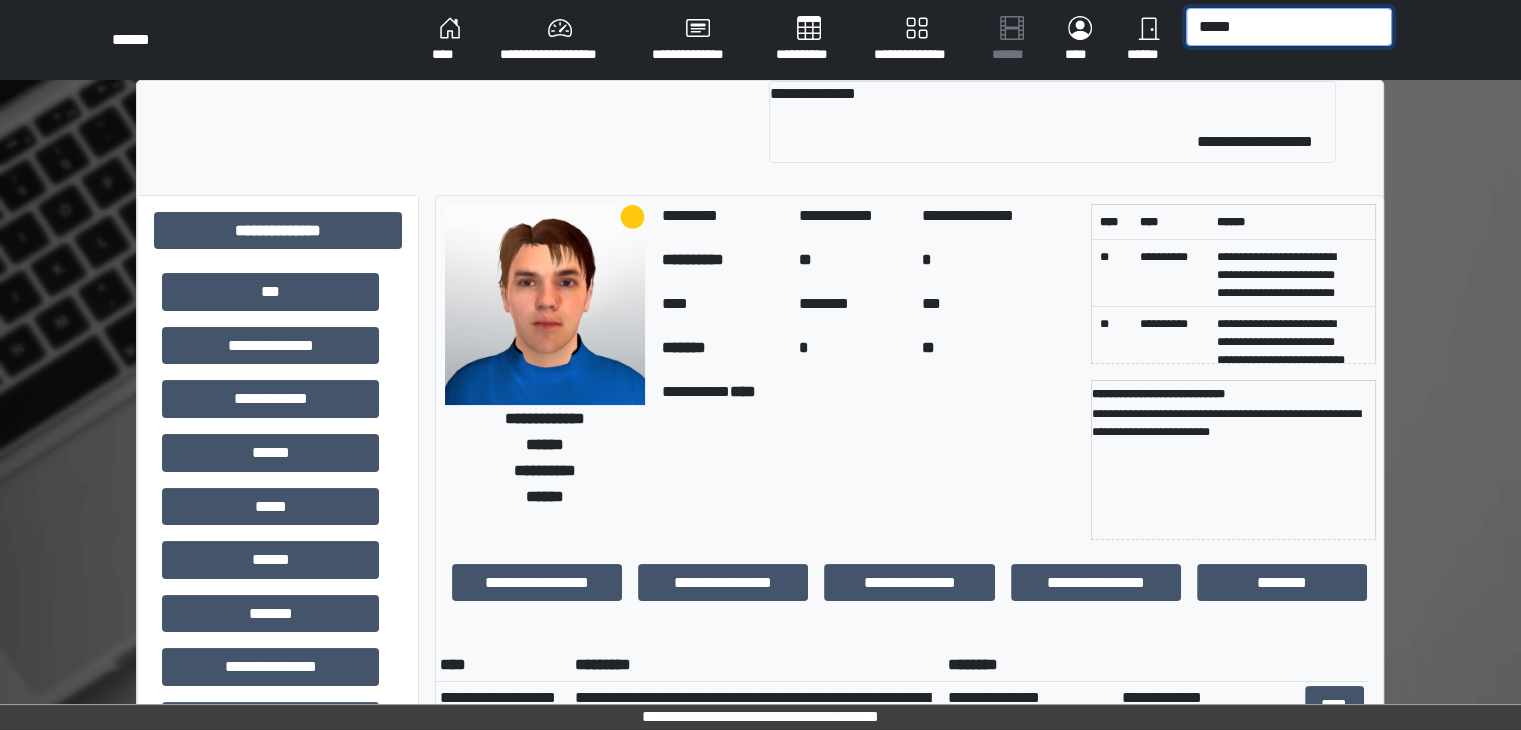 type on "*****" 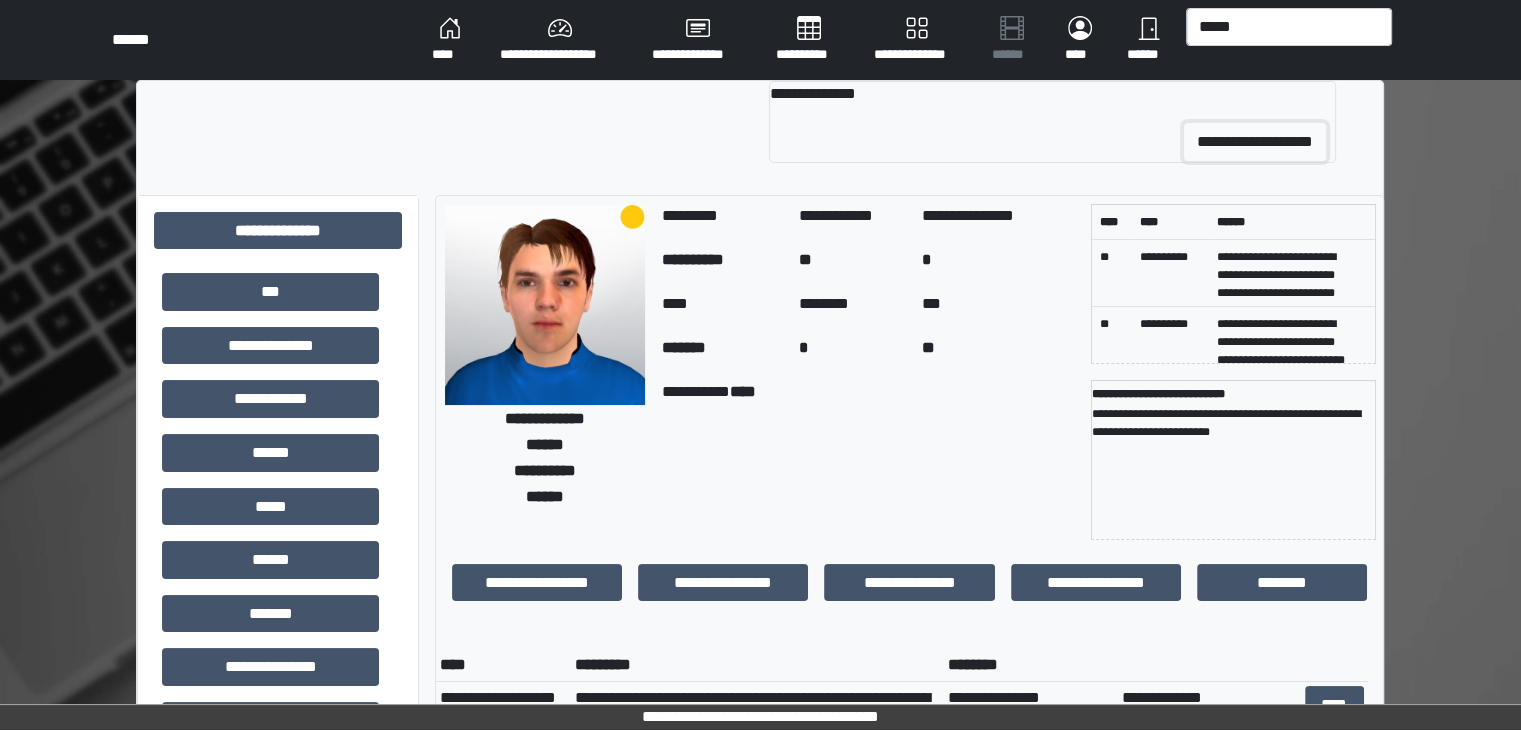 click on "**********" at bounding box center (1255, 142) 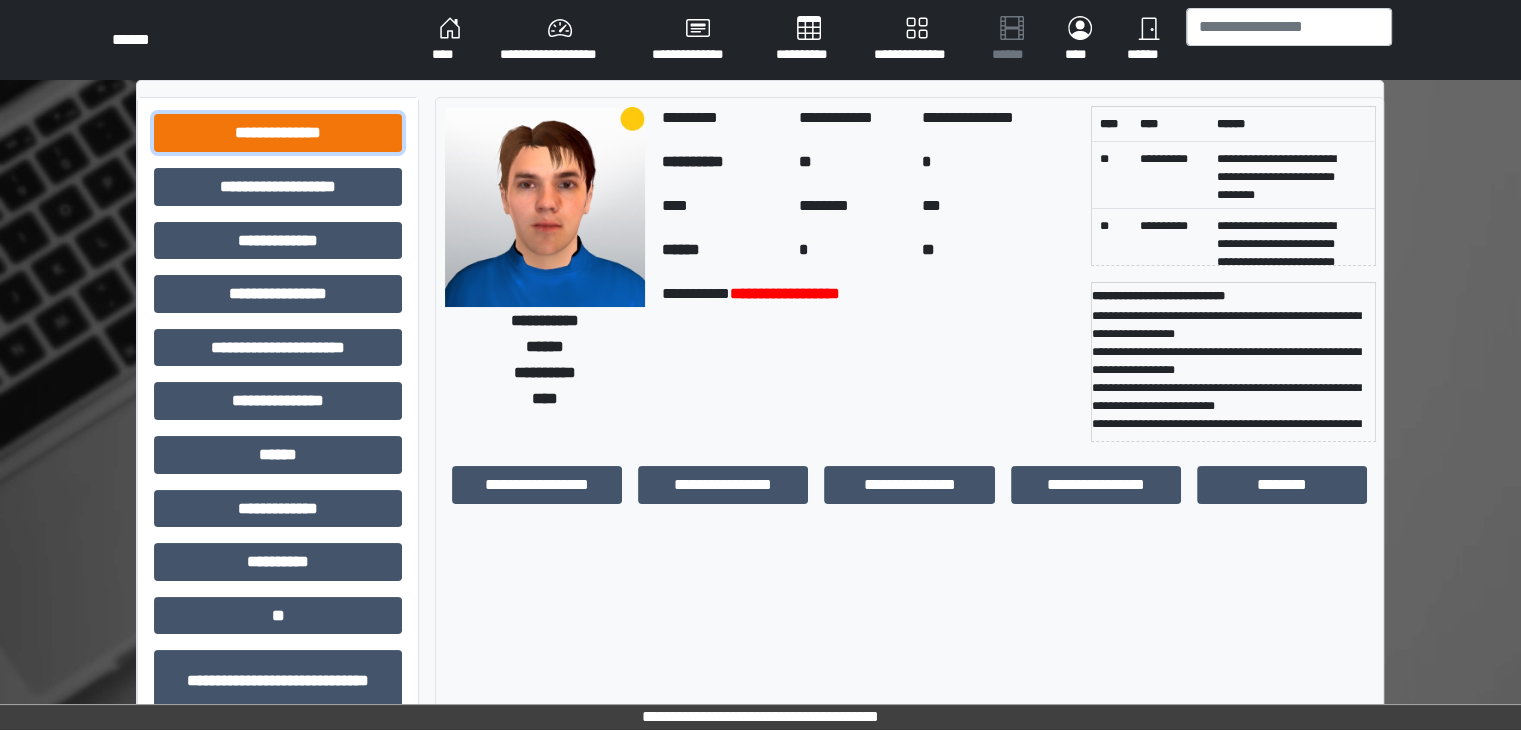 click on "**********" at bounding box center (278, 133) 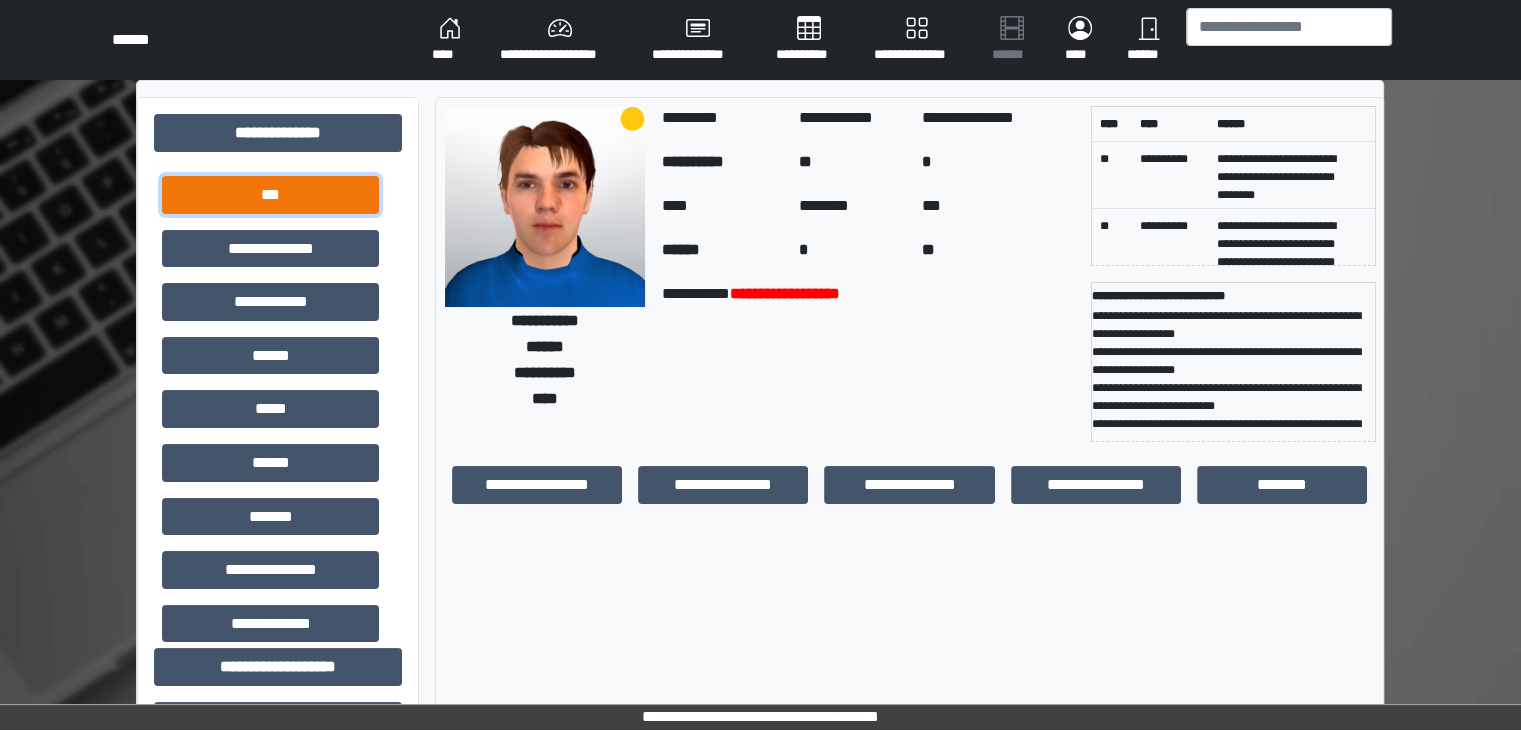 click on "***" at bounding box center (270, 195) 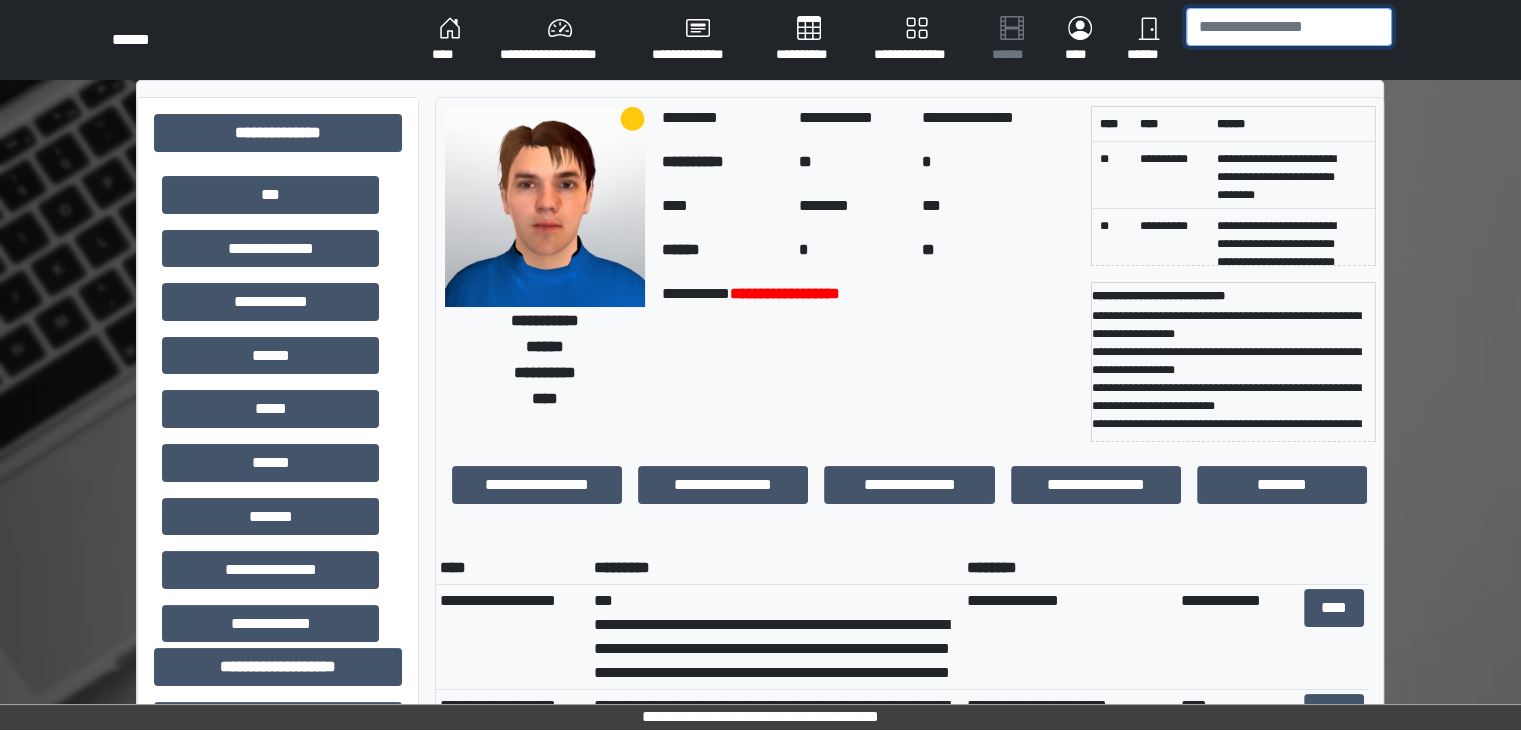 click at bounding box center [1289, 27] 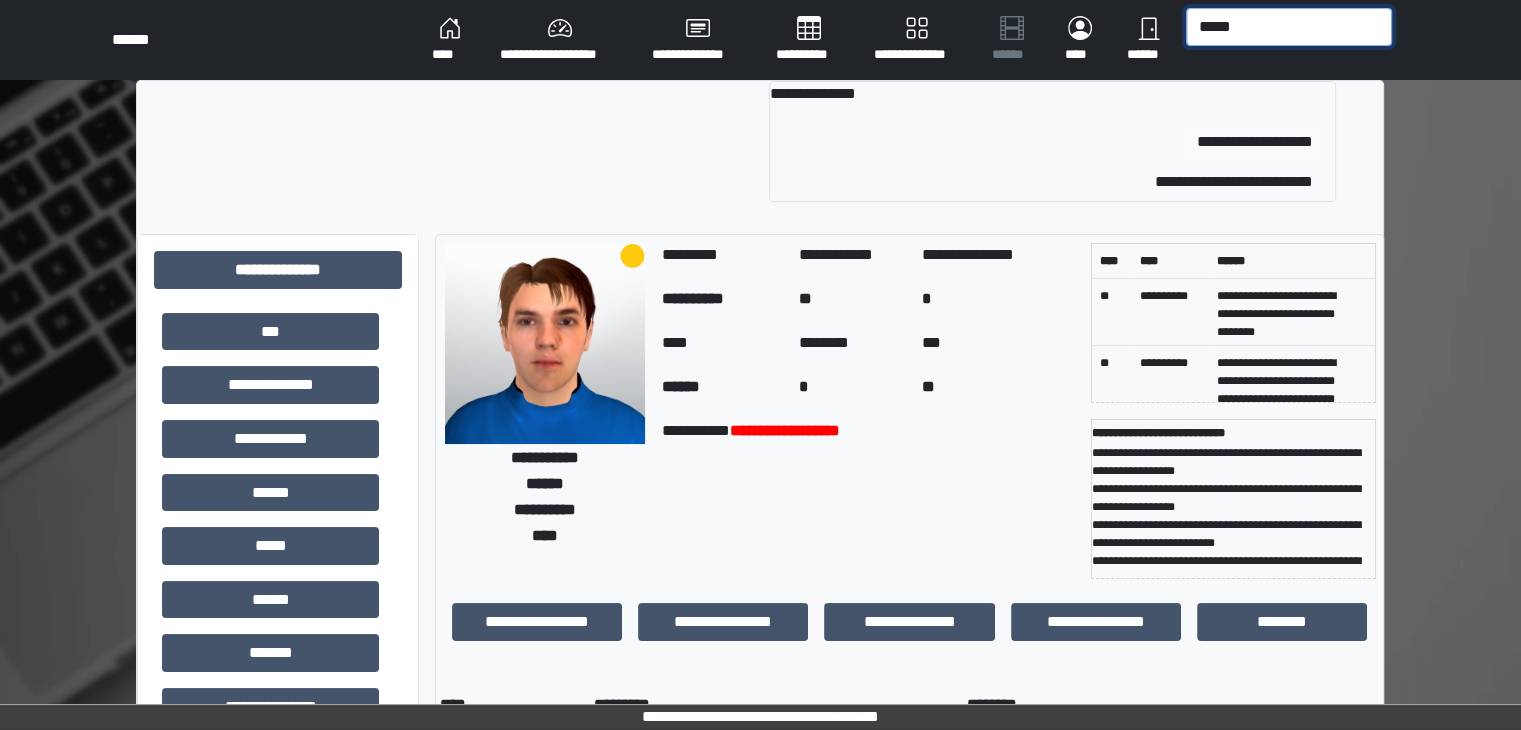 type on "*****" 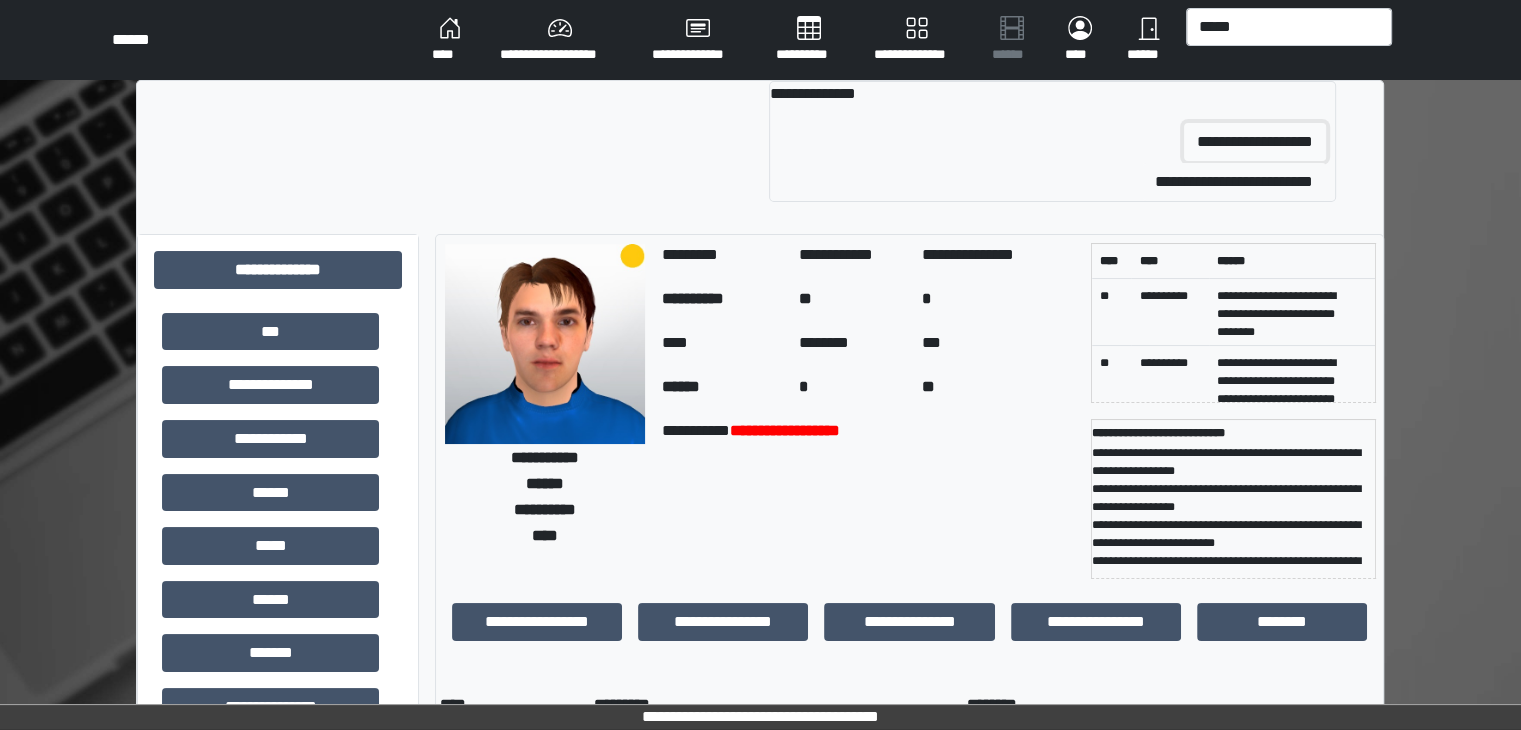 click on "**********" at bounding box center [1255, 142] 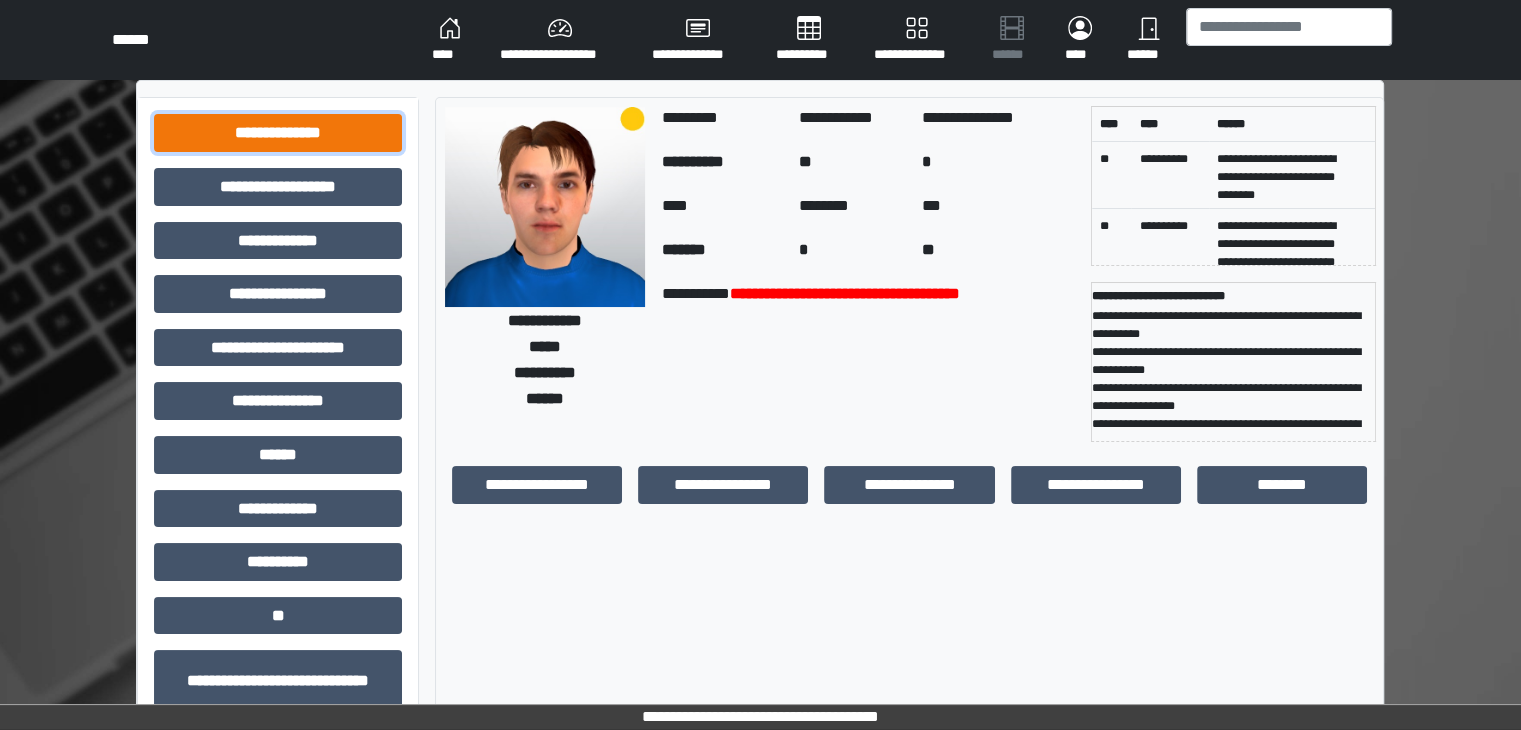 click on "**********" at bounding box center (278, 133) 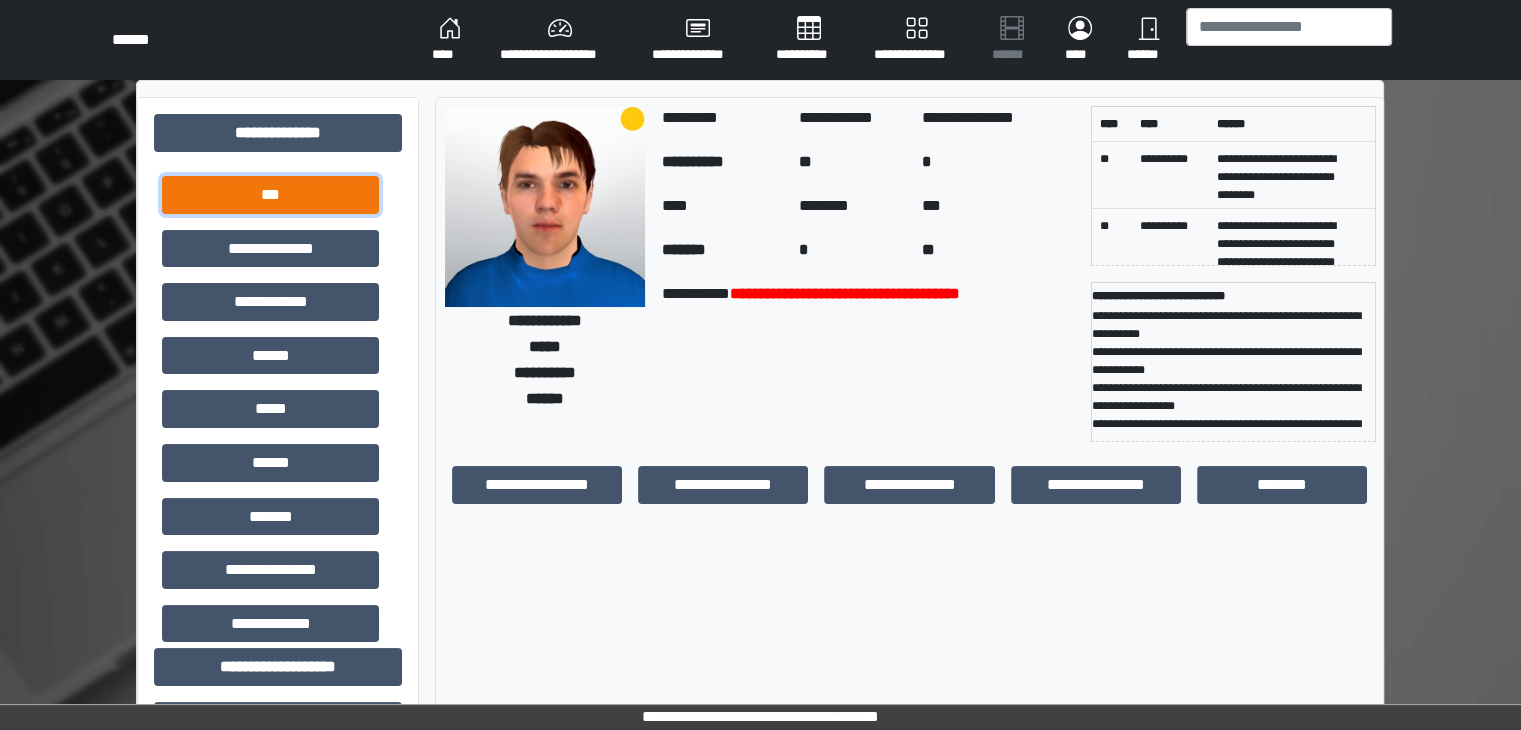click on "***" at bounding box center [270, 195] 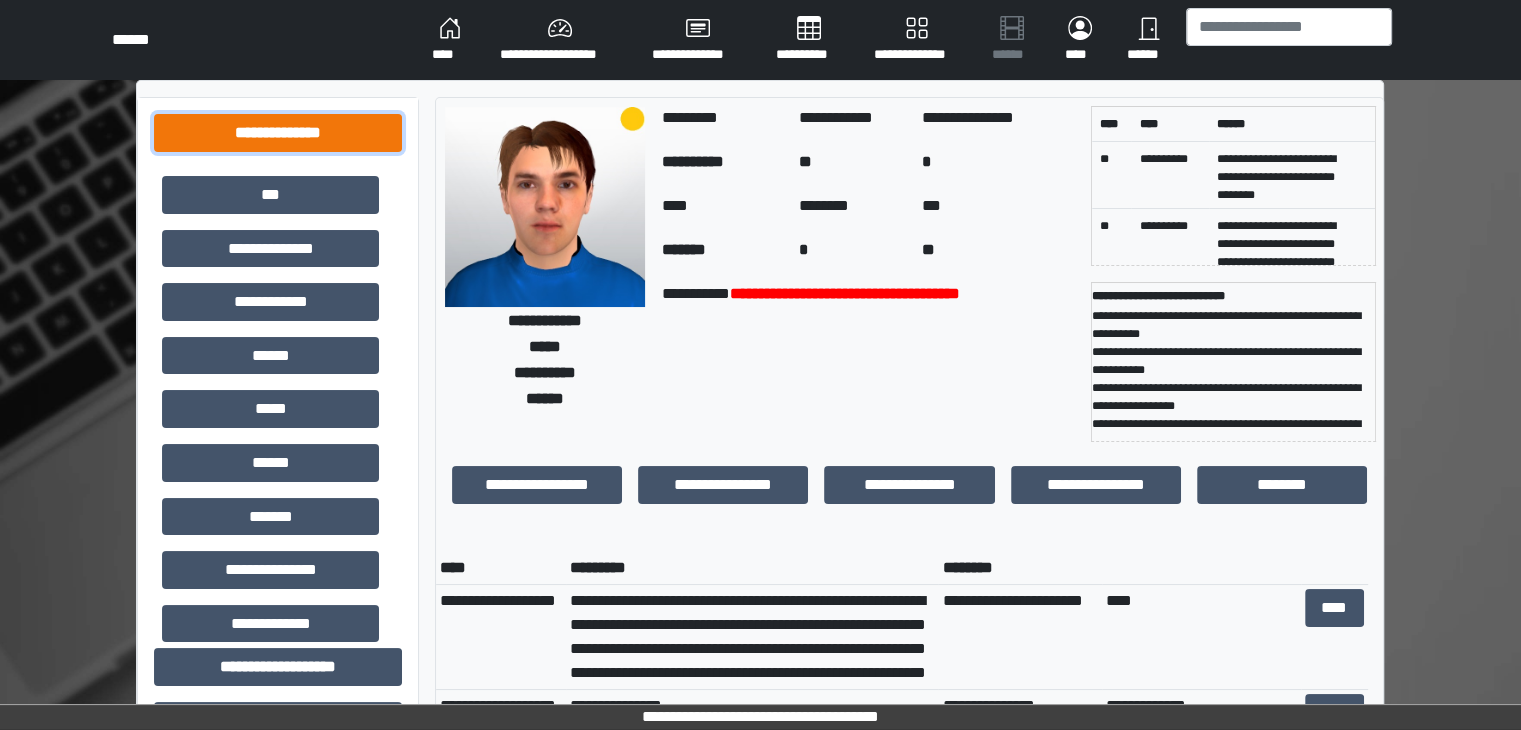 click on "**********" at bounding box center [278, 133] 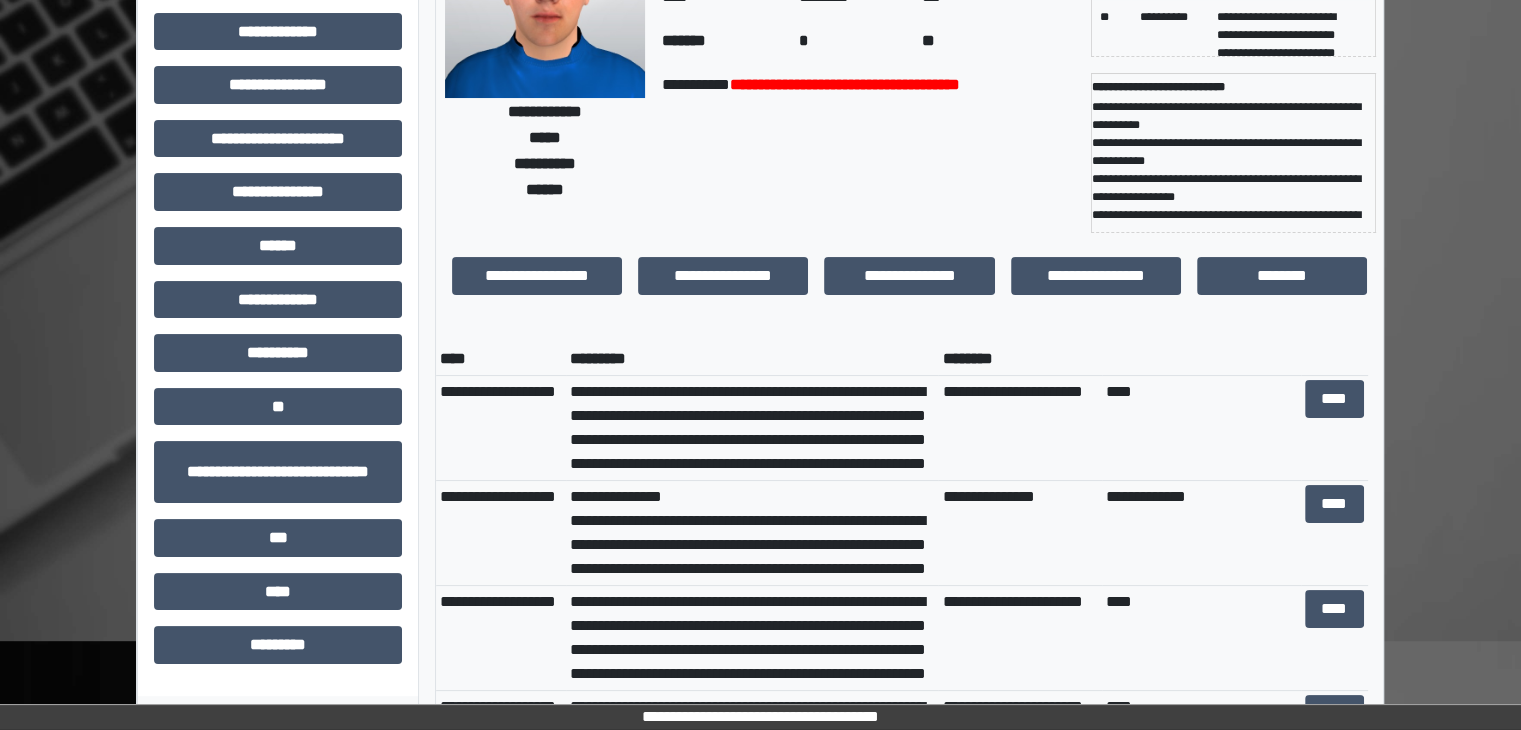 scroll, scrollTop: 210, scrollLeft: 0, axis: vertical 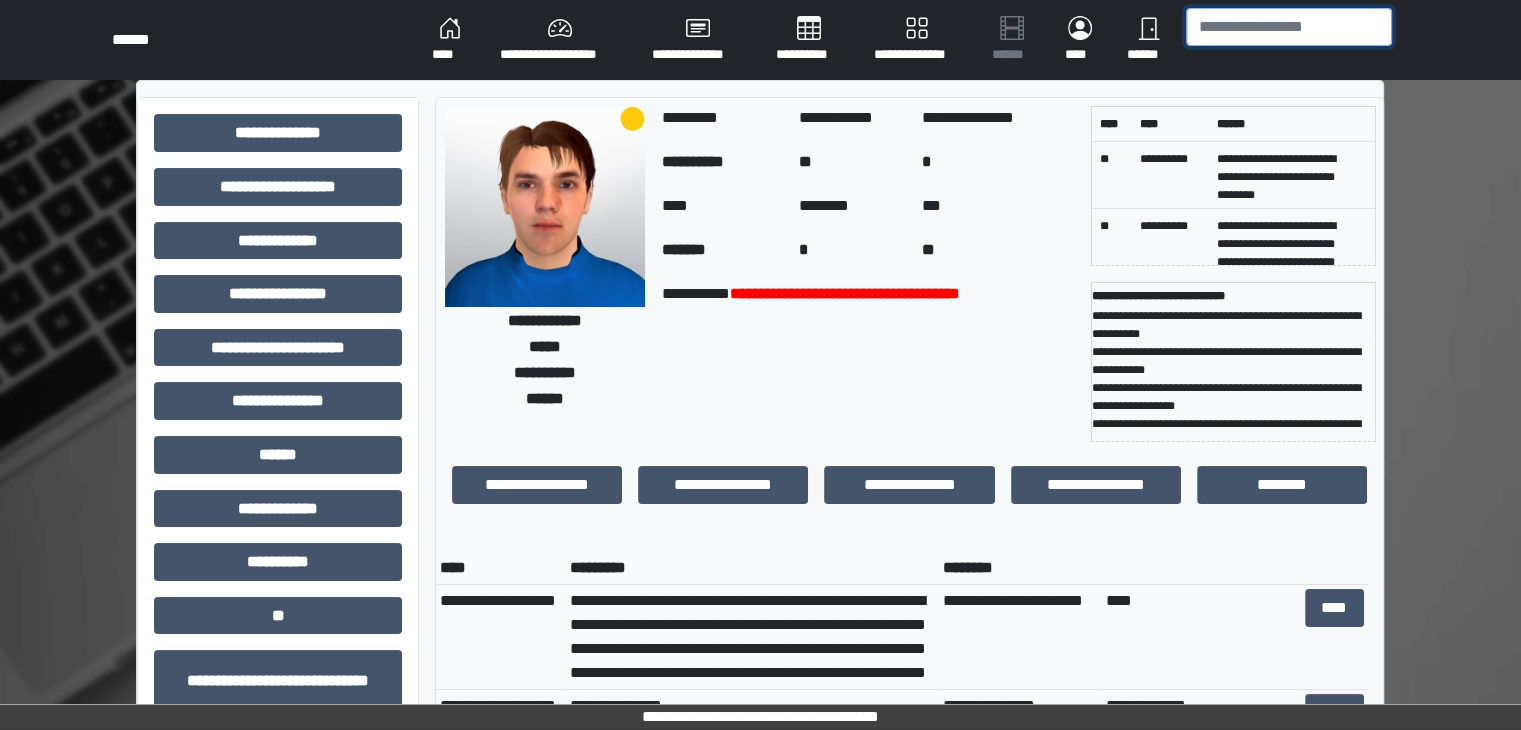 click at bounding box center (1289, 27) 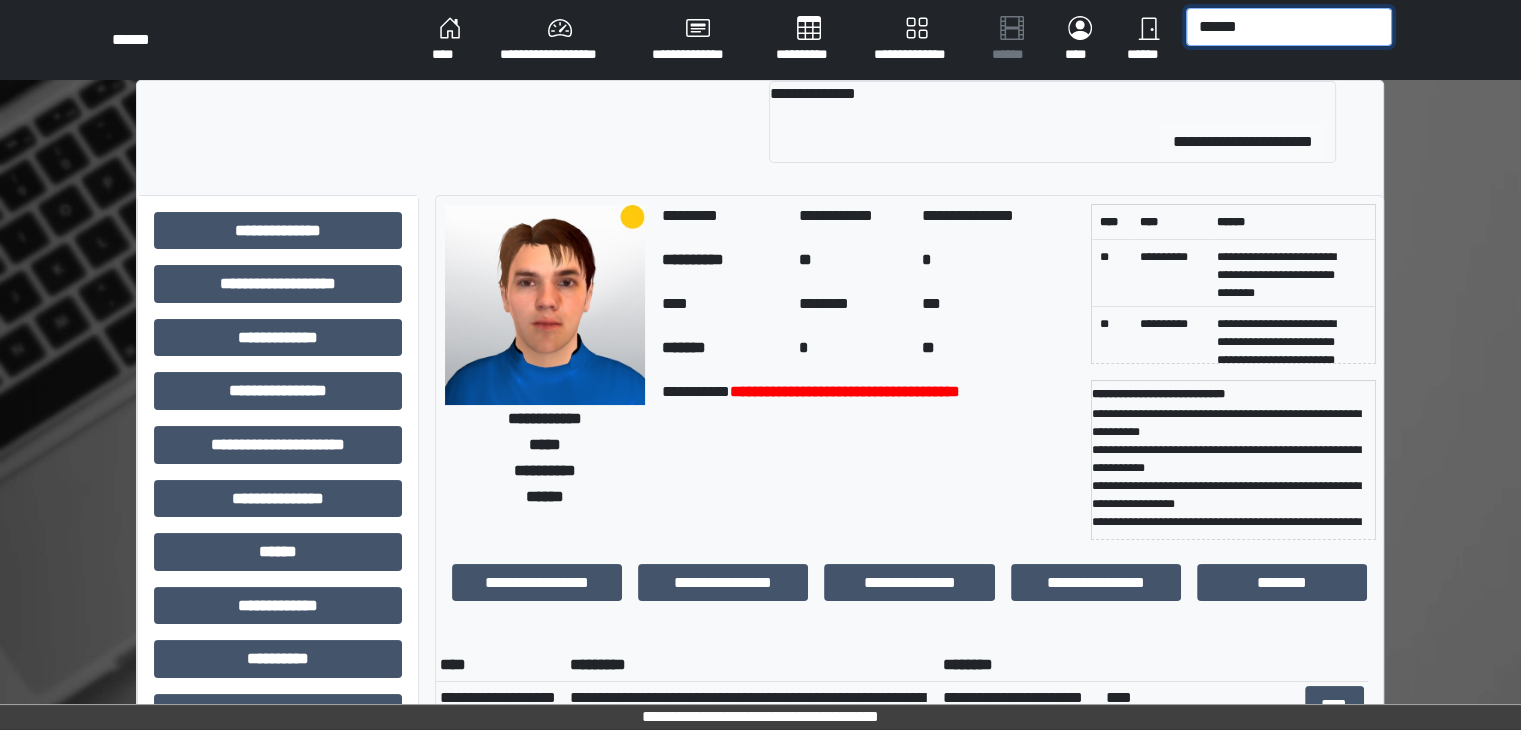 type on "******" 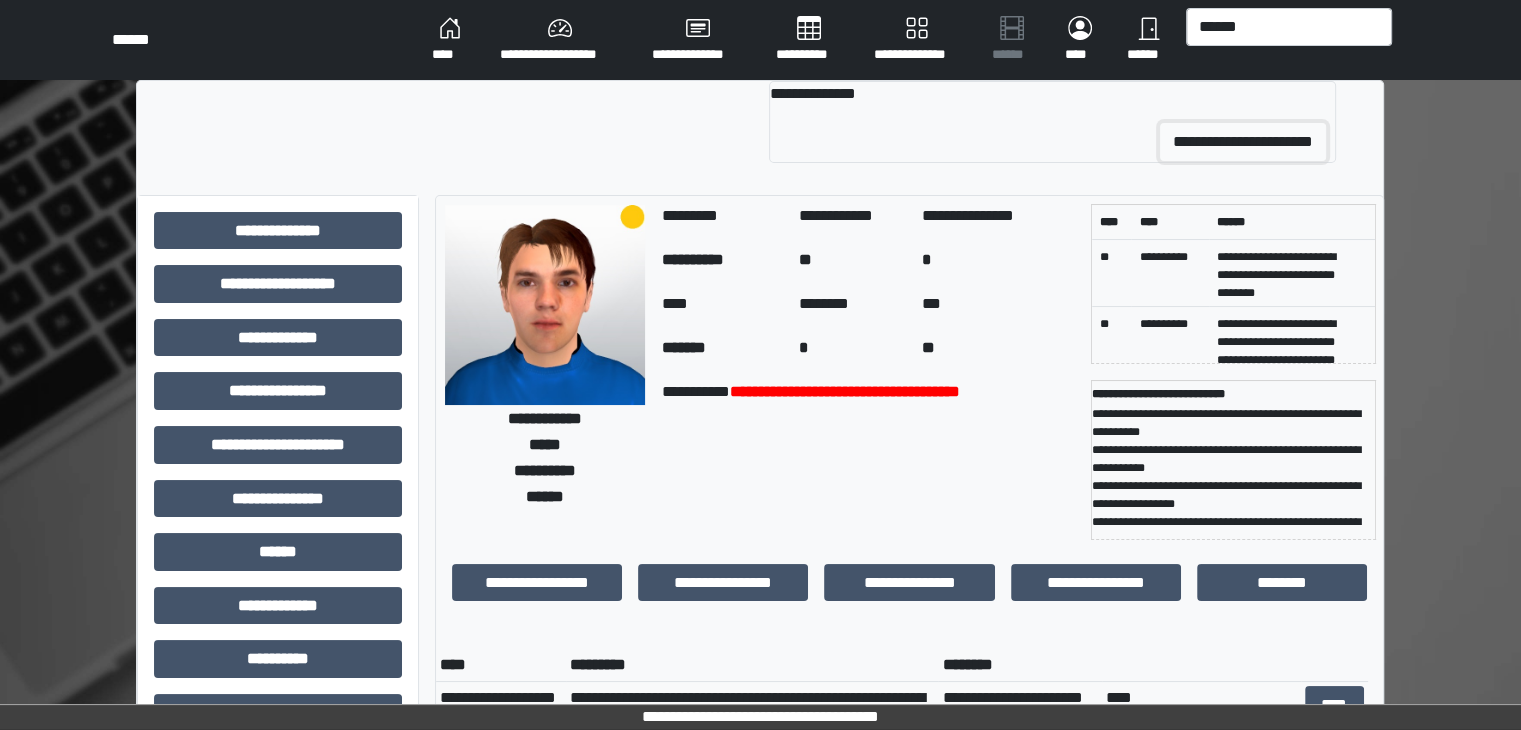 click on "**********" at bounding box center (1243, 142) 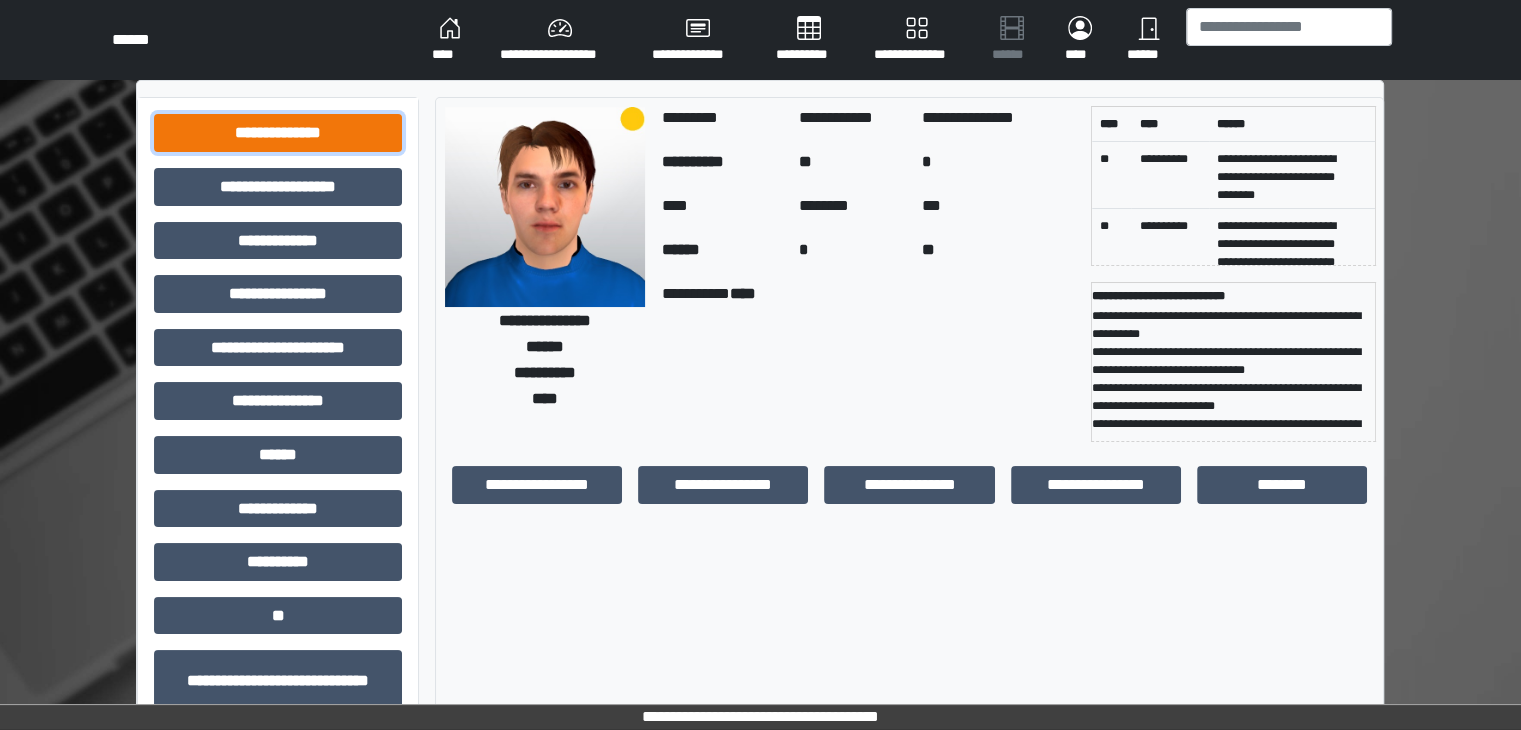 click on "**********" at bounding box center [278, 133] 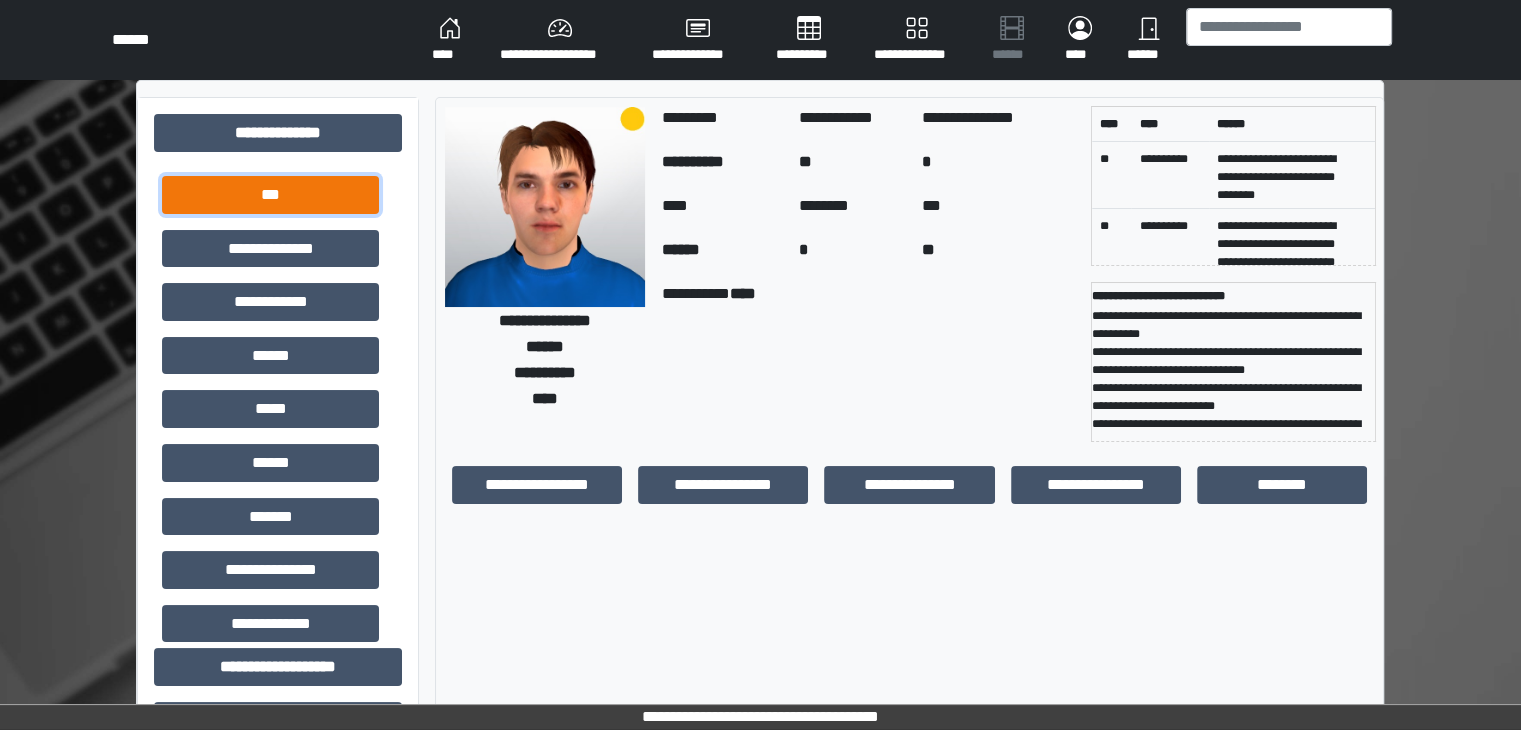 click on "***" at bounding box center (270, 195) 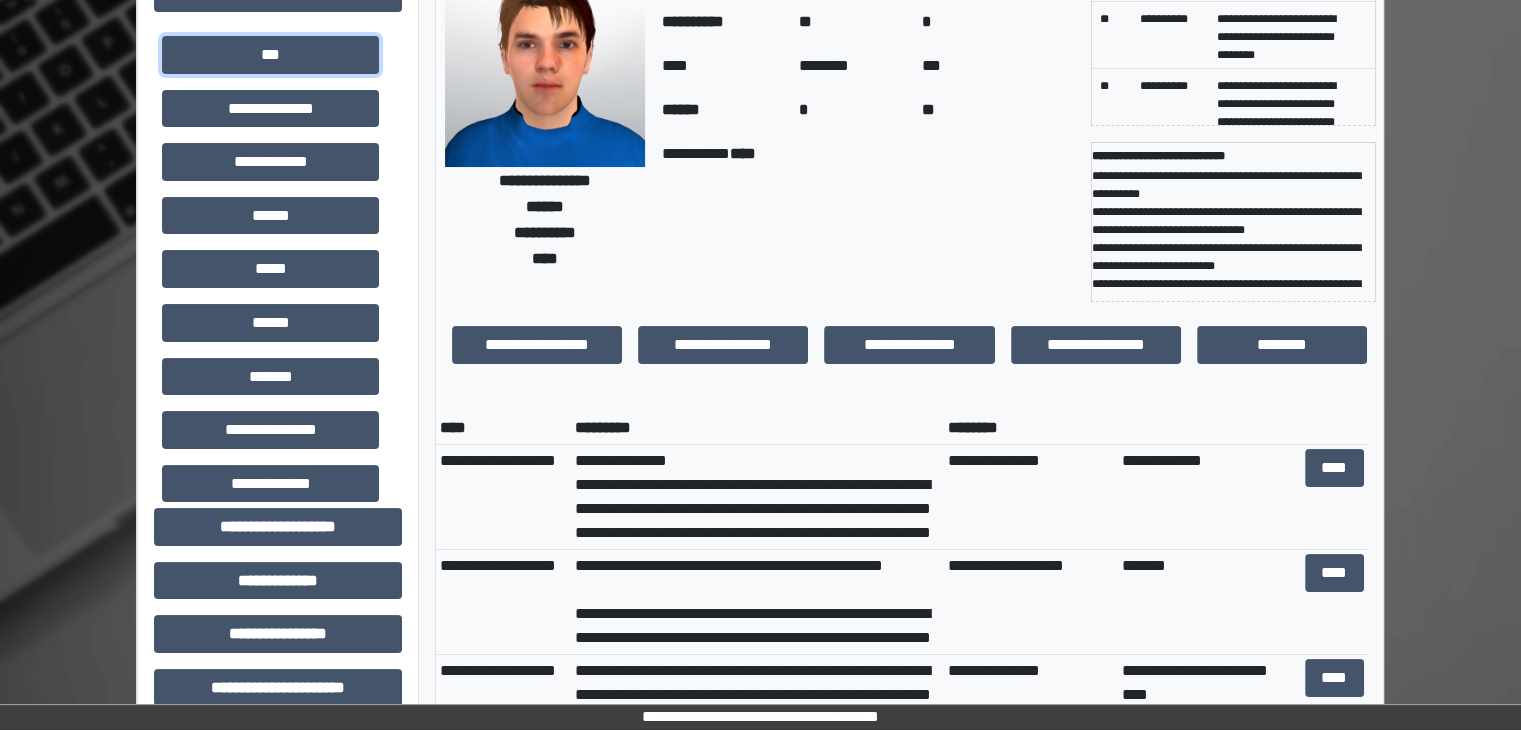 scroll, scrollTop: 180, scrollLeft: 0, axis: vertical 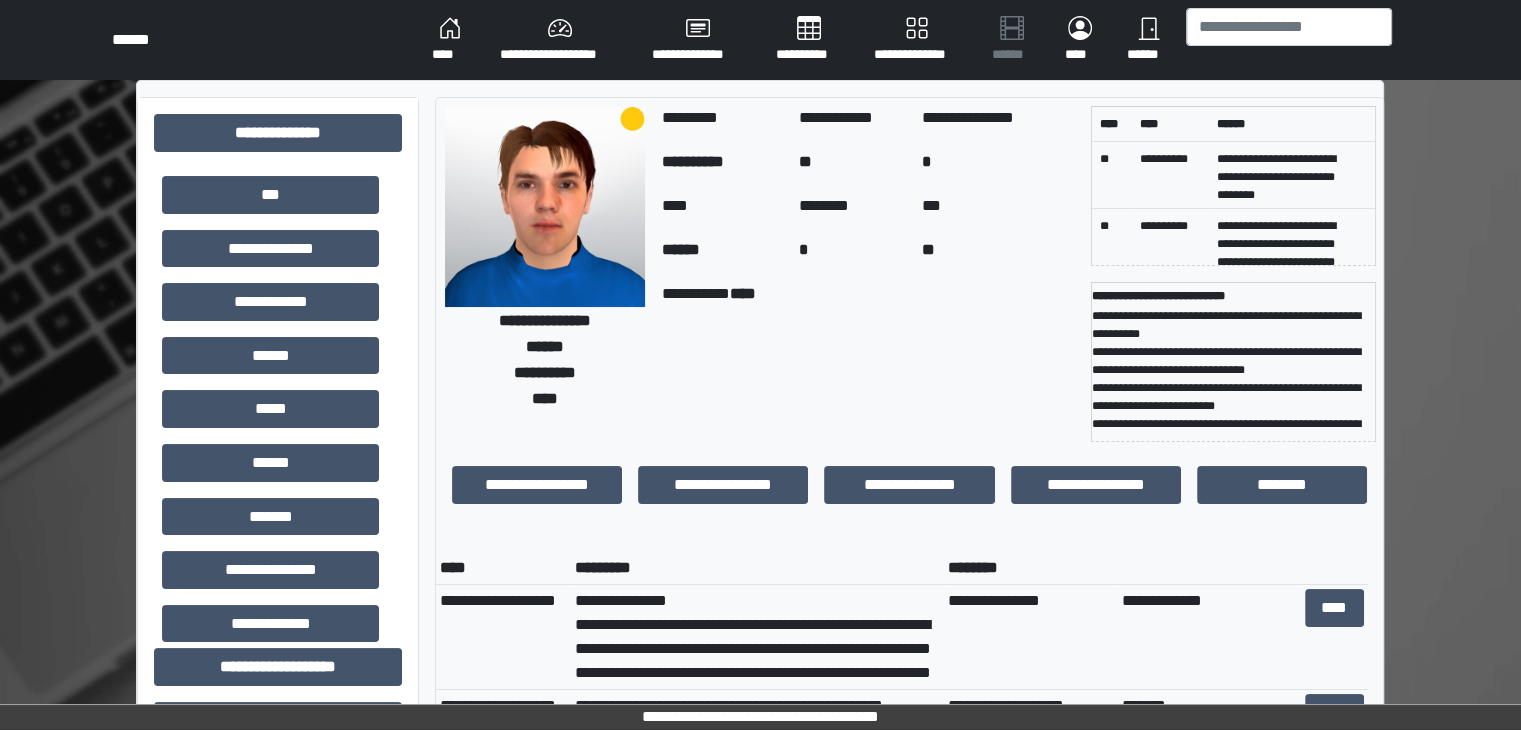click on "**********" at bounding box center [760, 741] 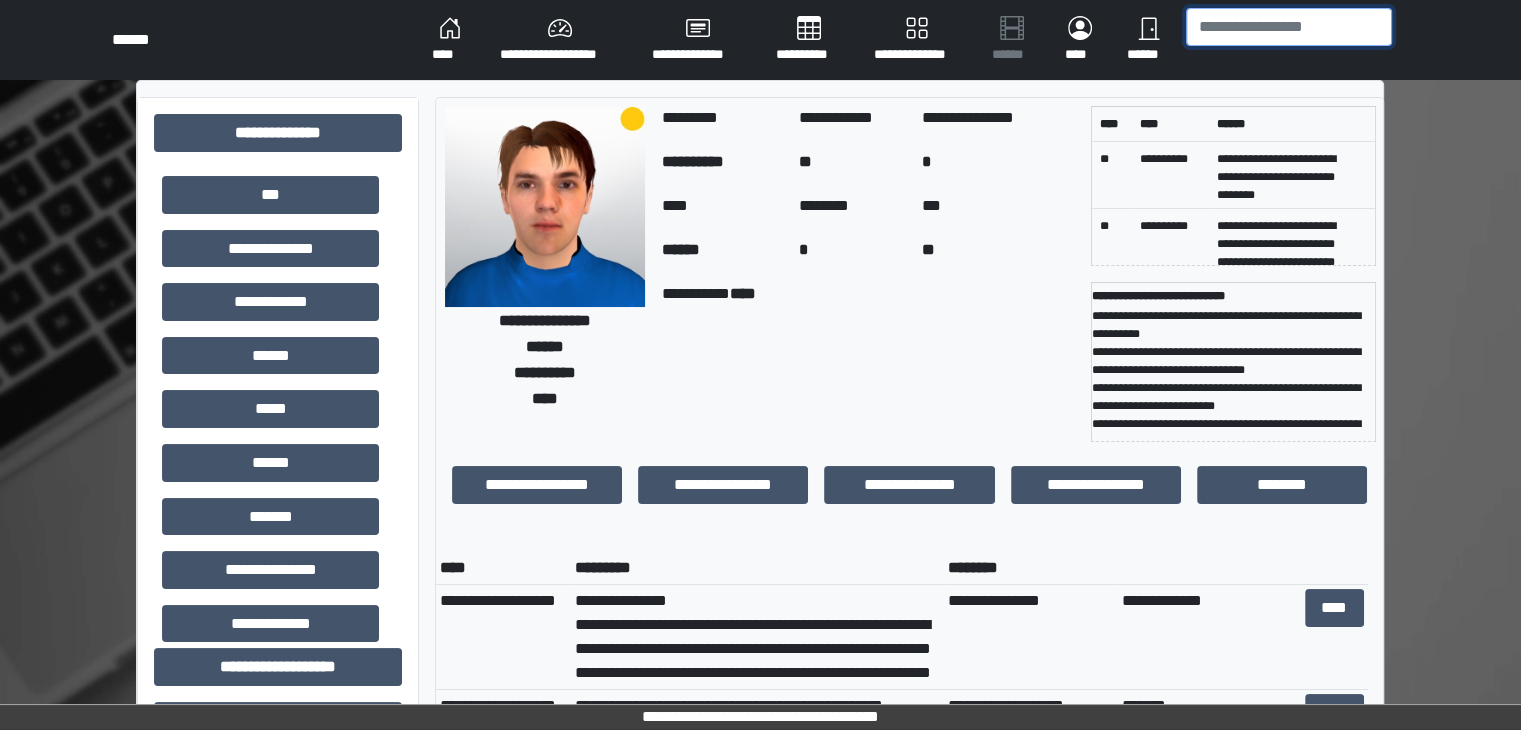click at bounding box center [1289, 27] 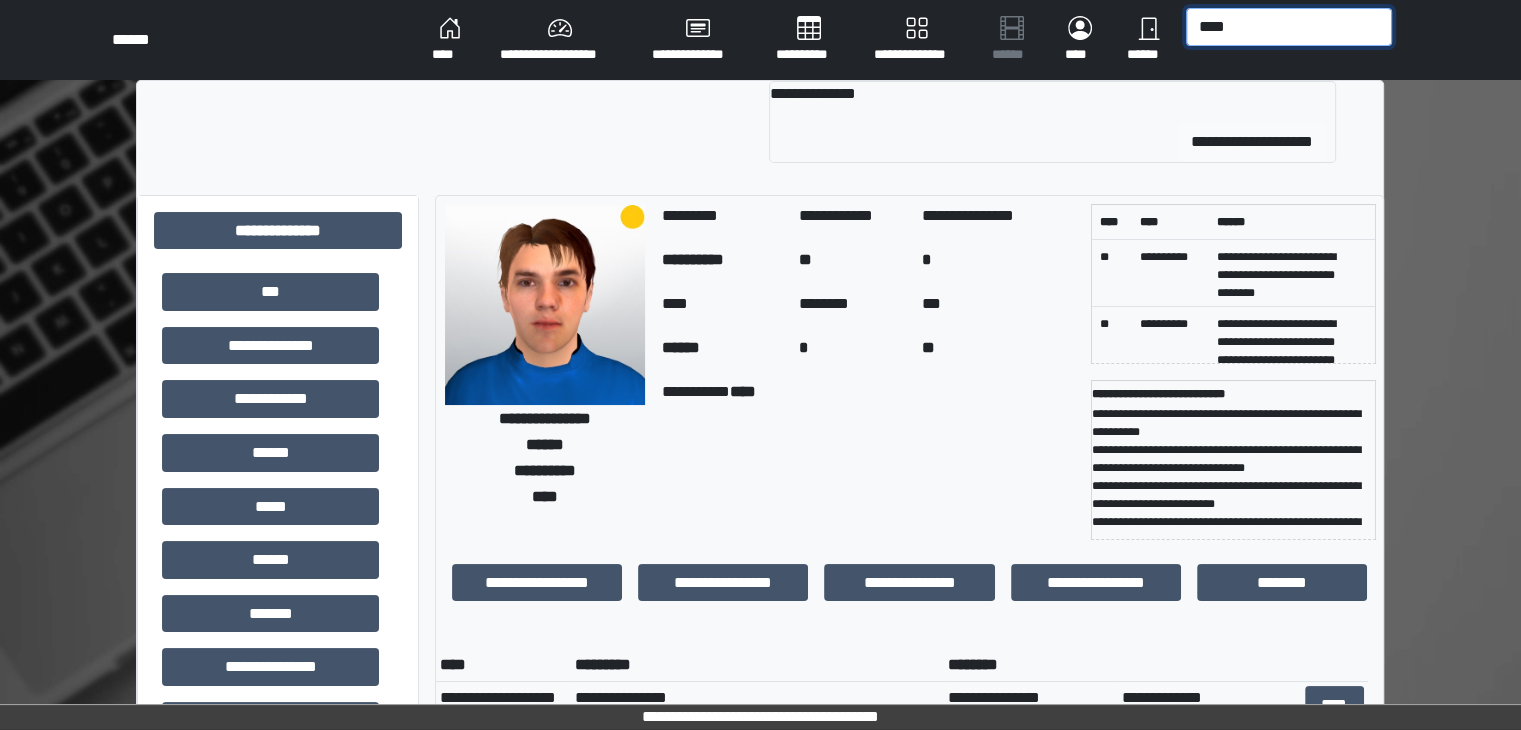 type on "****" 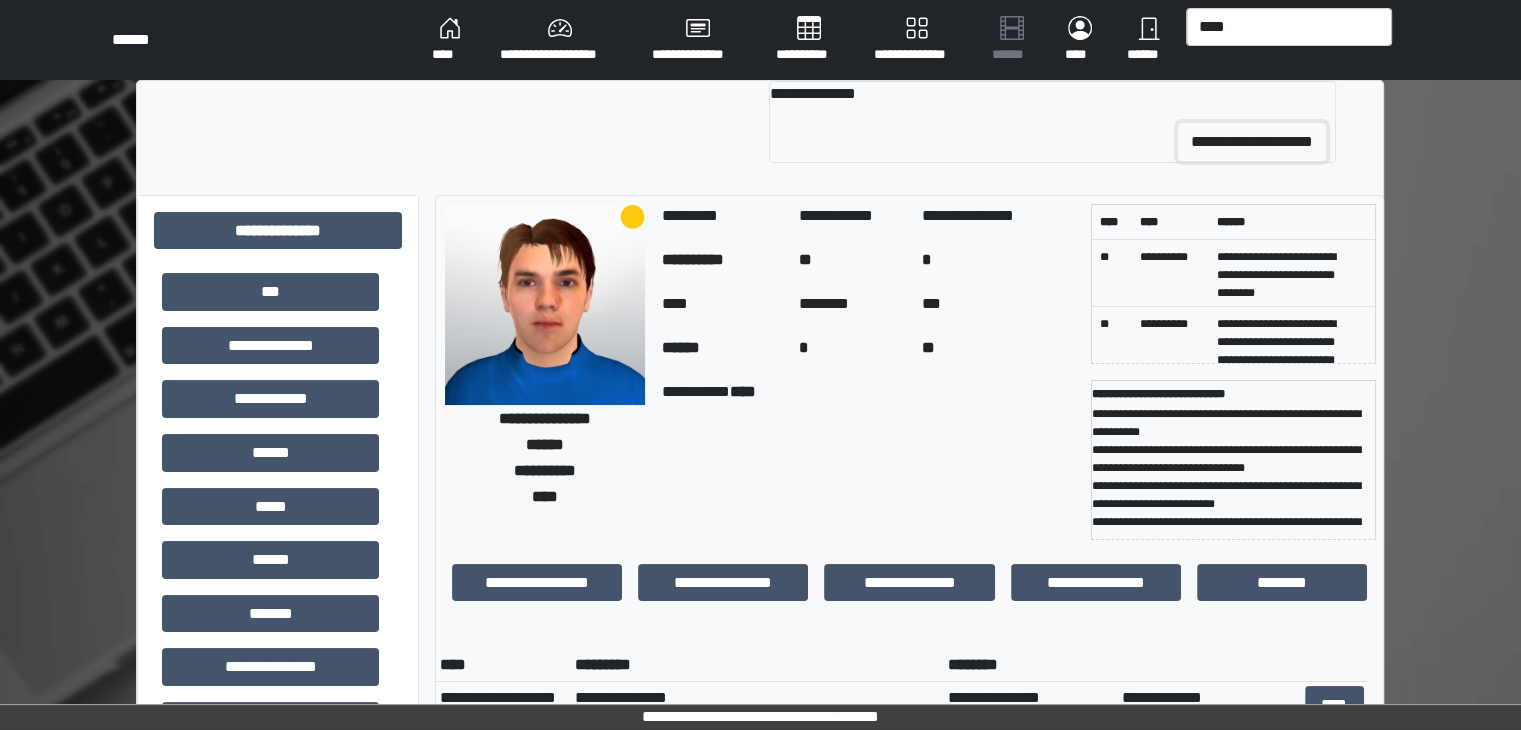 click on "**********" at bounding box center (1252, 142) 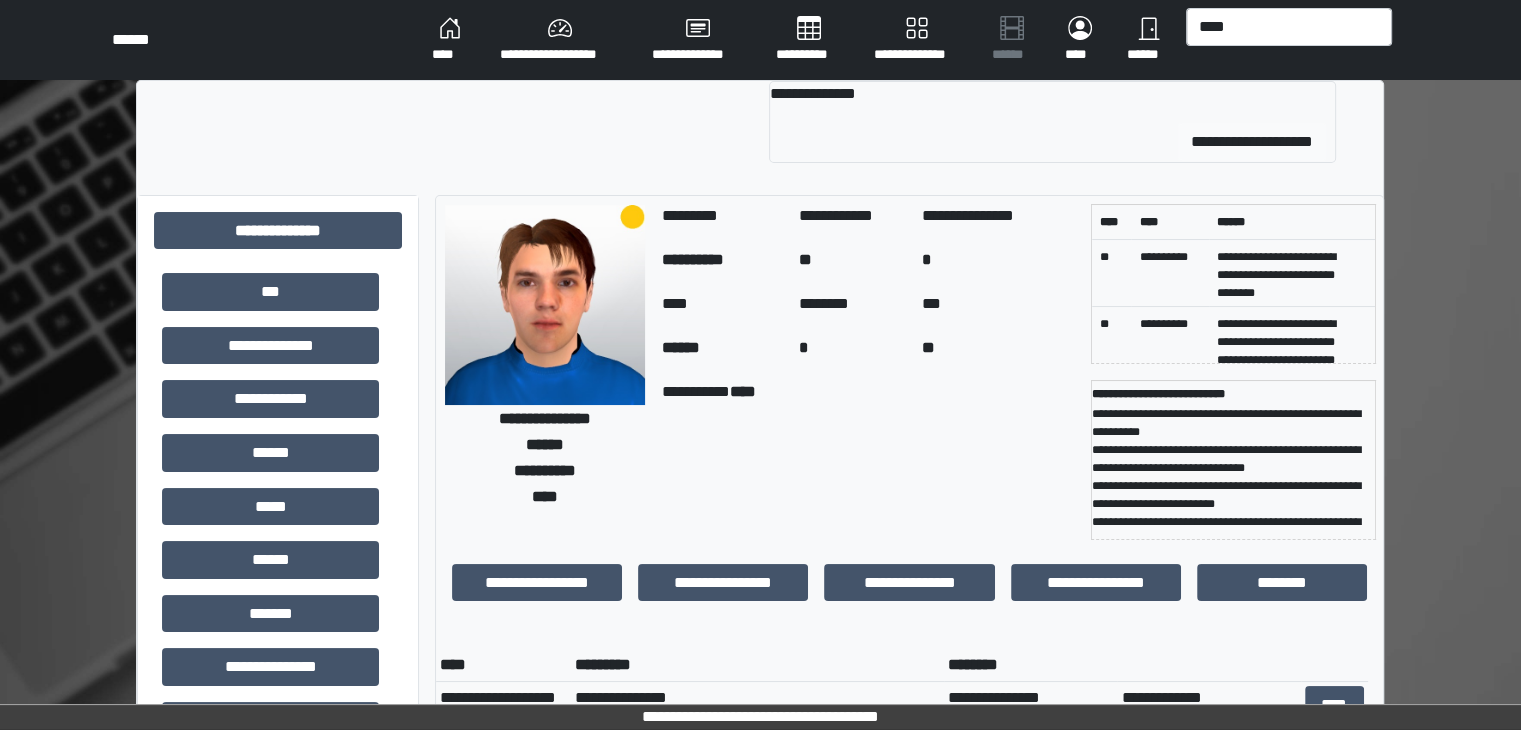 type 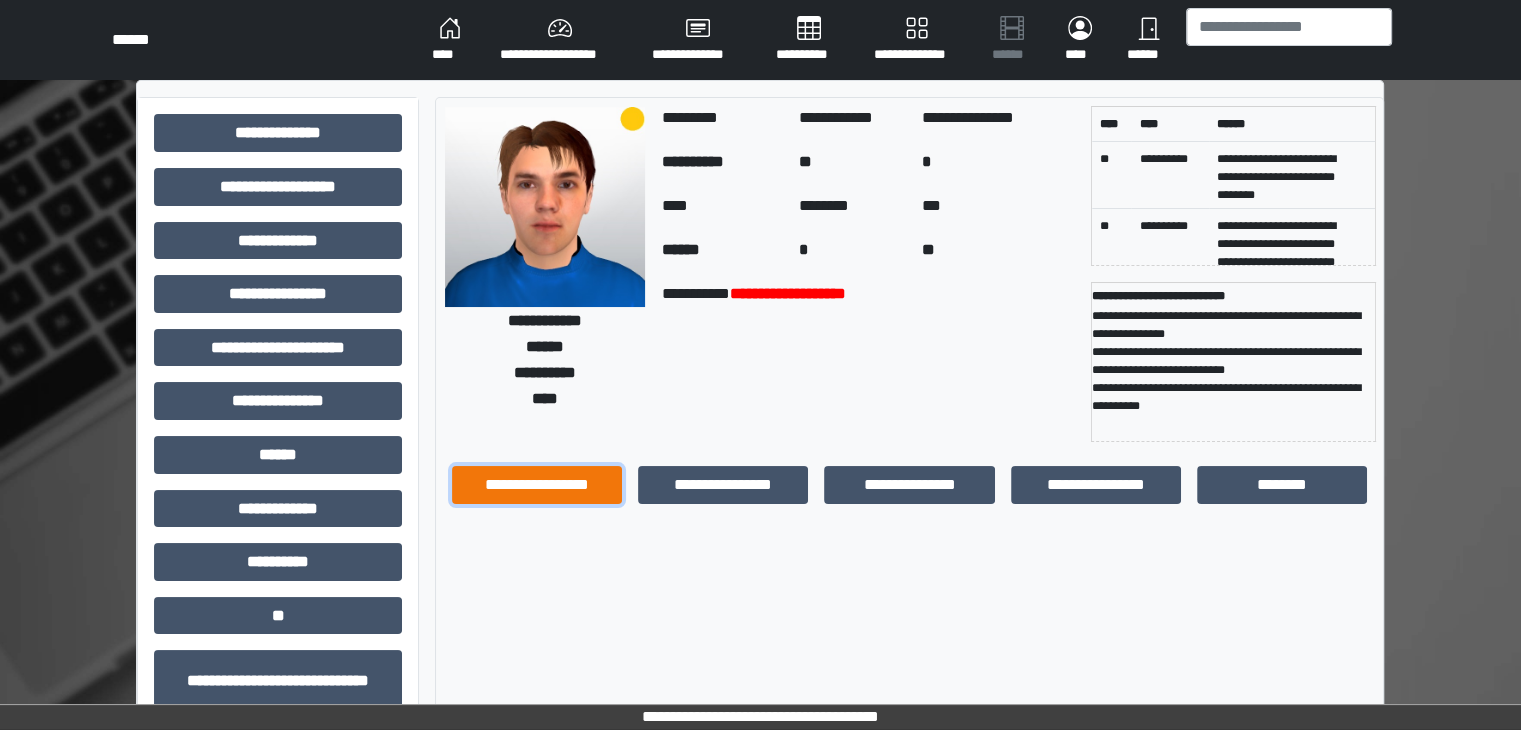 click on "**********" at bounding box center (537, 485) 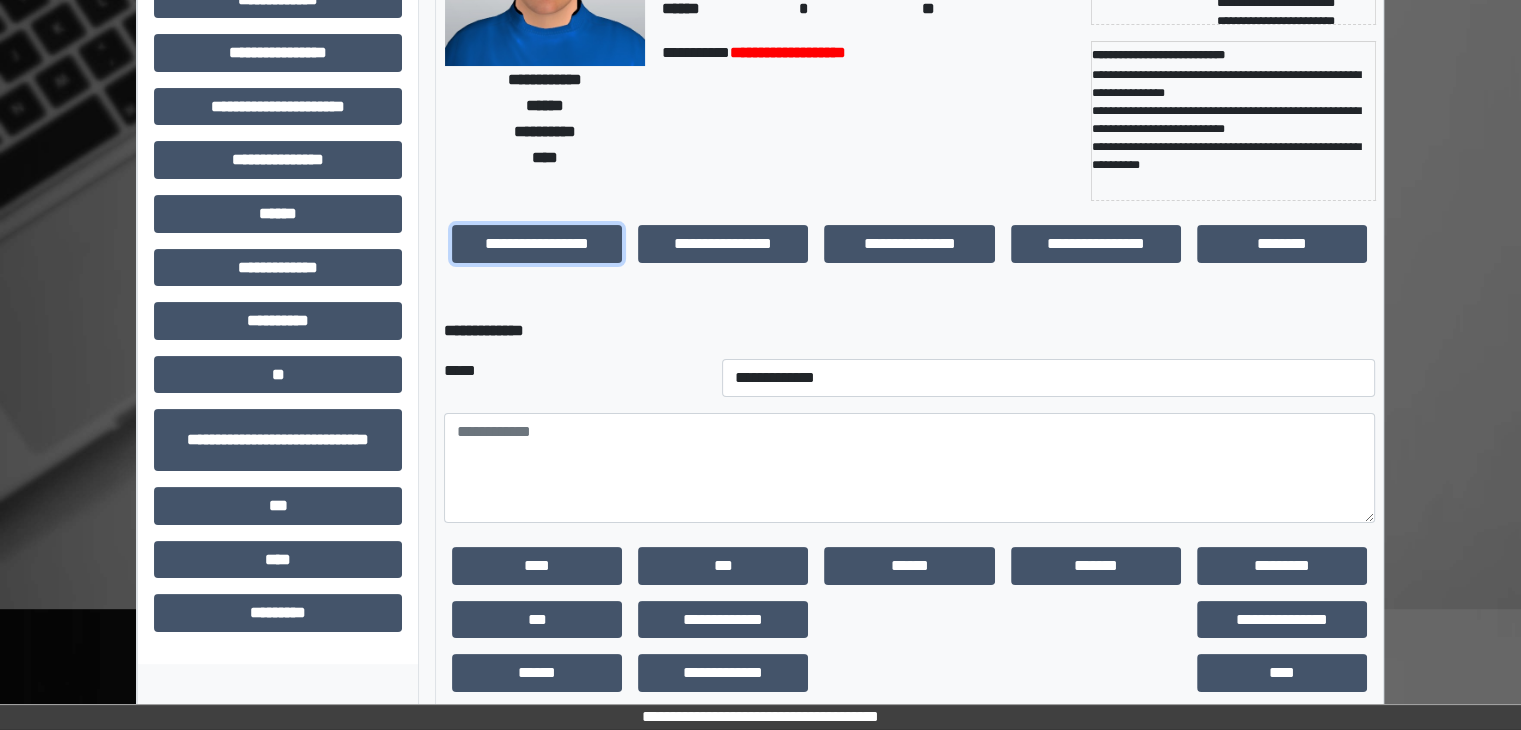 scroll, scrollTop: 268, scrollLeft: 0, axis: vertical 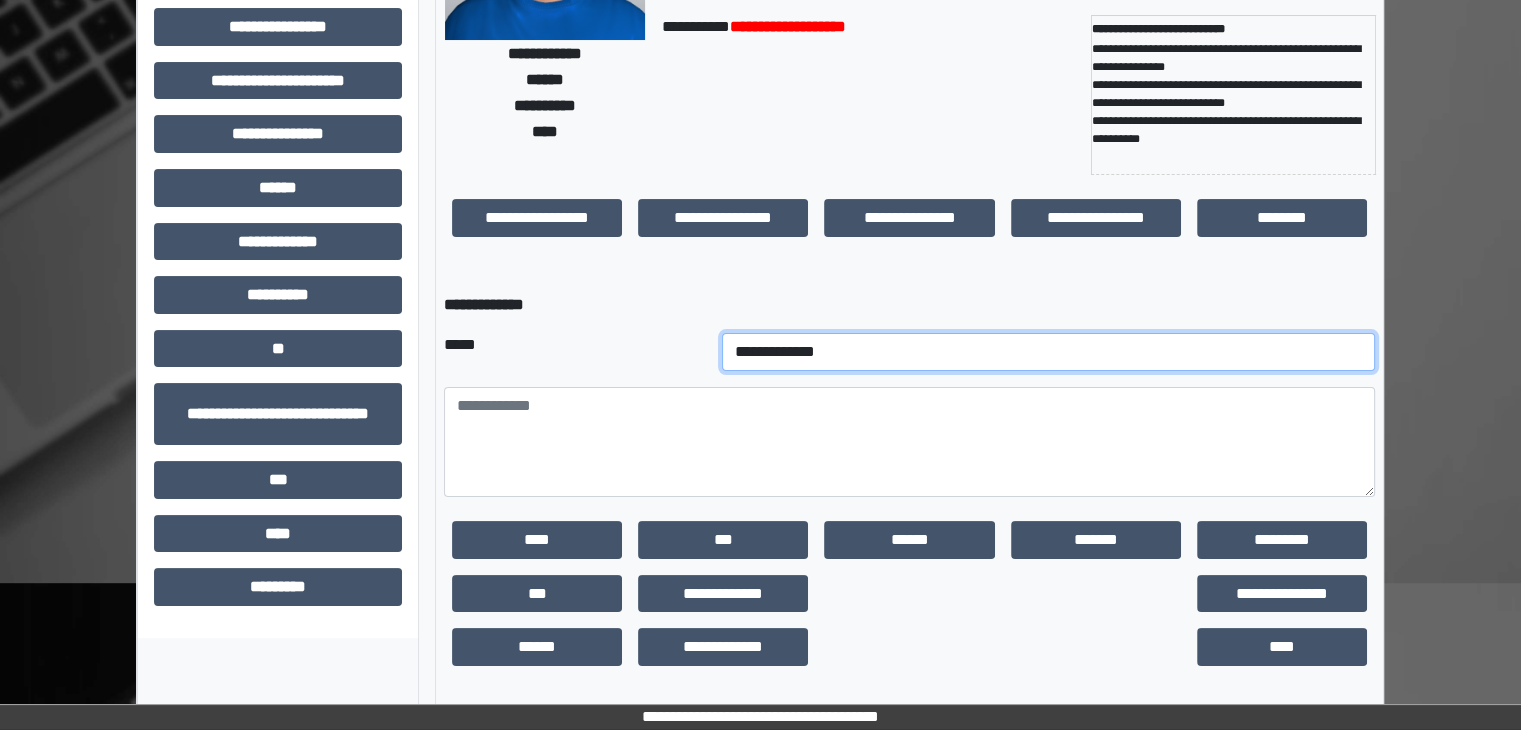 click on "**********" at bounding box center [1049, 352] 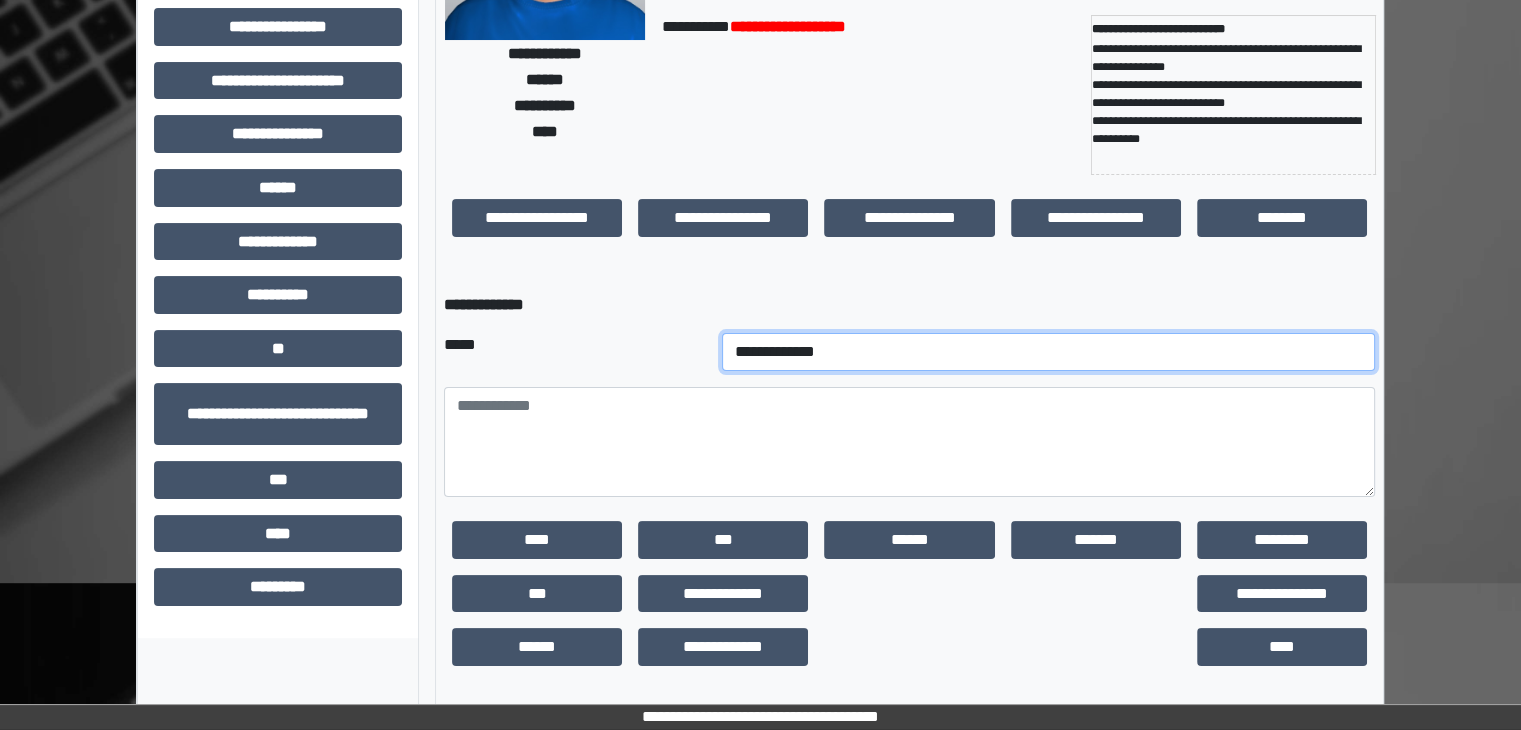 select on "*" 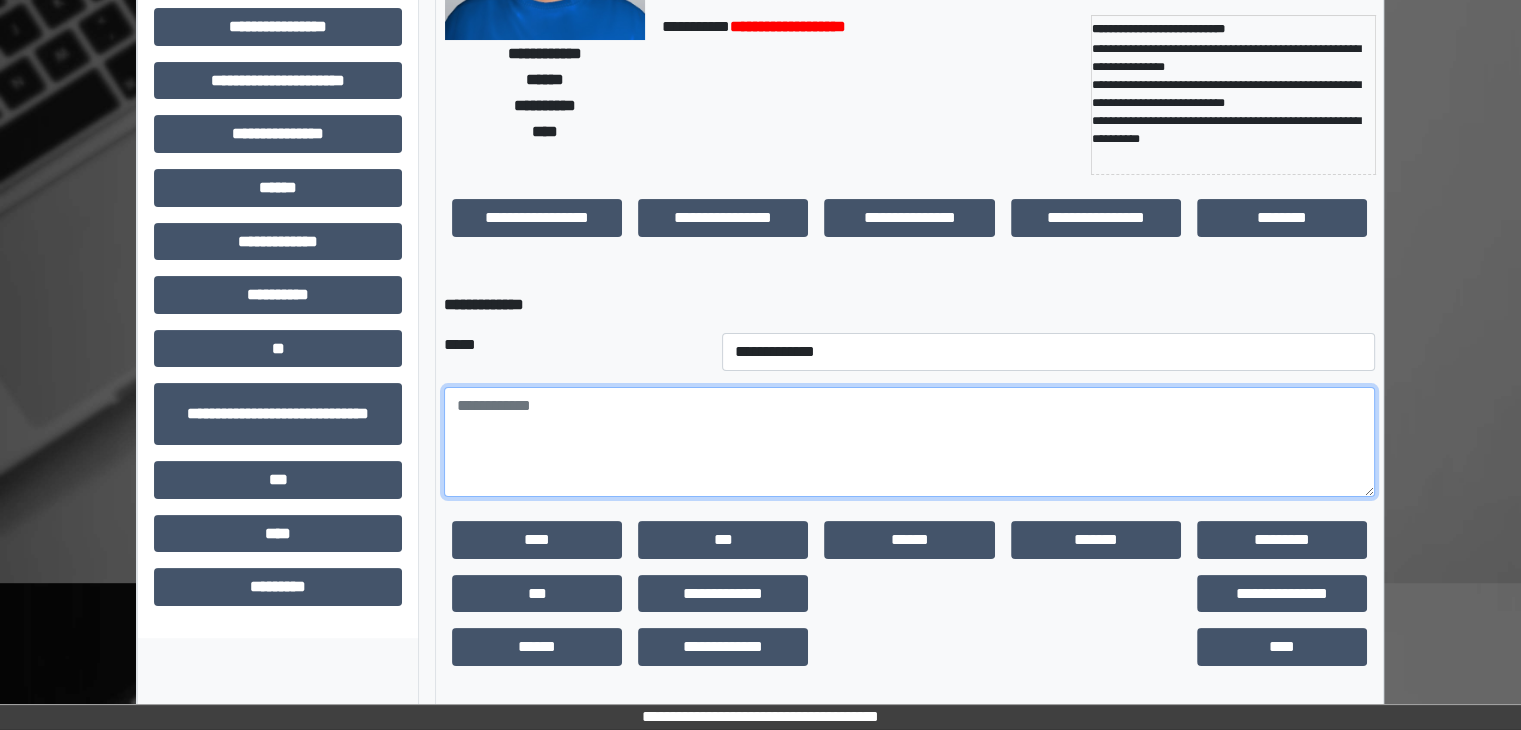 click at bounding box center (909, 442) 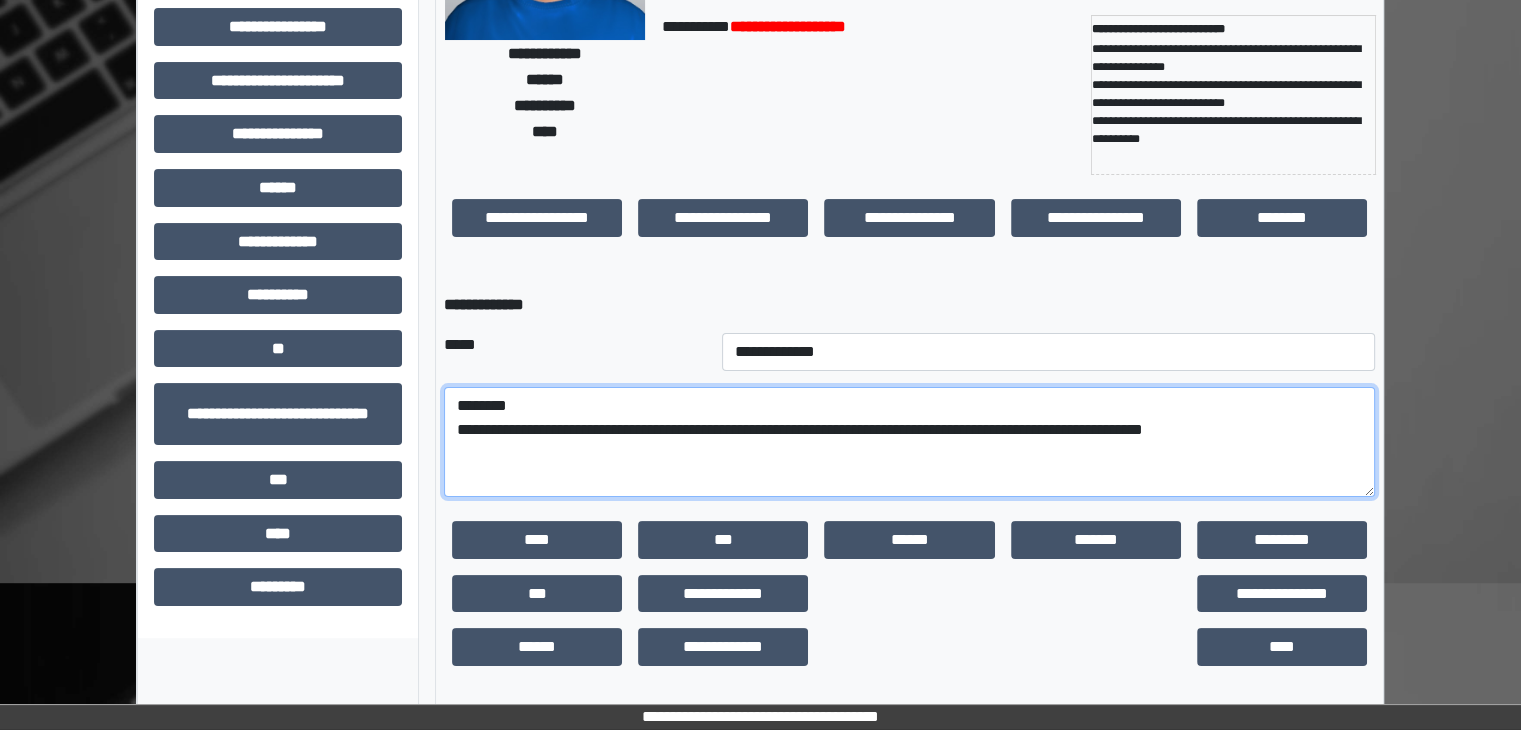 click on "**********" at bounding box center [909, 442] 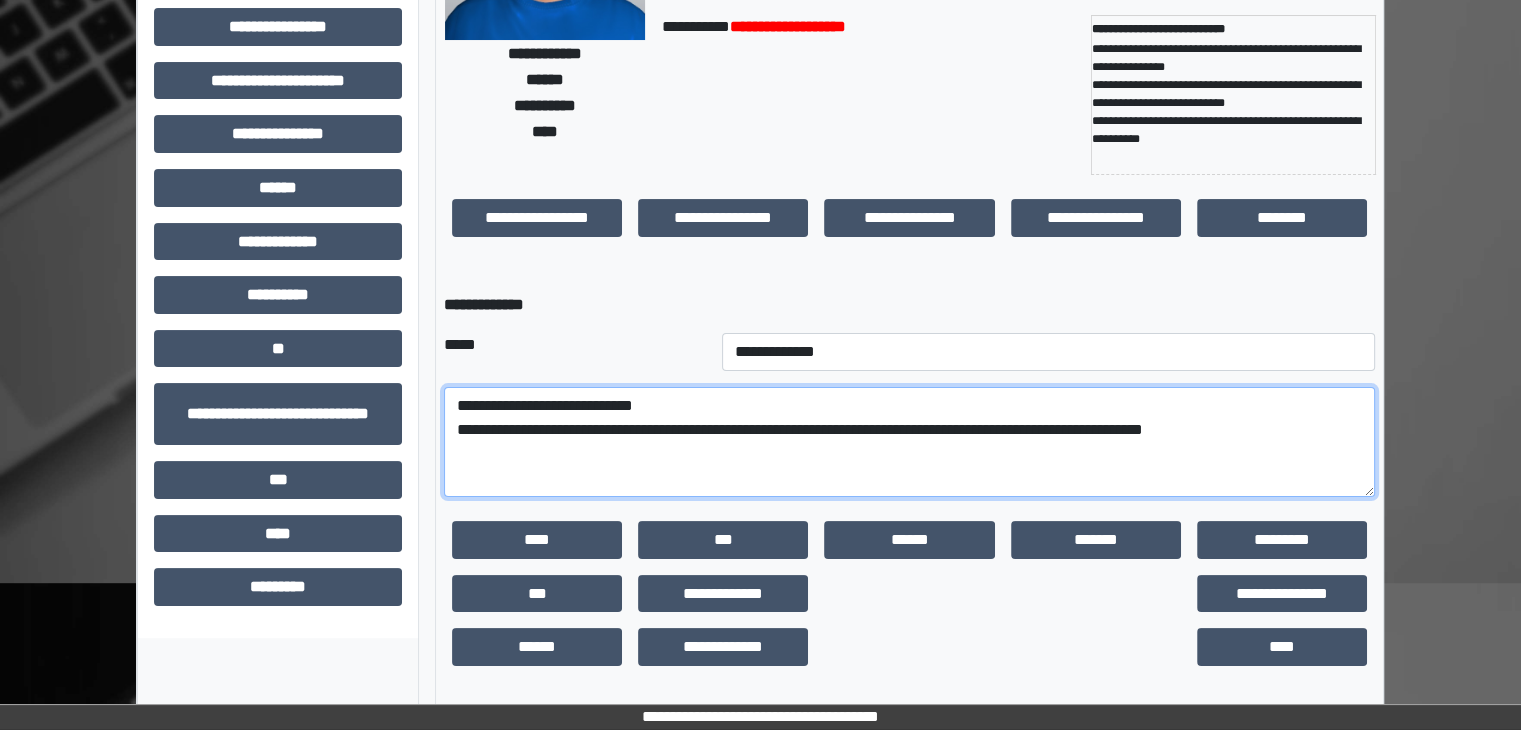 click on "**********" at bounding box center (909, 442) 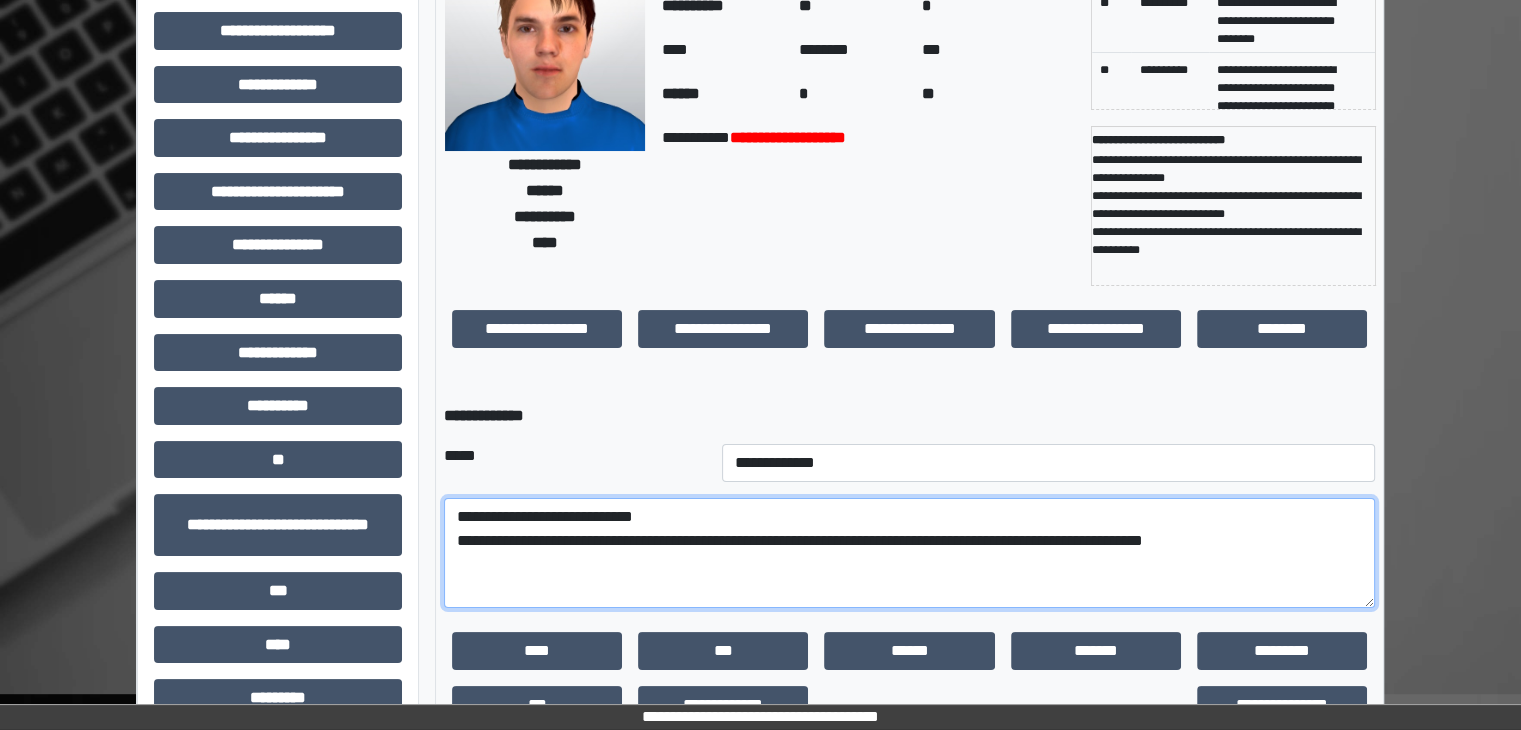 scroll, scrollTop: 268, scrollLeft: 0, axis: vertical 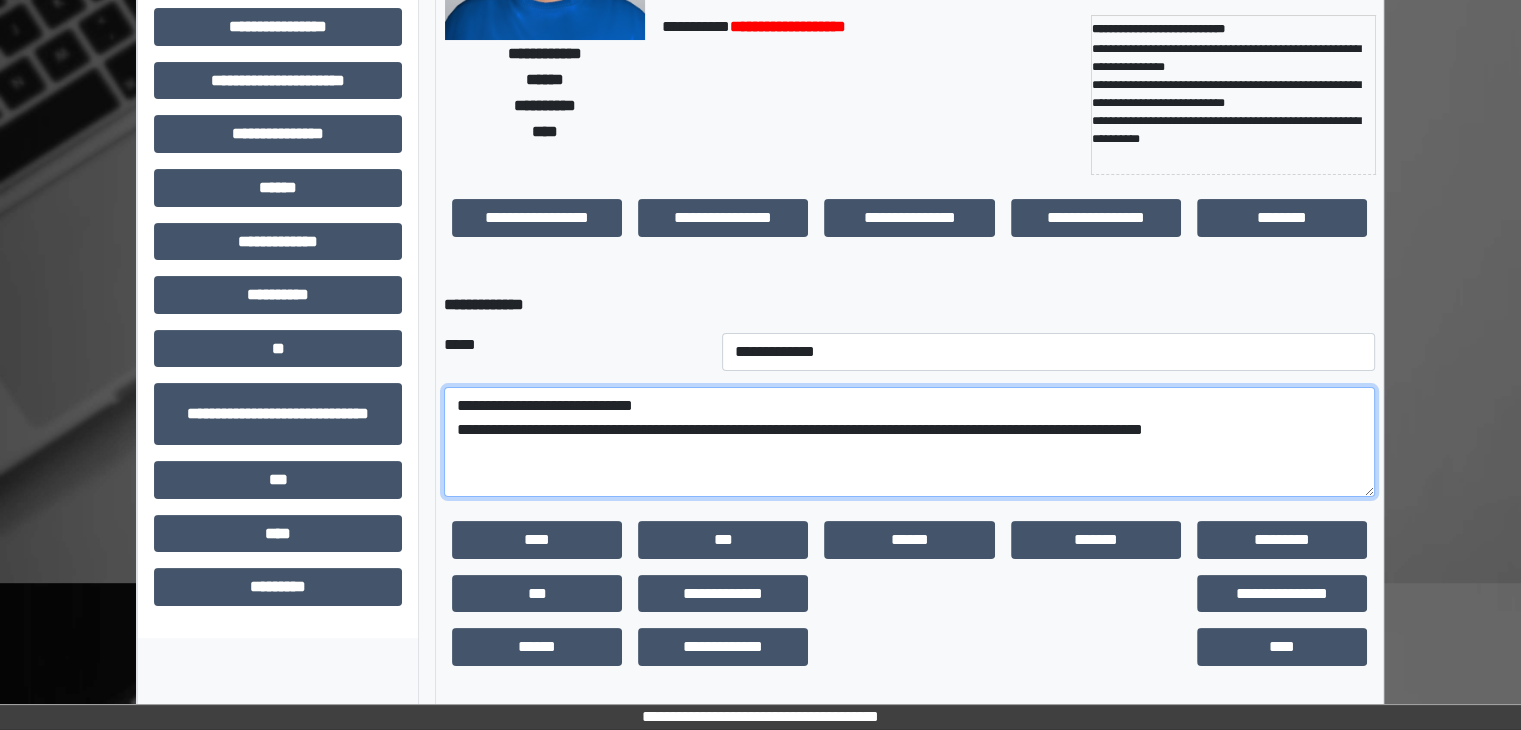 click on "**********" at bounding box center [909, 442] 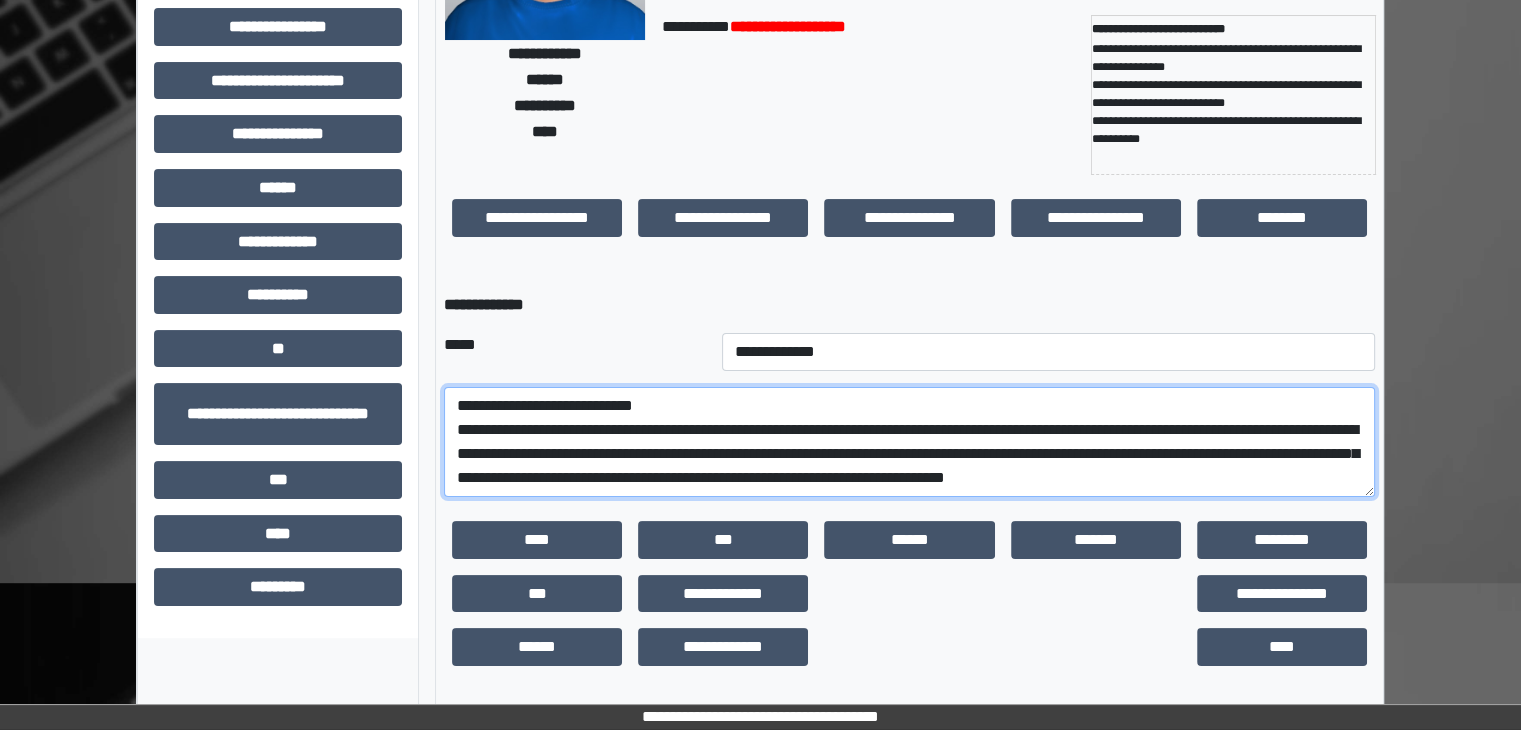 scroll, scrollTop: 16, scrollLeft: 0, axis: vertical 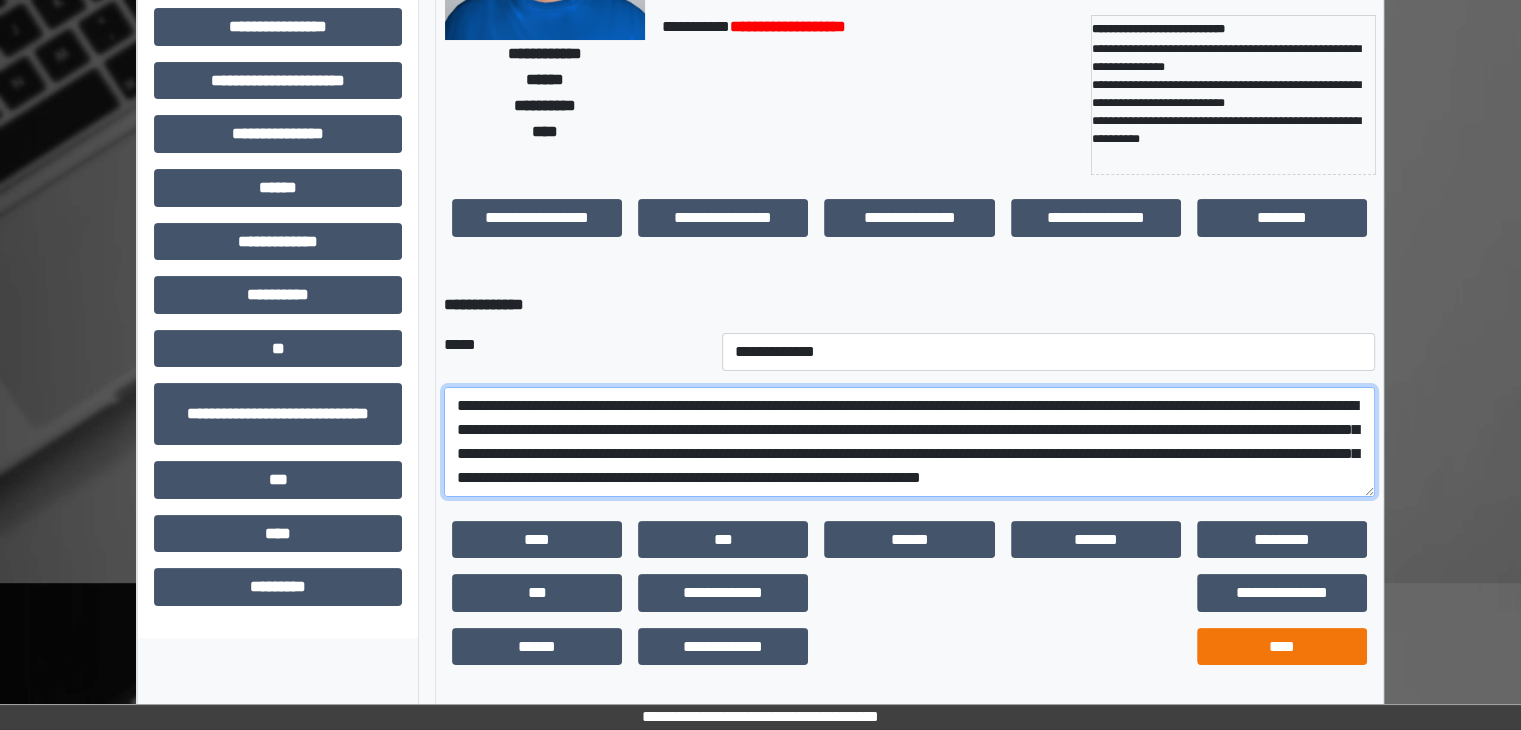 type on "**********" 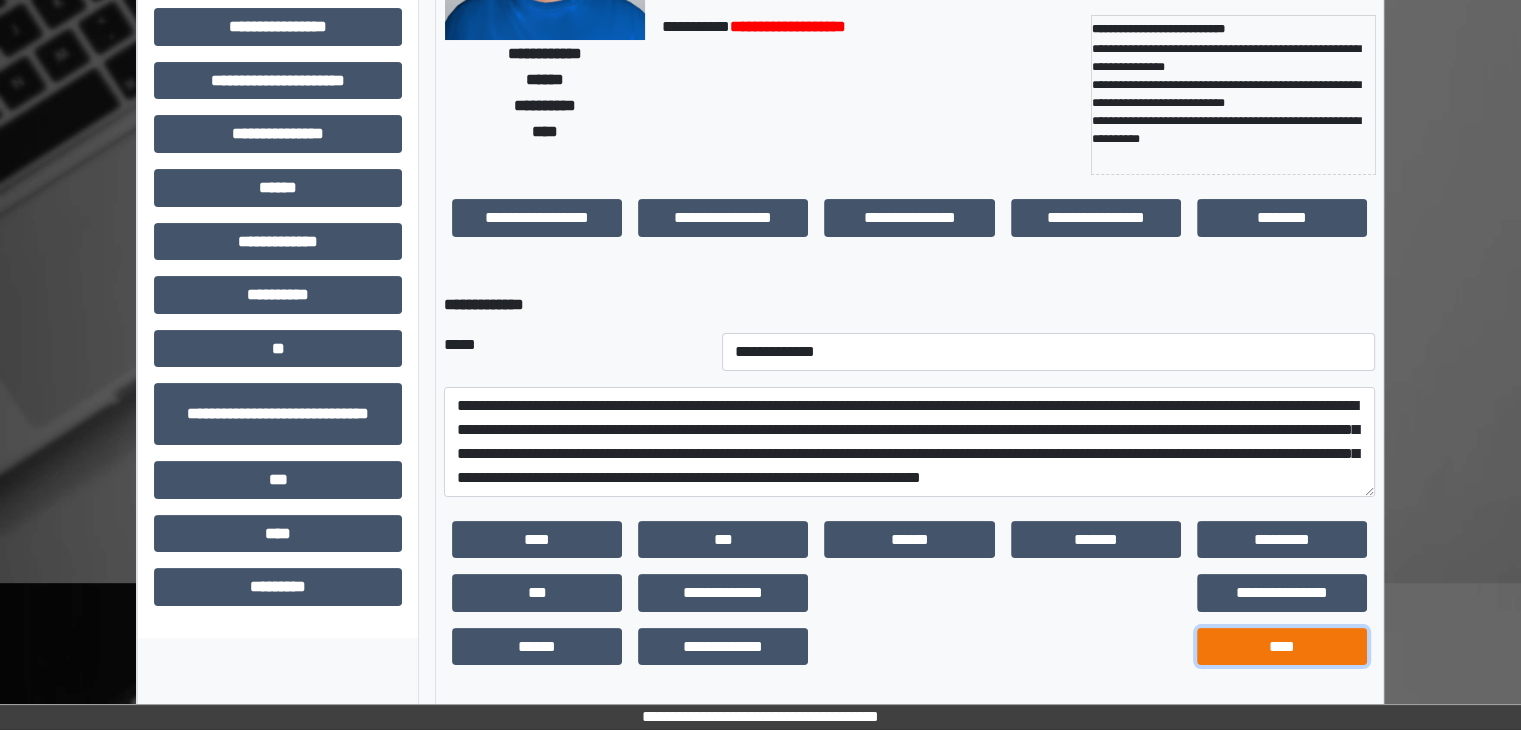 click on "****" at bounding box center (1282, 647) 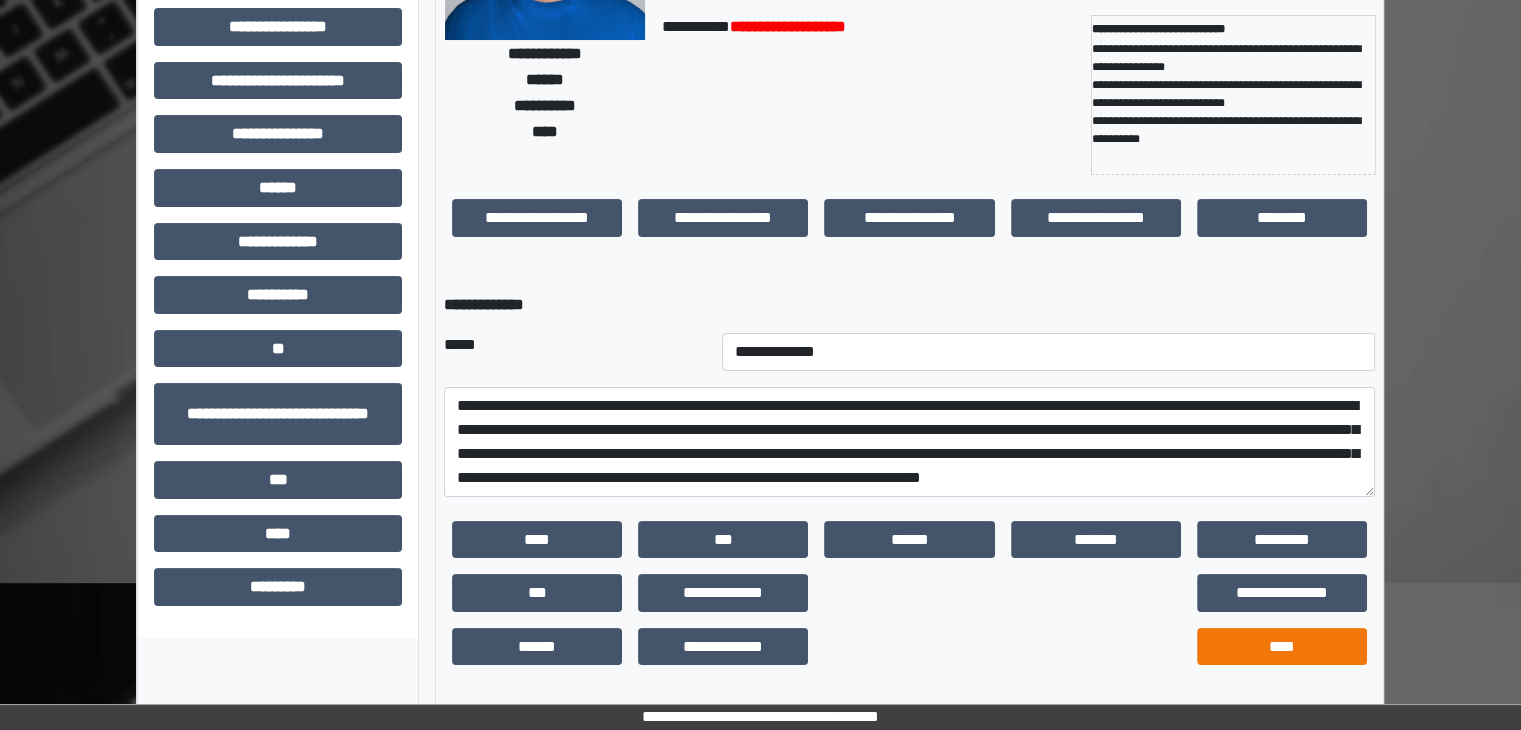 scroll, scrollTop: 192, scrollLeft: 0, axis: vertical 